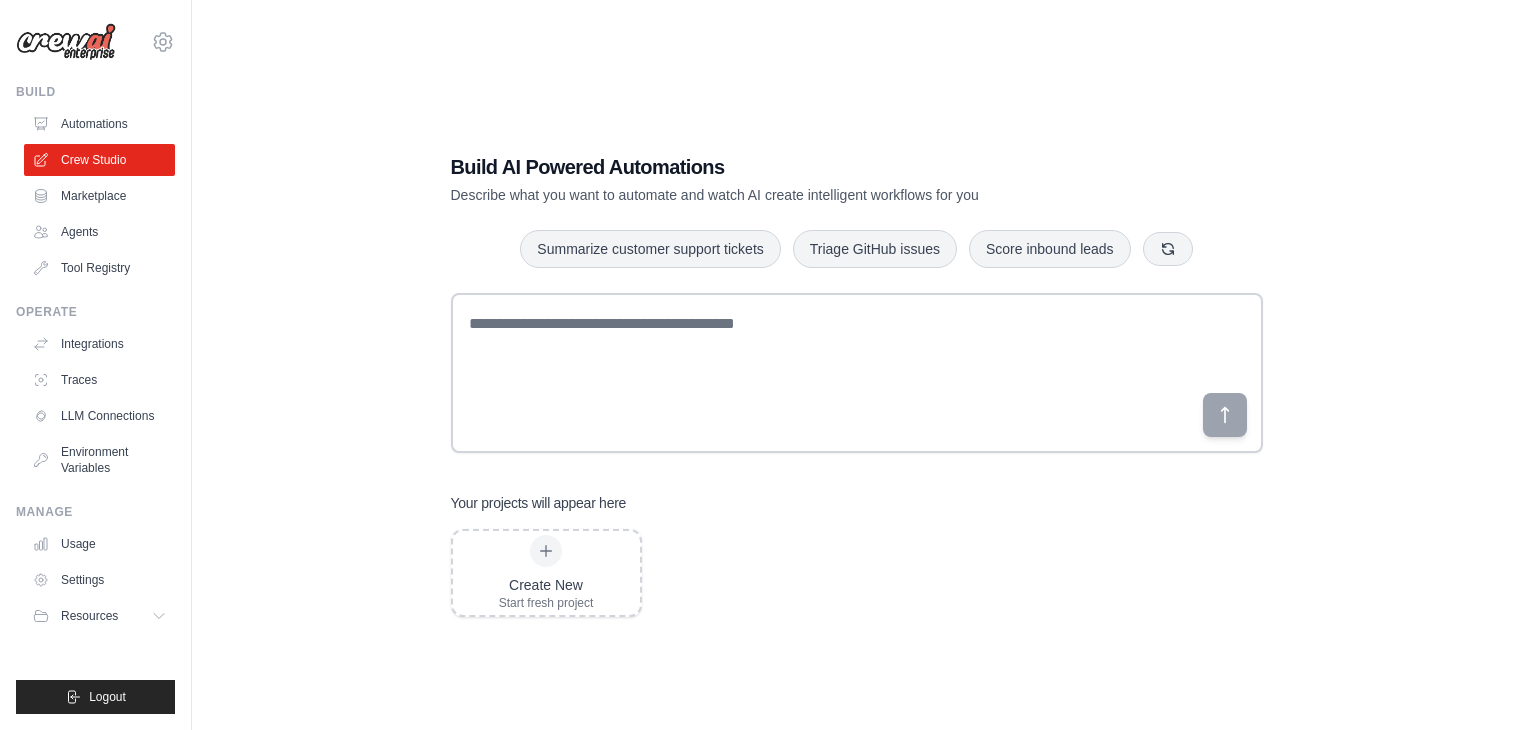 scroll, scrollTop: 0, scrollLeft: 0, axis: both 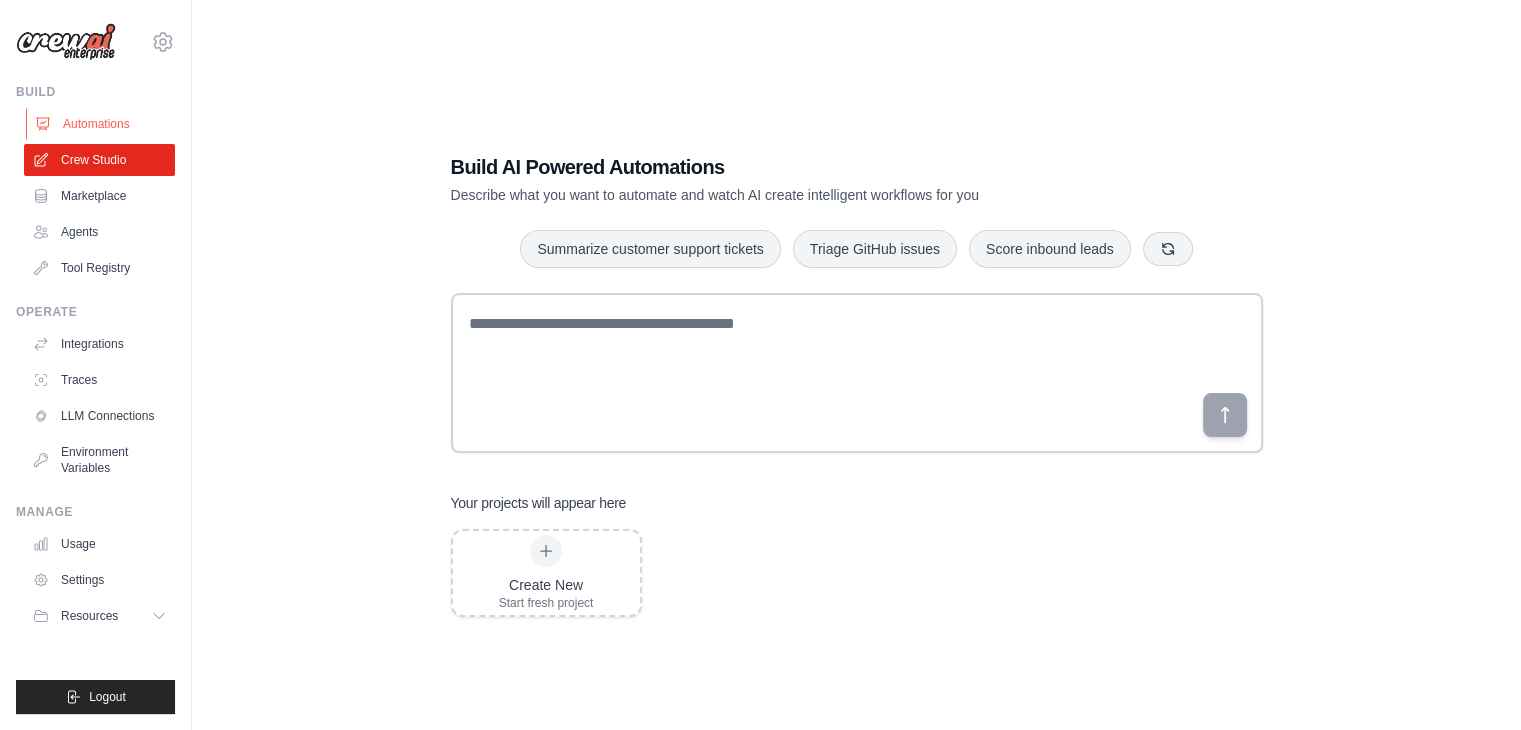 click on "Automations" at bounding box center [101, 124] 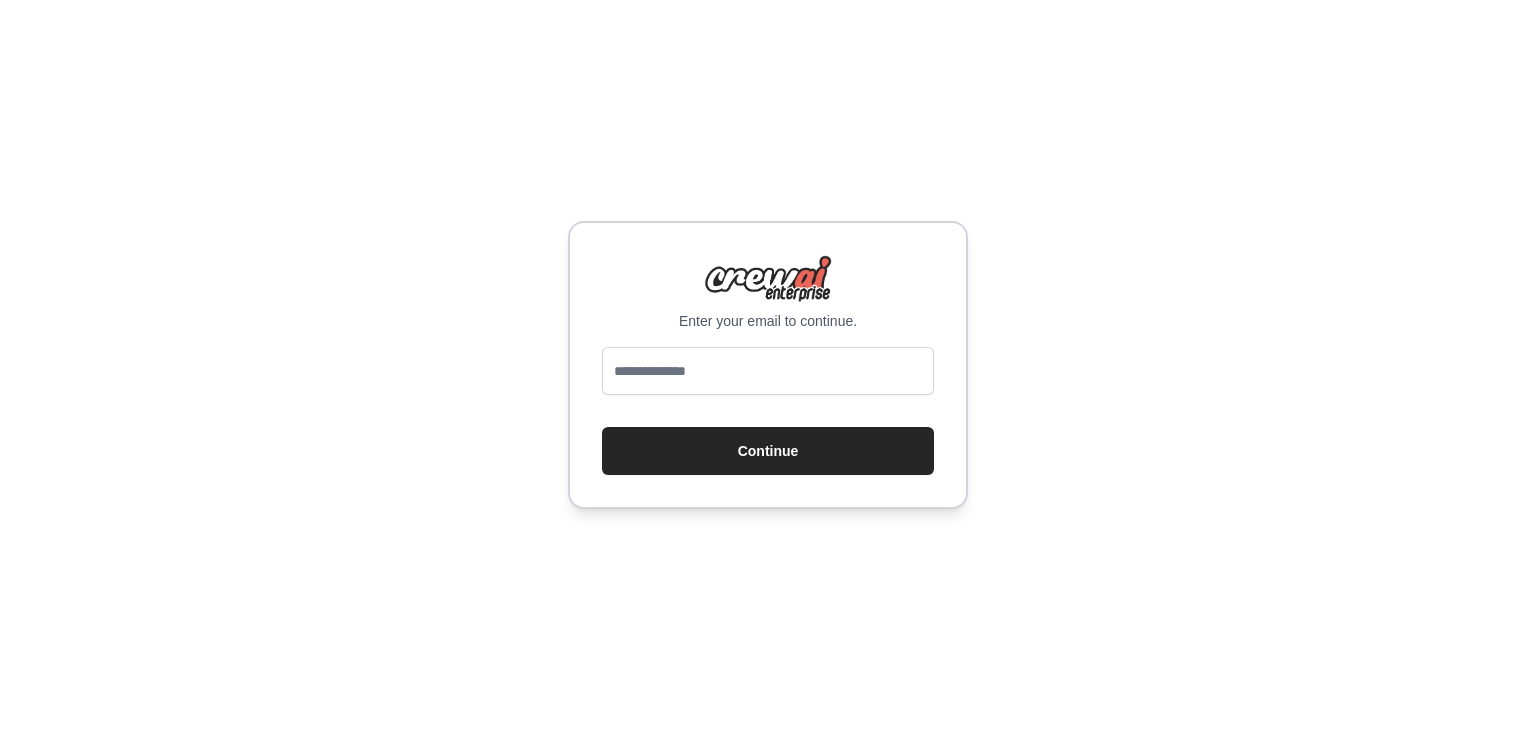 scroll, scrollTop: 0, scrollLeft: 0, axis: both 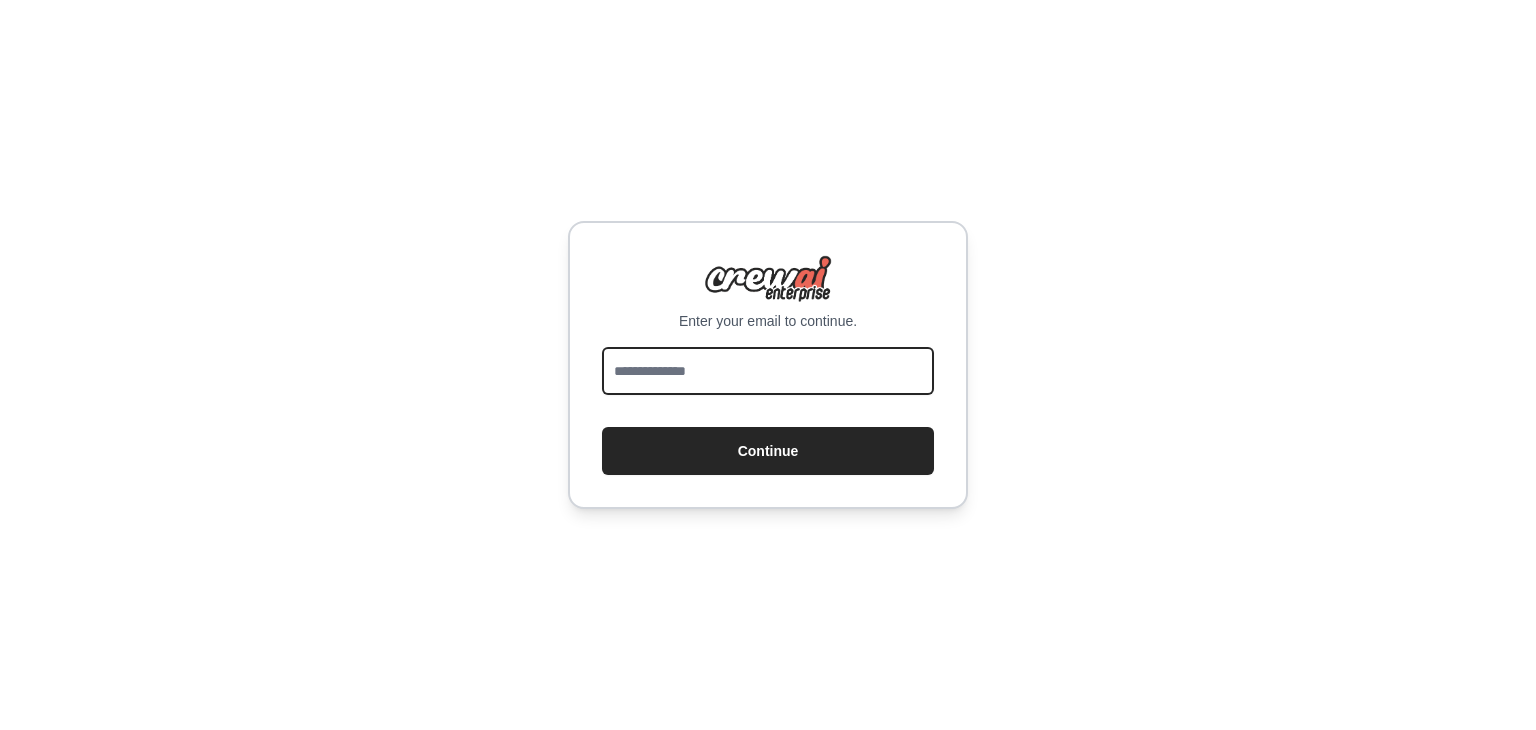 click at bounding box center (768, 371) 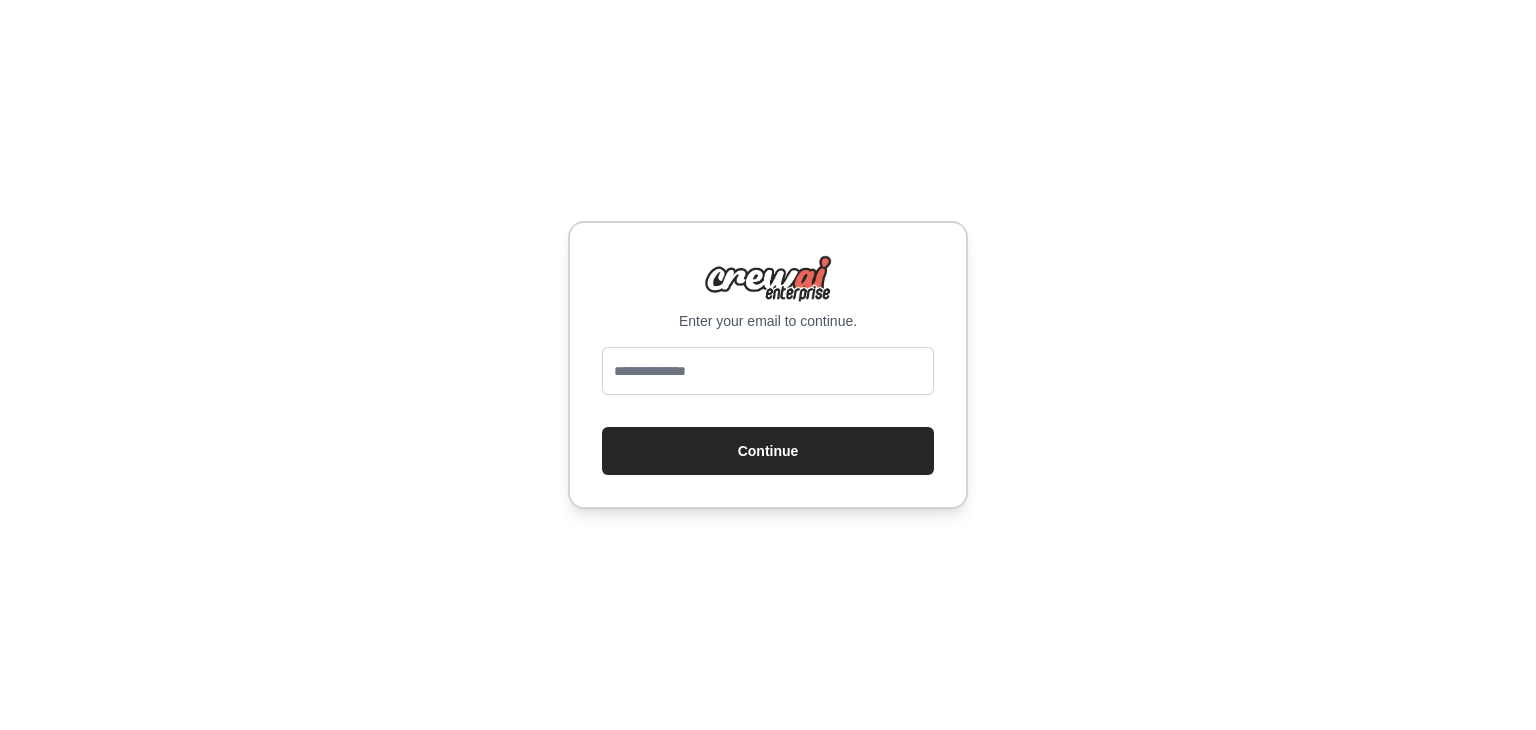 click on "Continue" at bounding box center [768, 411] 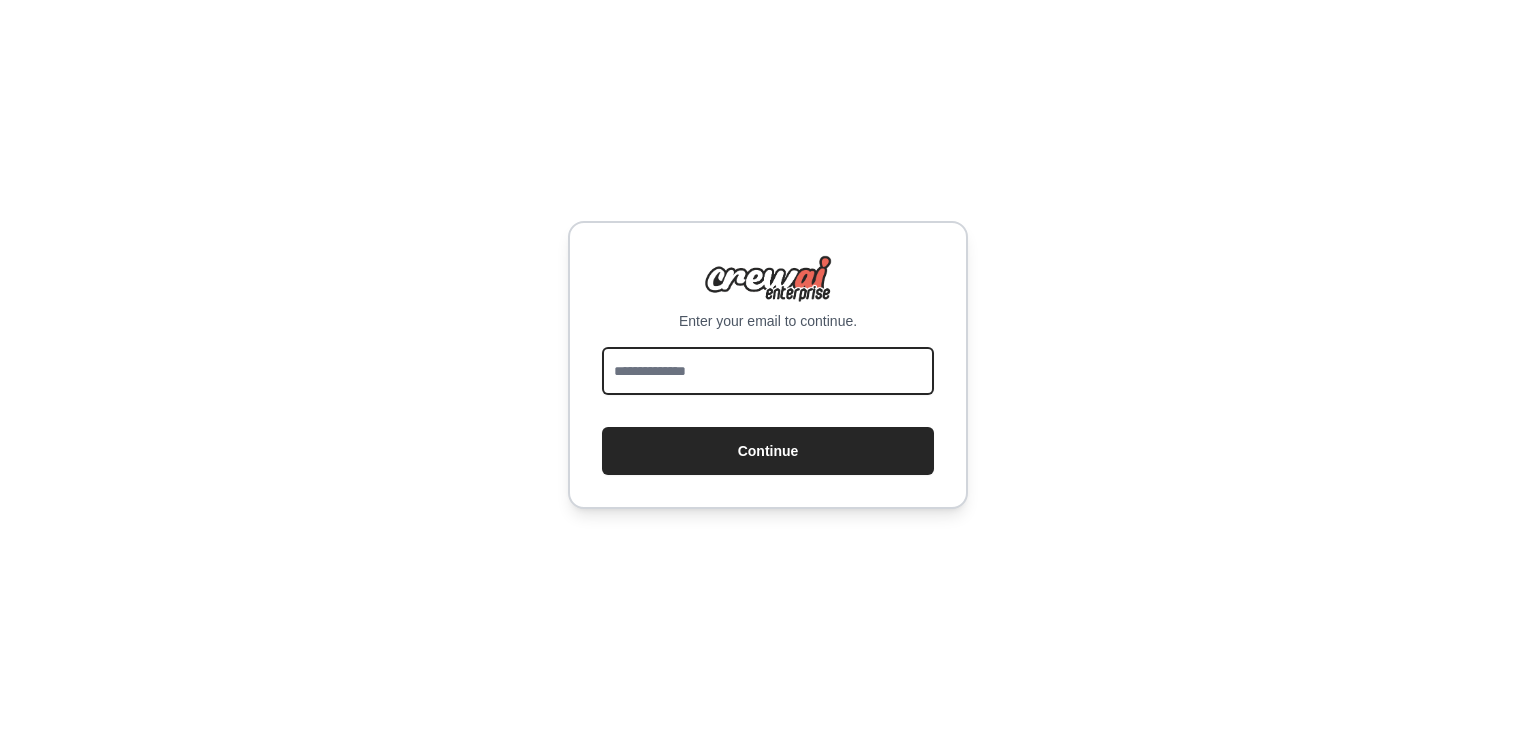 click at bounding box center (768, 371) 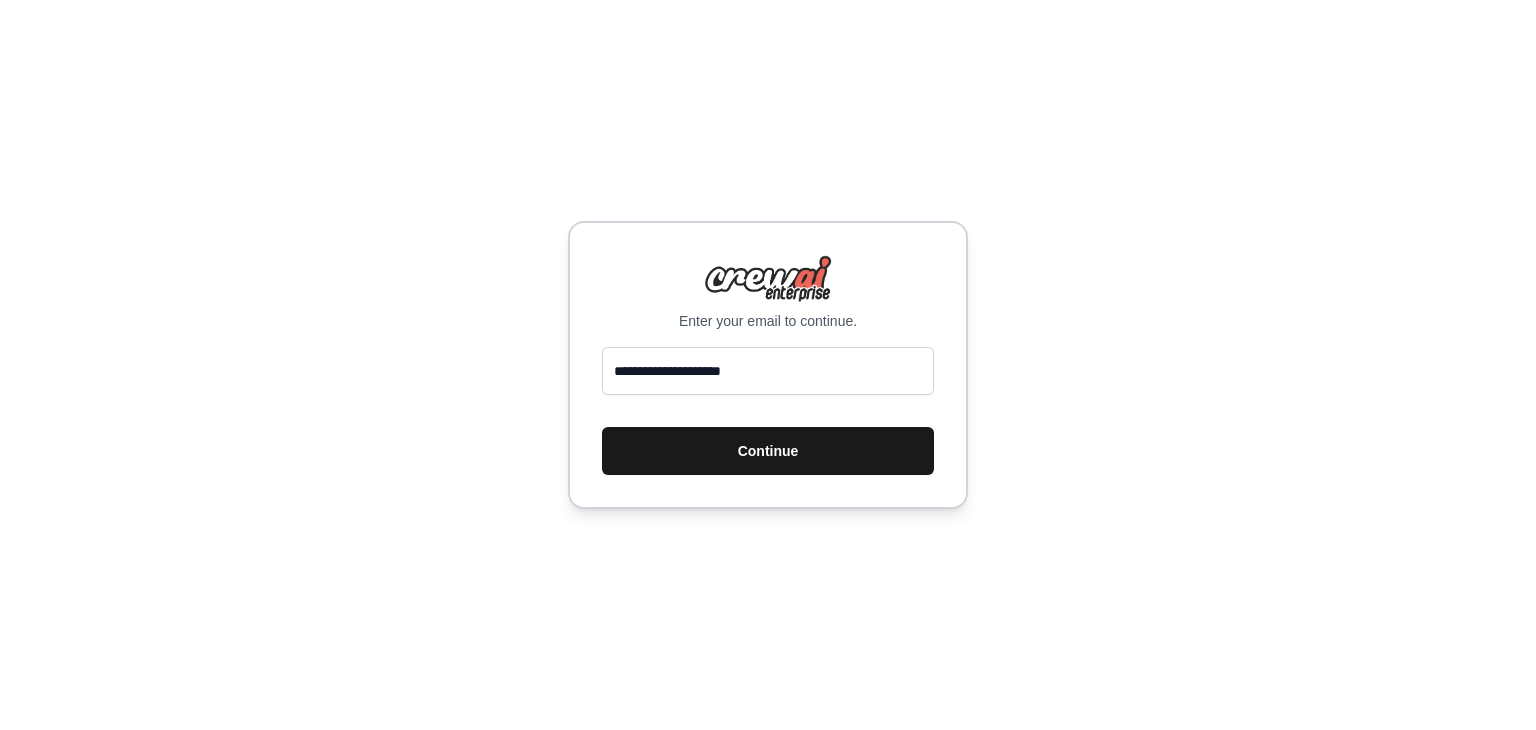 click on "Continue" at bounding box center [768, 451] 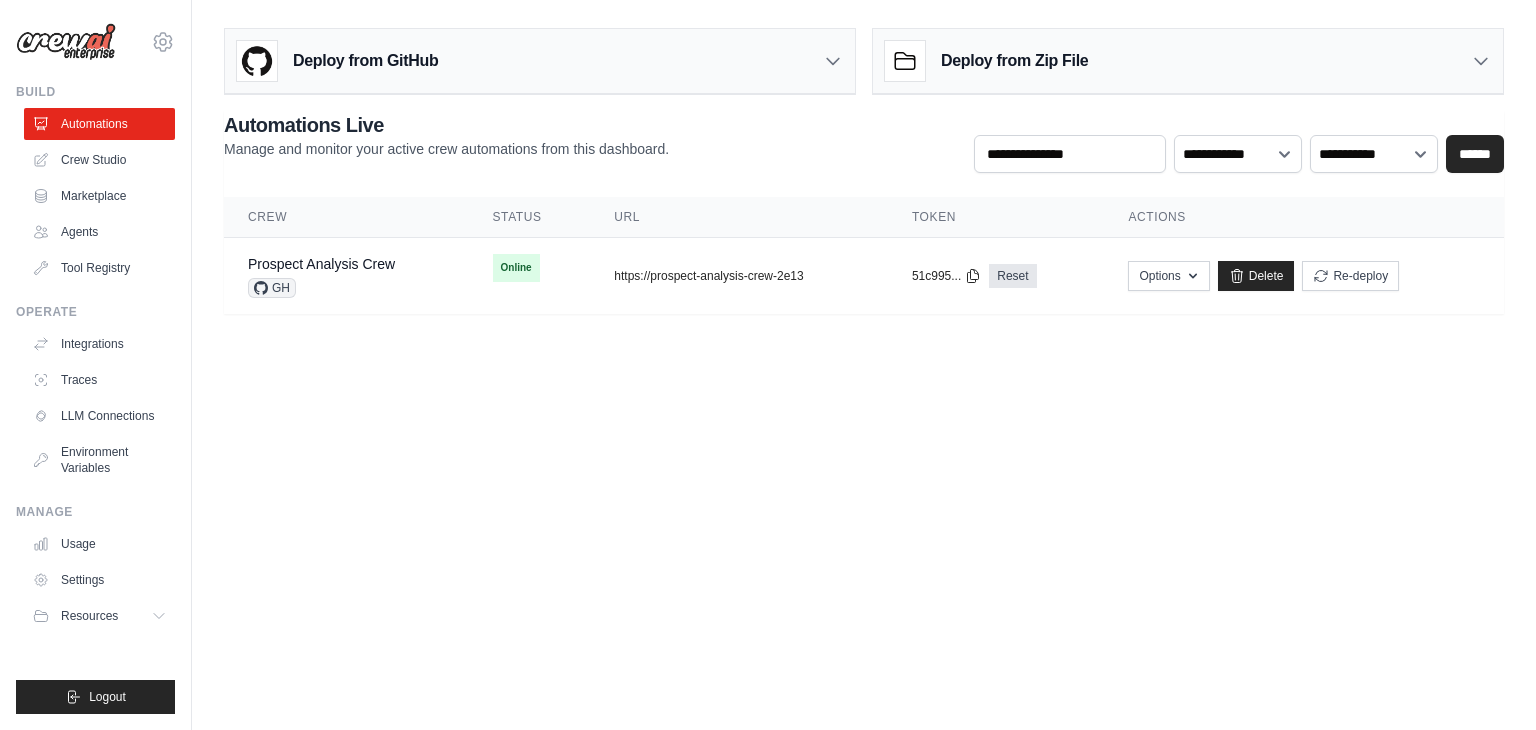 scroll, scrollTop: 0, scrollLeft: 0, axis: both 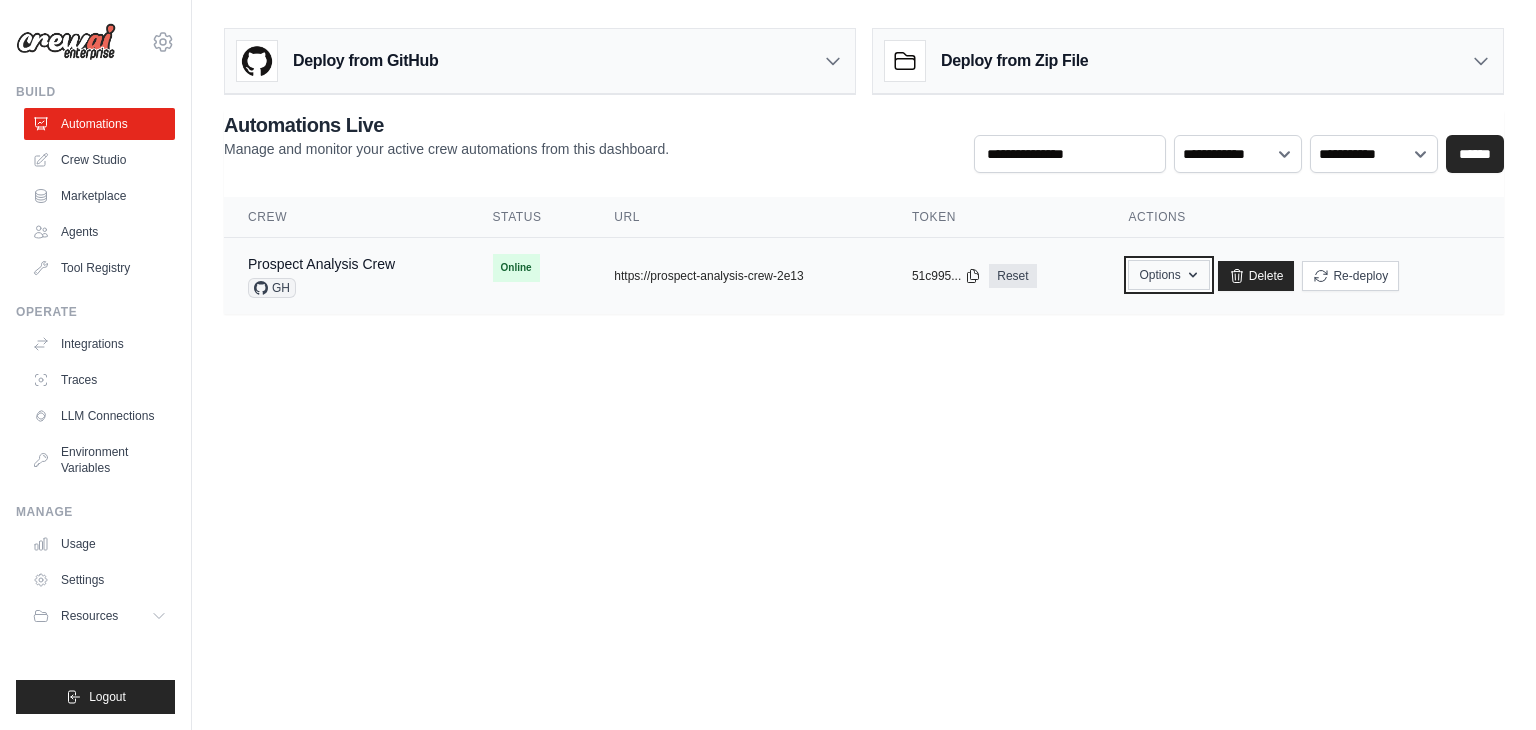 click on "Options" at bounding box center [1168, 275] 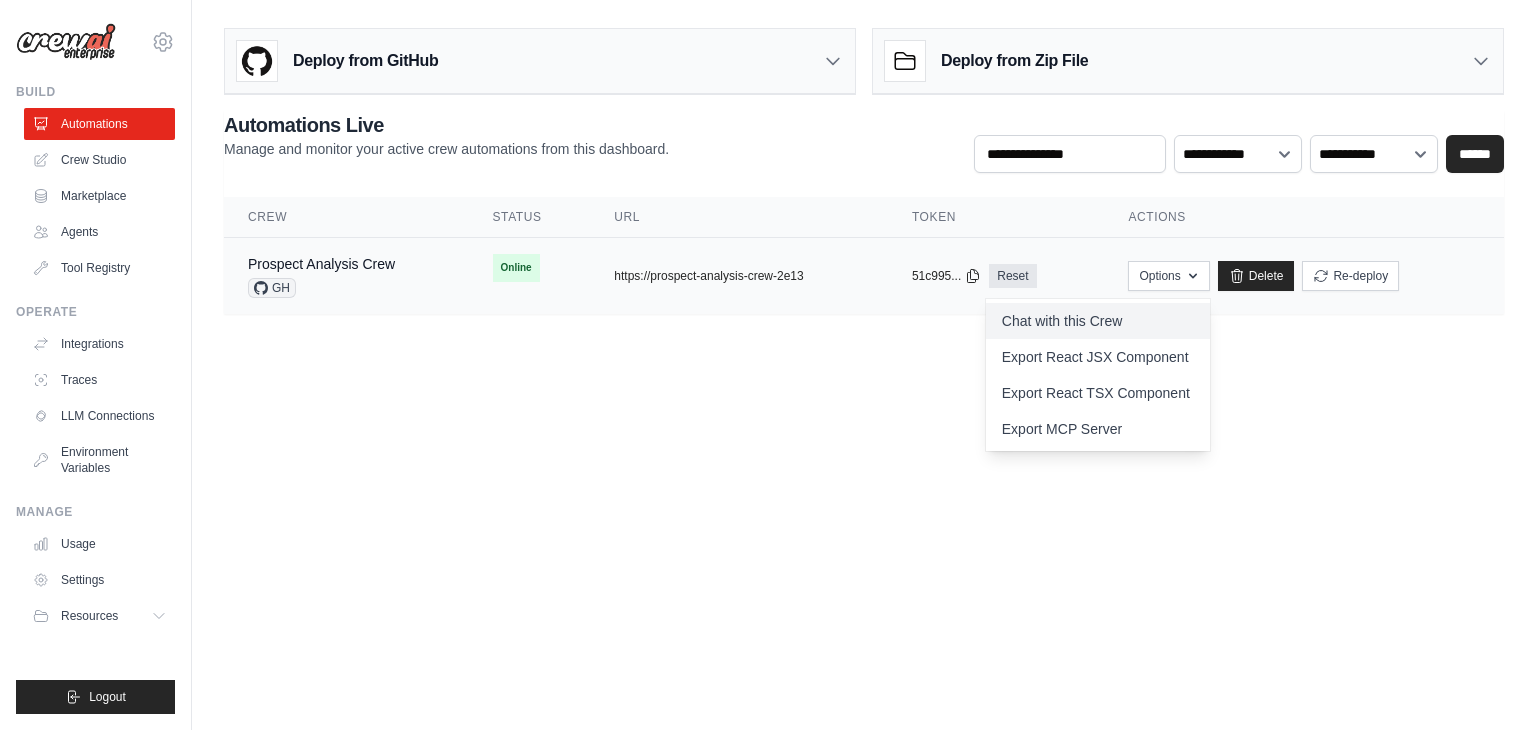 click on "Chat with this
Crew" at bounding box center [1098, 321] 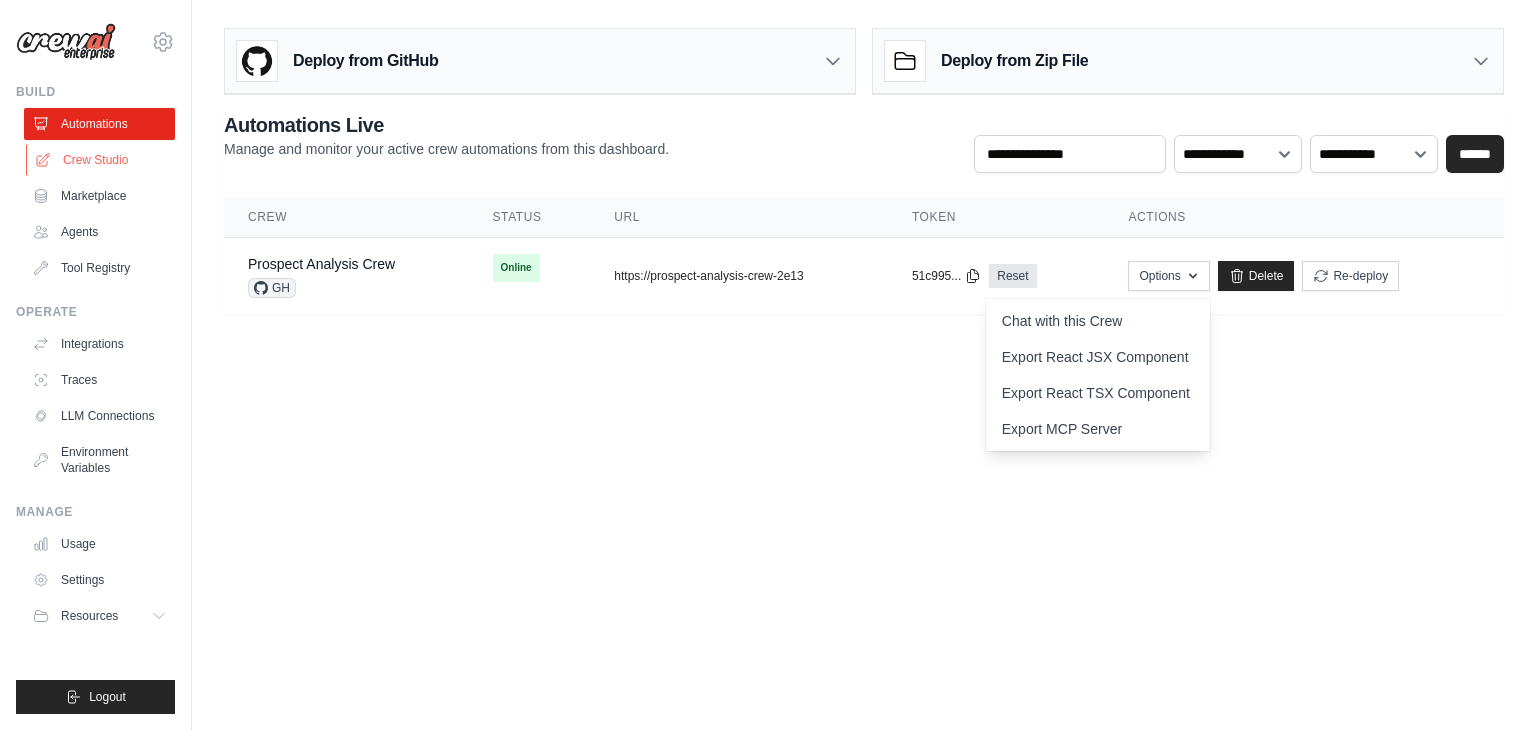 click on "Crew Studio" at bounding box center (101, 160) 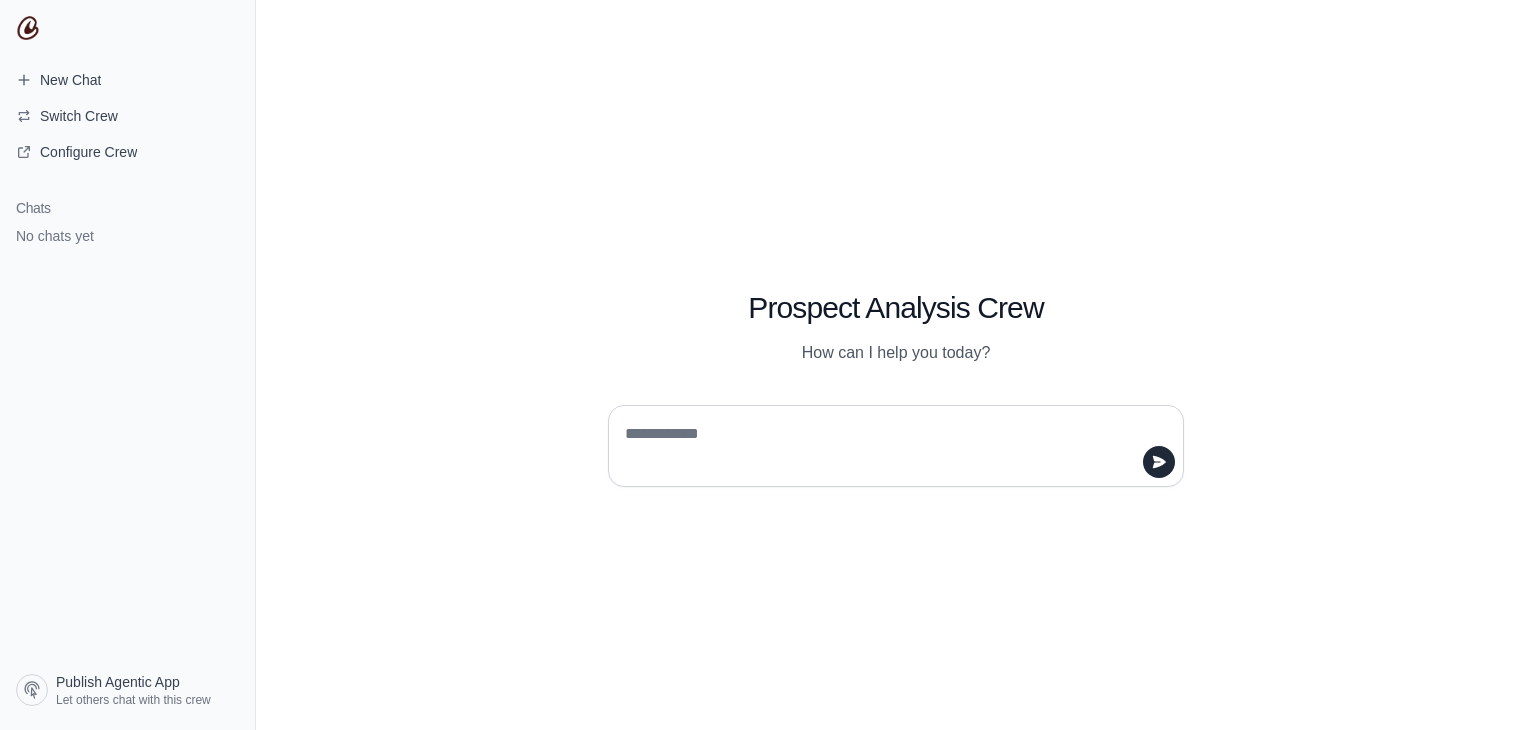 scroll, scrollTop: 0, scrollLeft: 0, axis: both 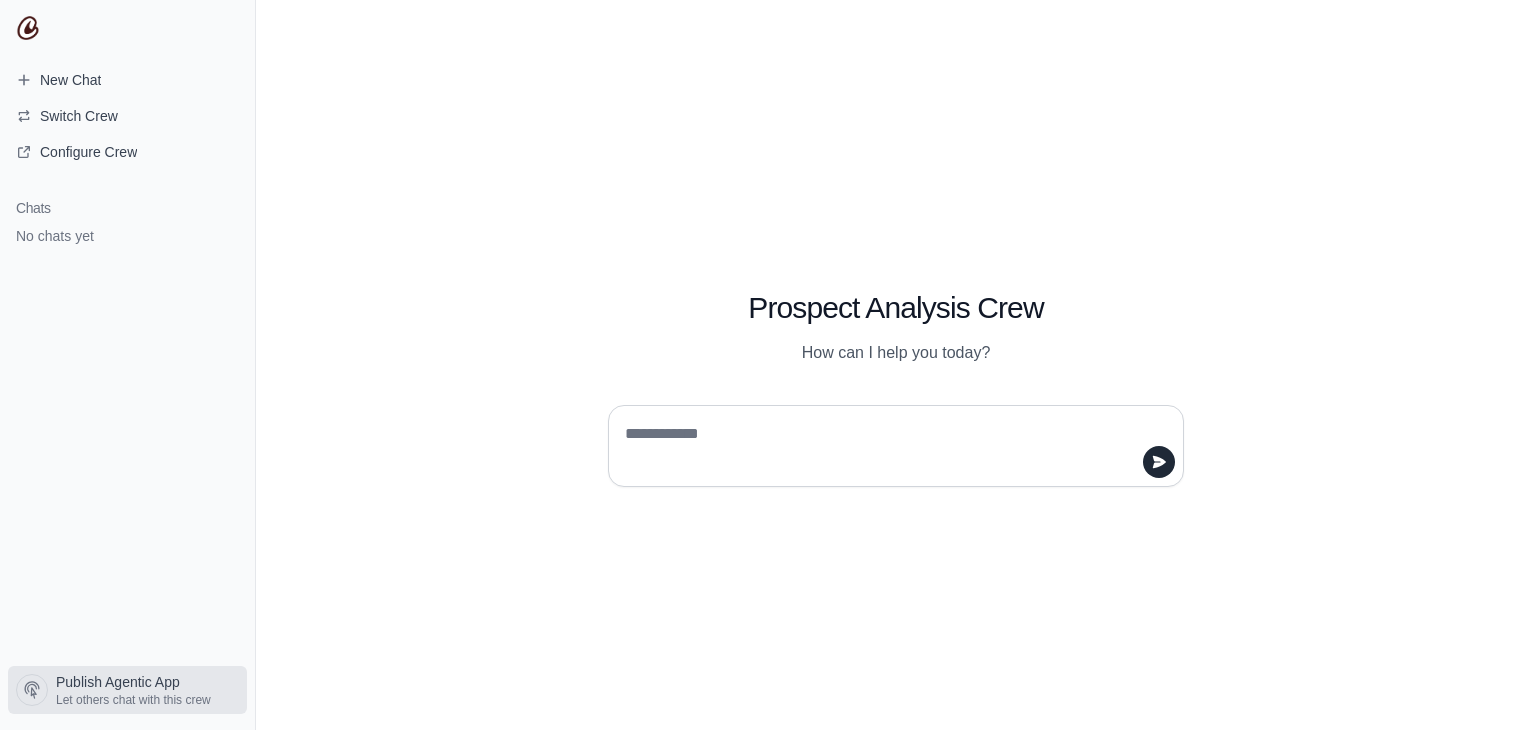 click on "Let others chat with this crew" at bounding box center (133, 700) 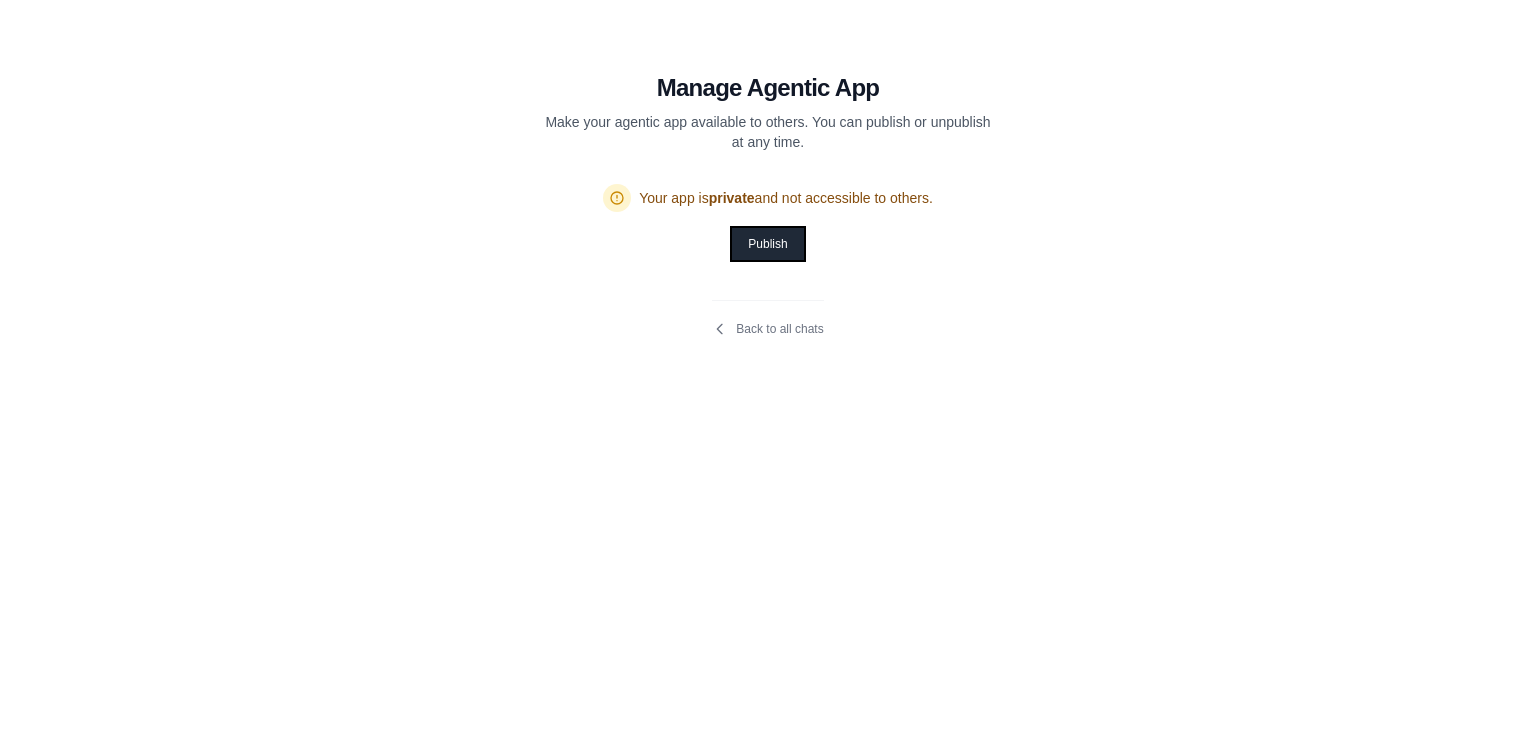 click on "Publish" at bounding box center [767, 244] 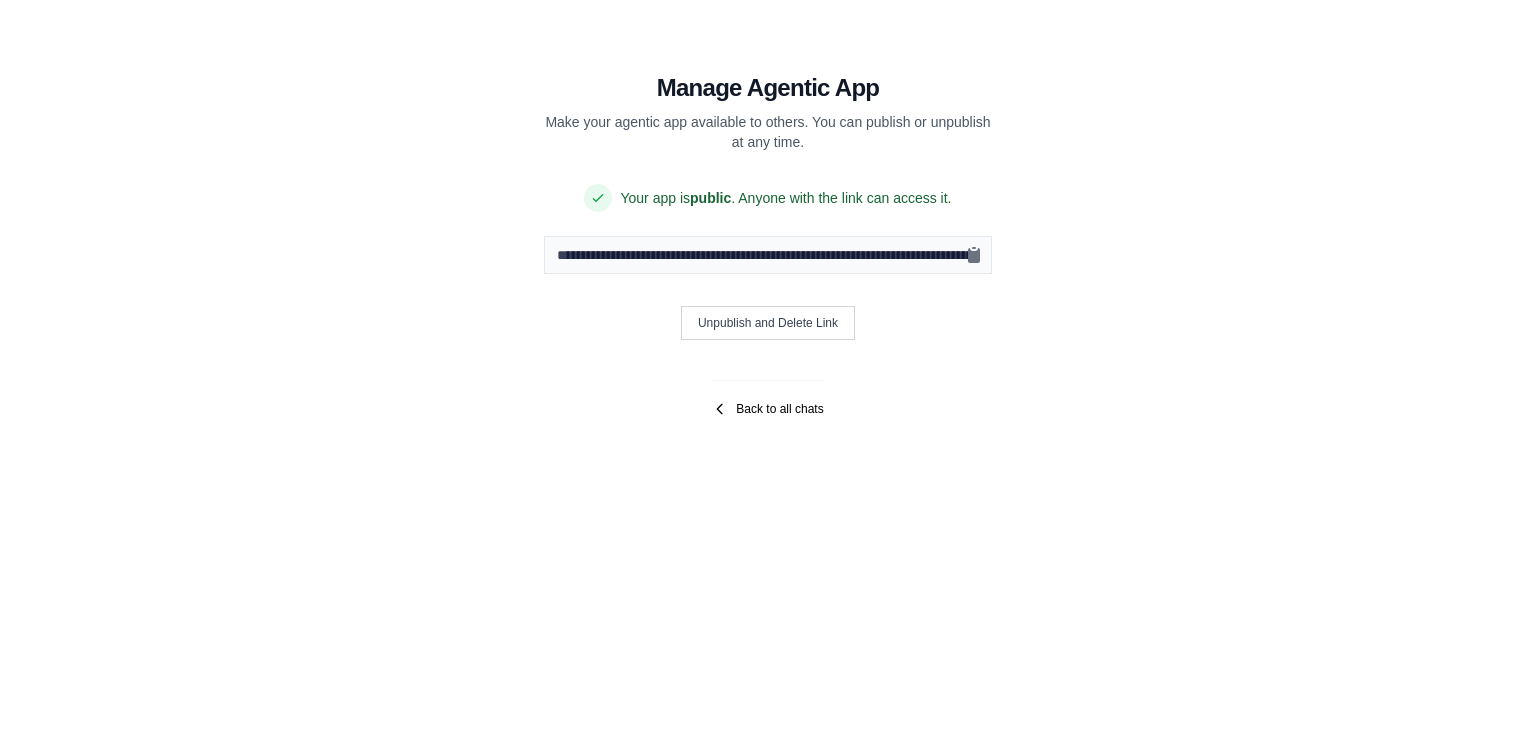 click on "Back to all chats" at bounding box center (767, 409) 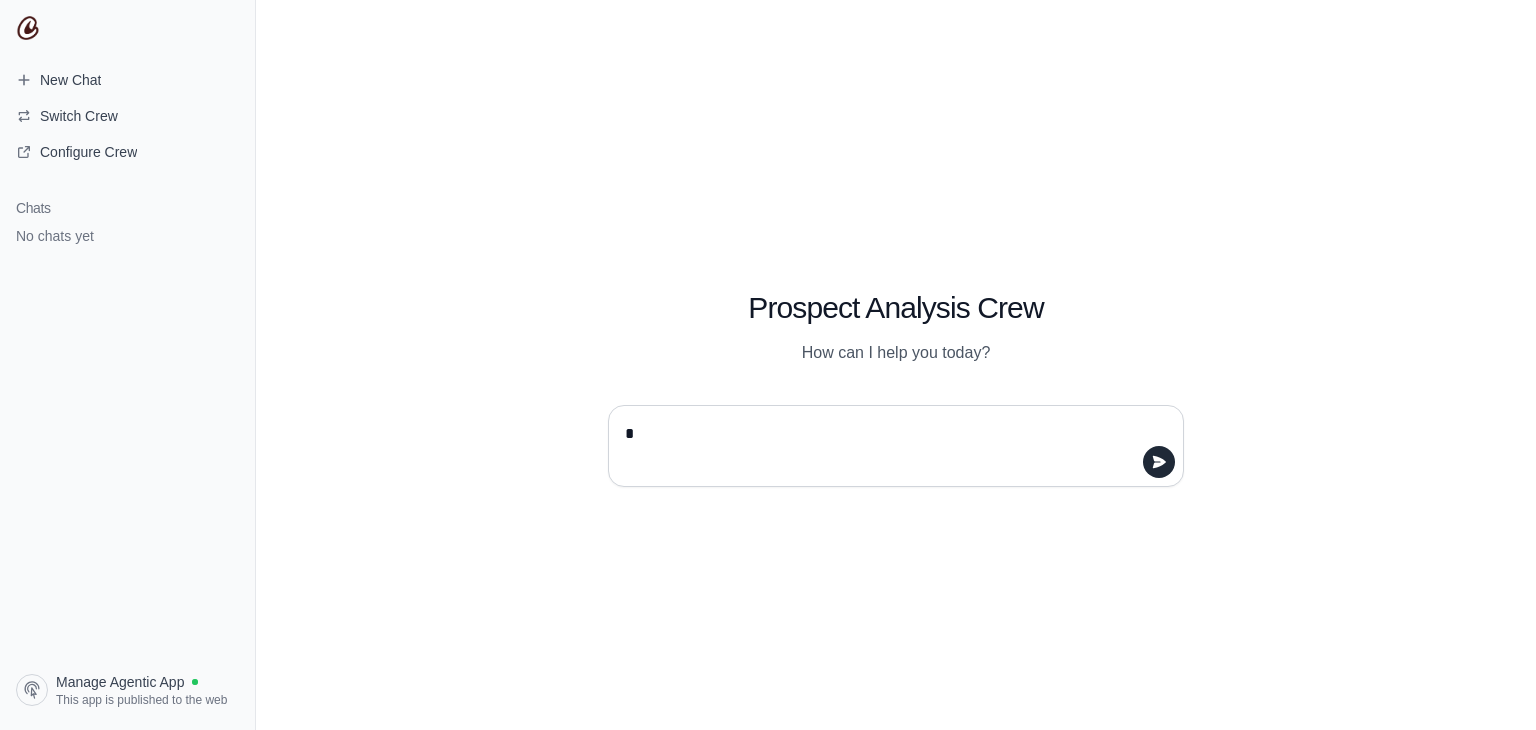 type on "**" 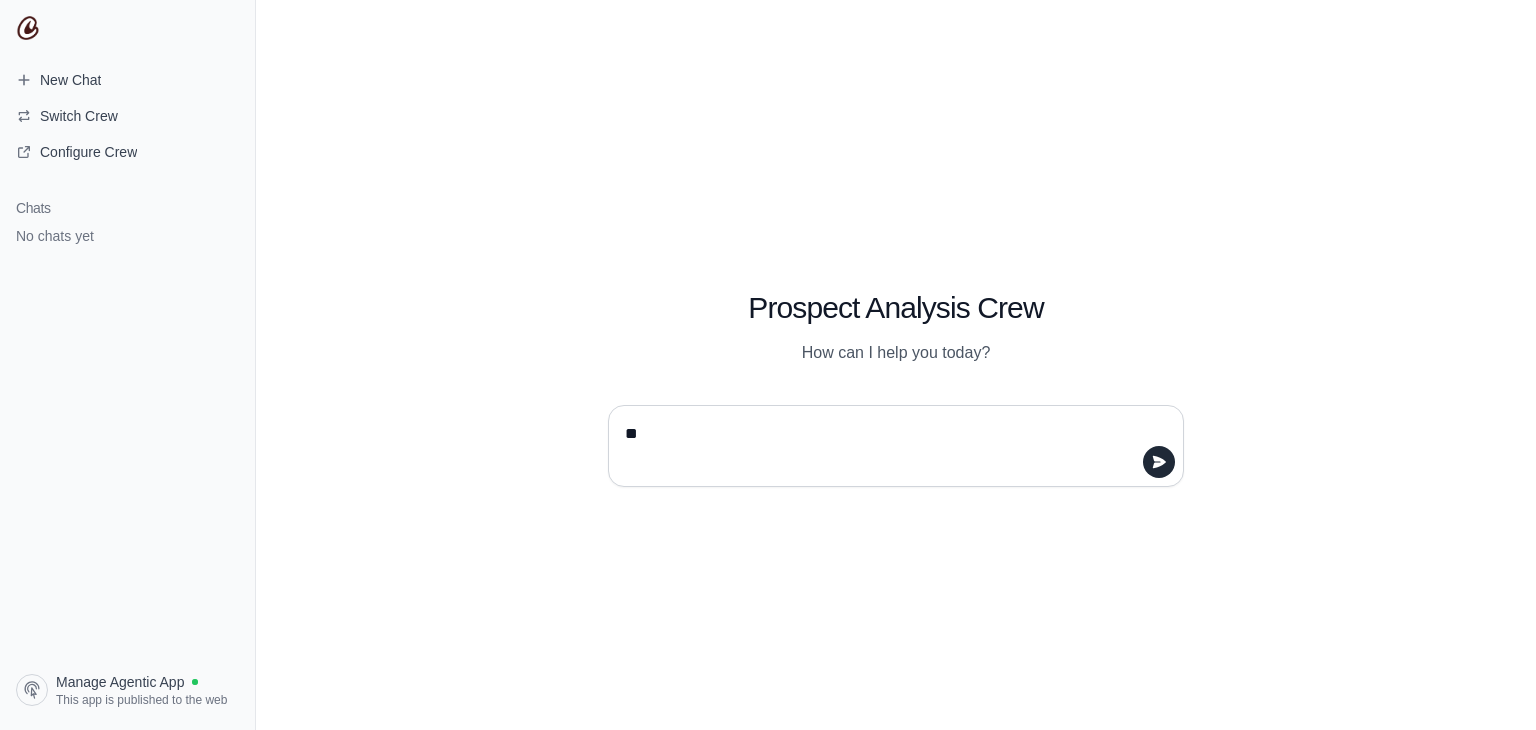 type 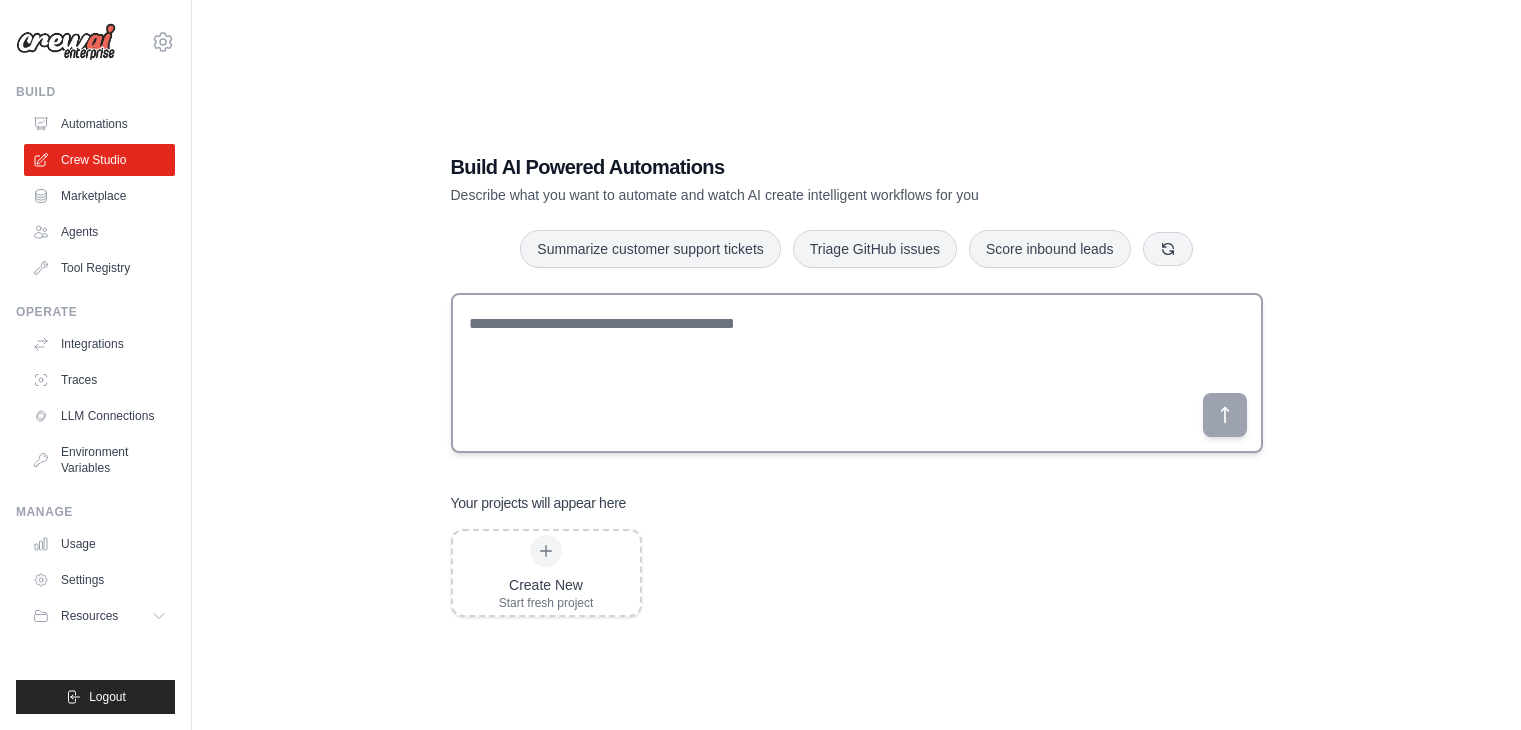 scroll, scrollTop: 0, scrollLeft: 0, axis: both 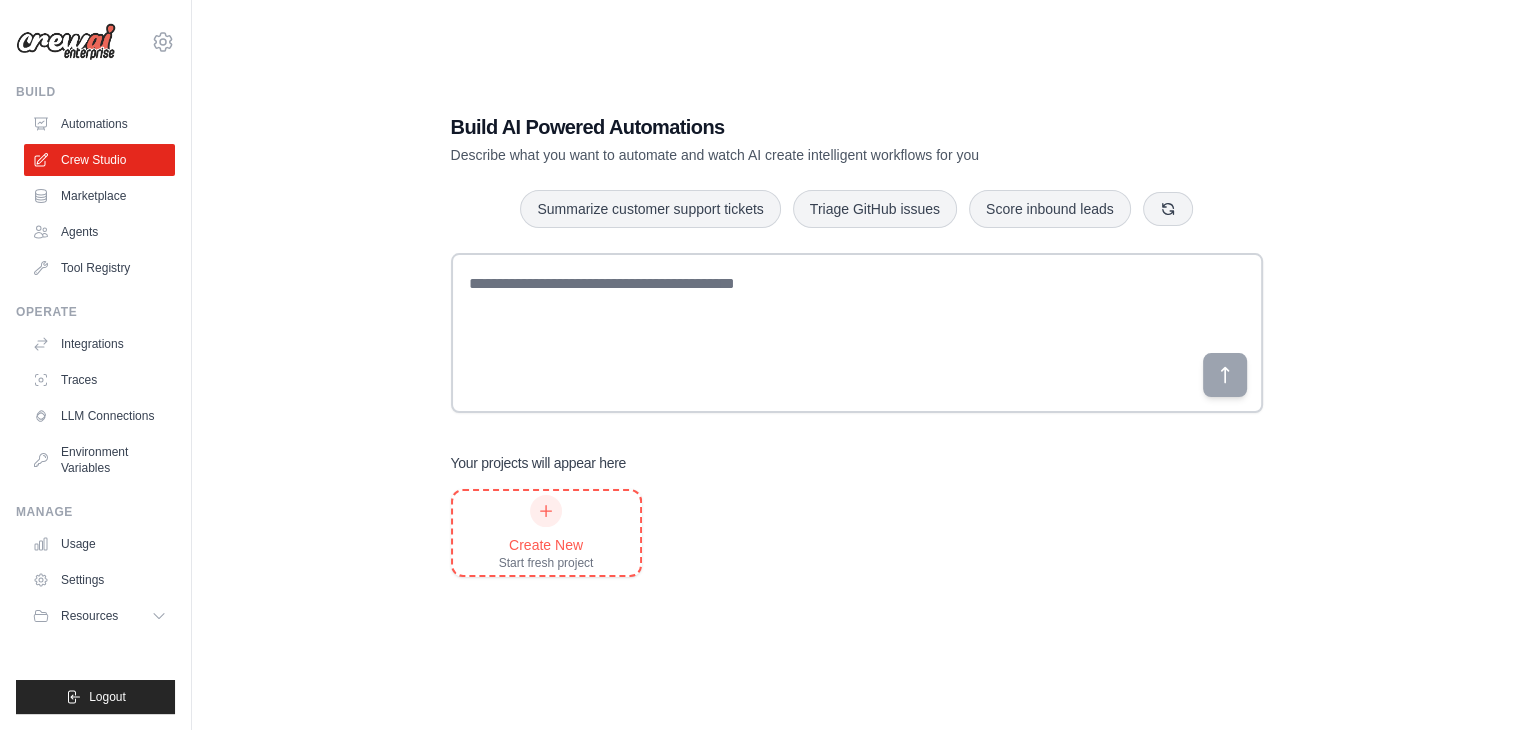 click on "Create New" at bounding box center [546, 545] 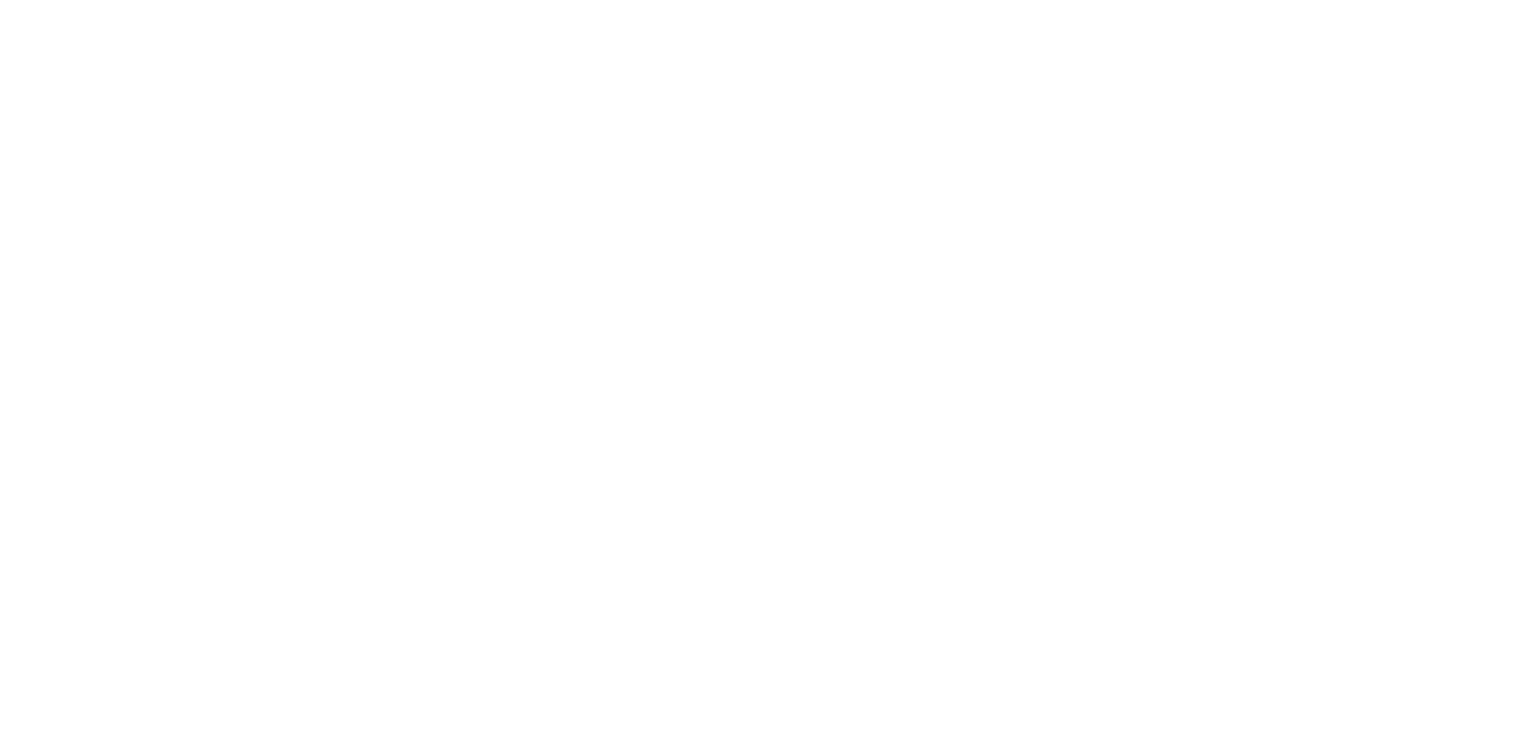 scroll, scrollTop: 0, scrollLeft: 0, axis: both 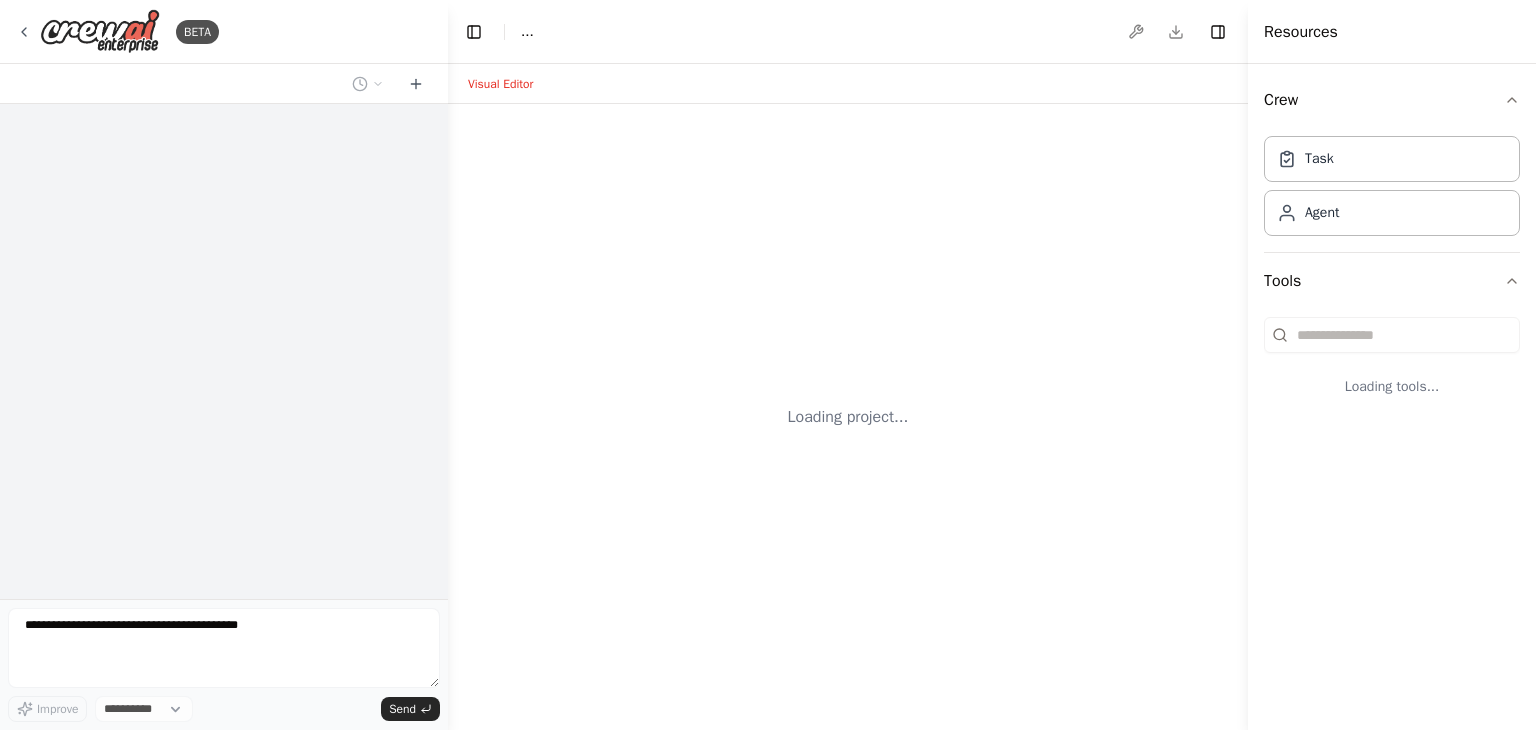 select on "****" 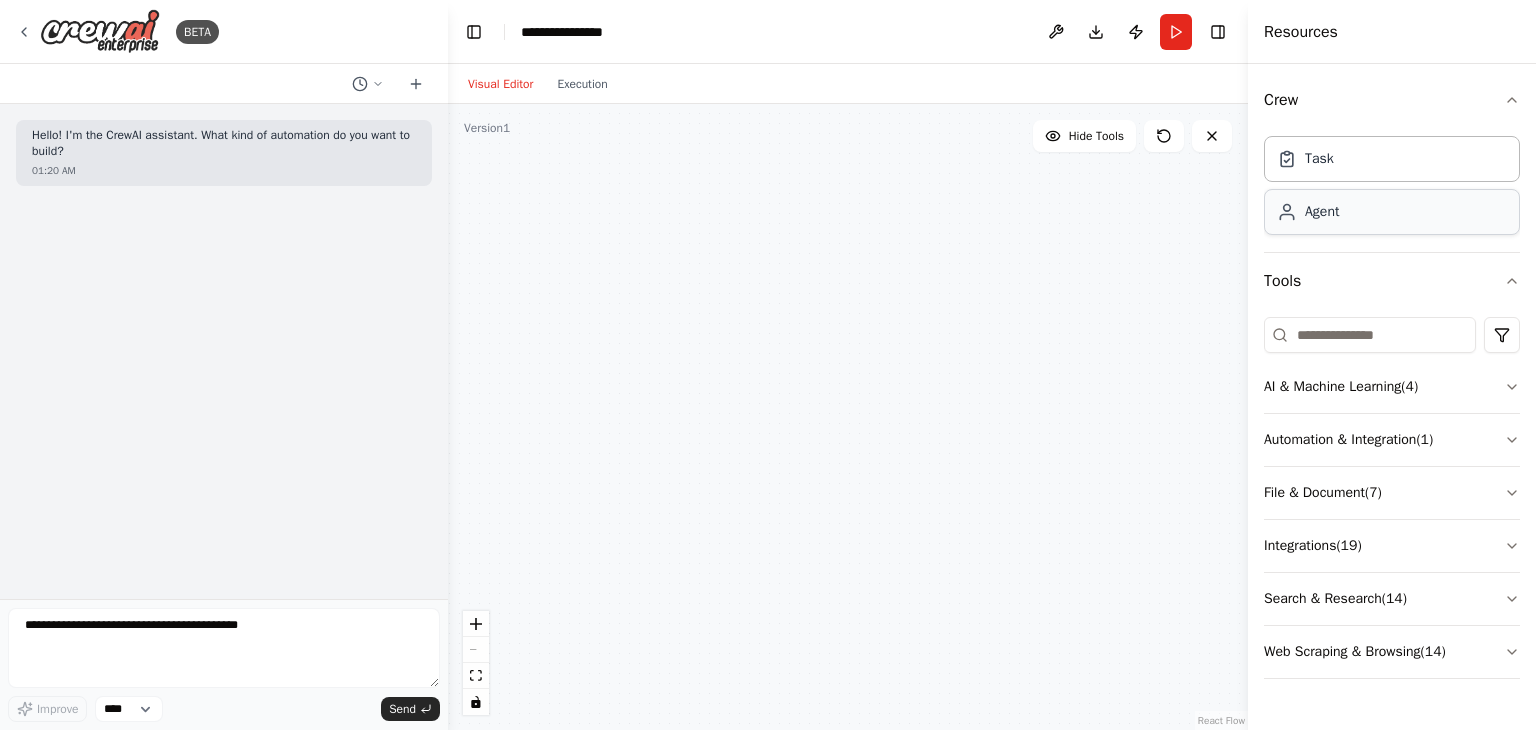 click on "Agent" at bounding box center (1392, 212) 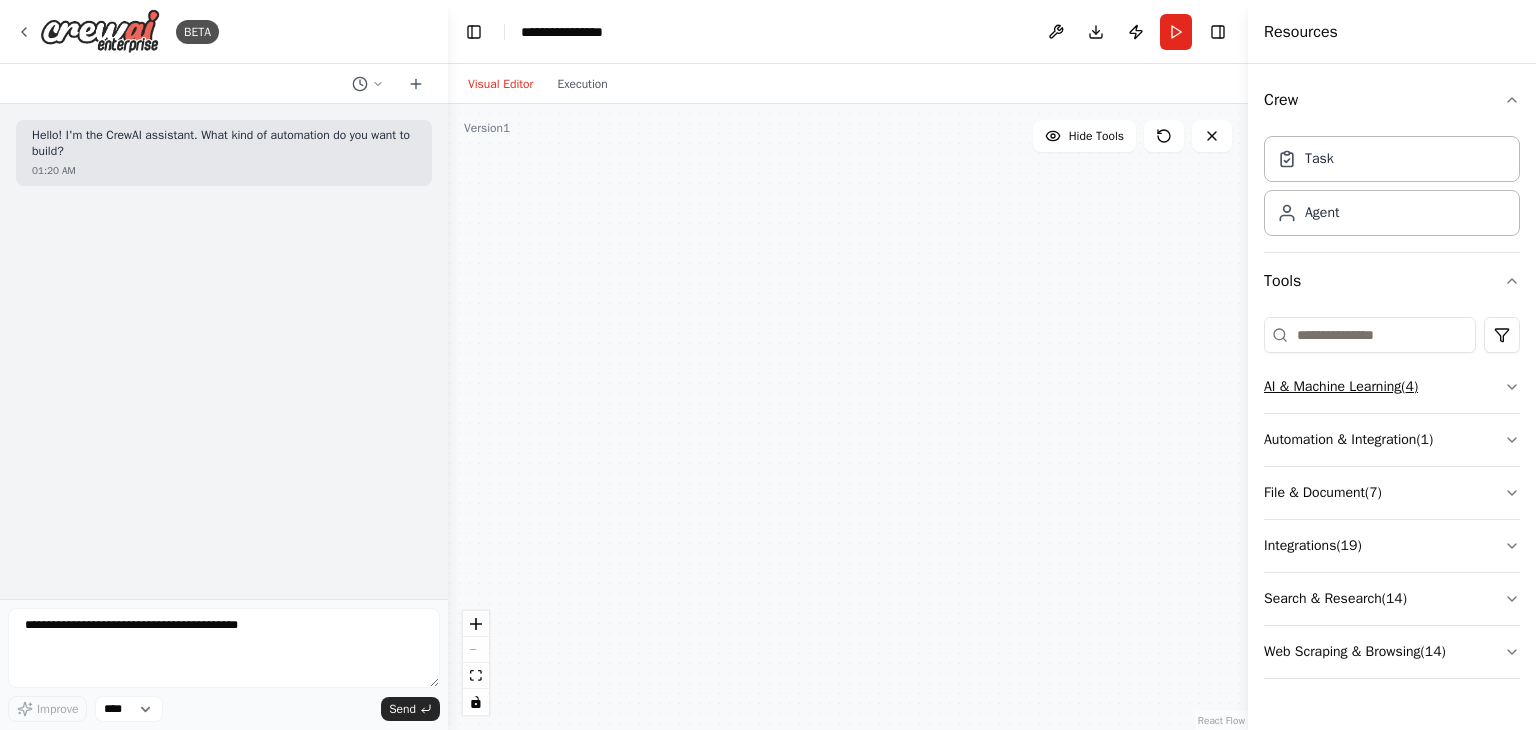 click on "AI & Machine Learning  ( 4 )" at bounding box center (1392, 387) 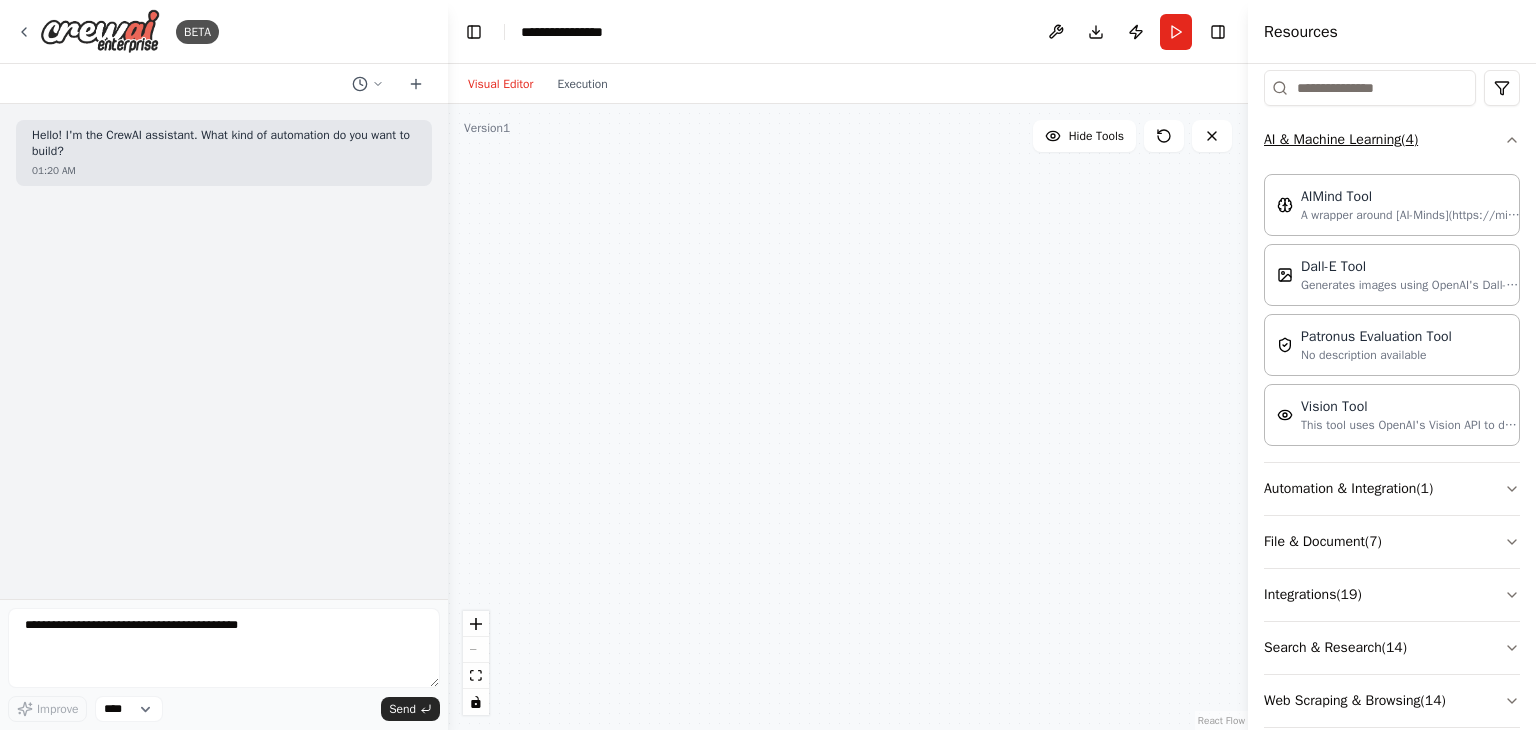 scroll, scrollTop: 248, scrollLeft: 0, axis: vertical 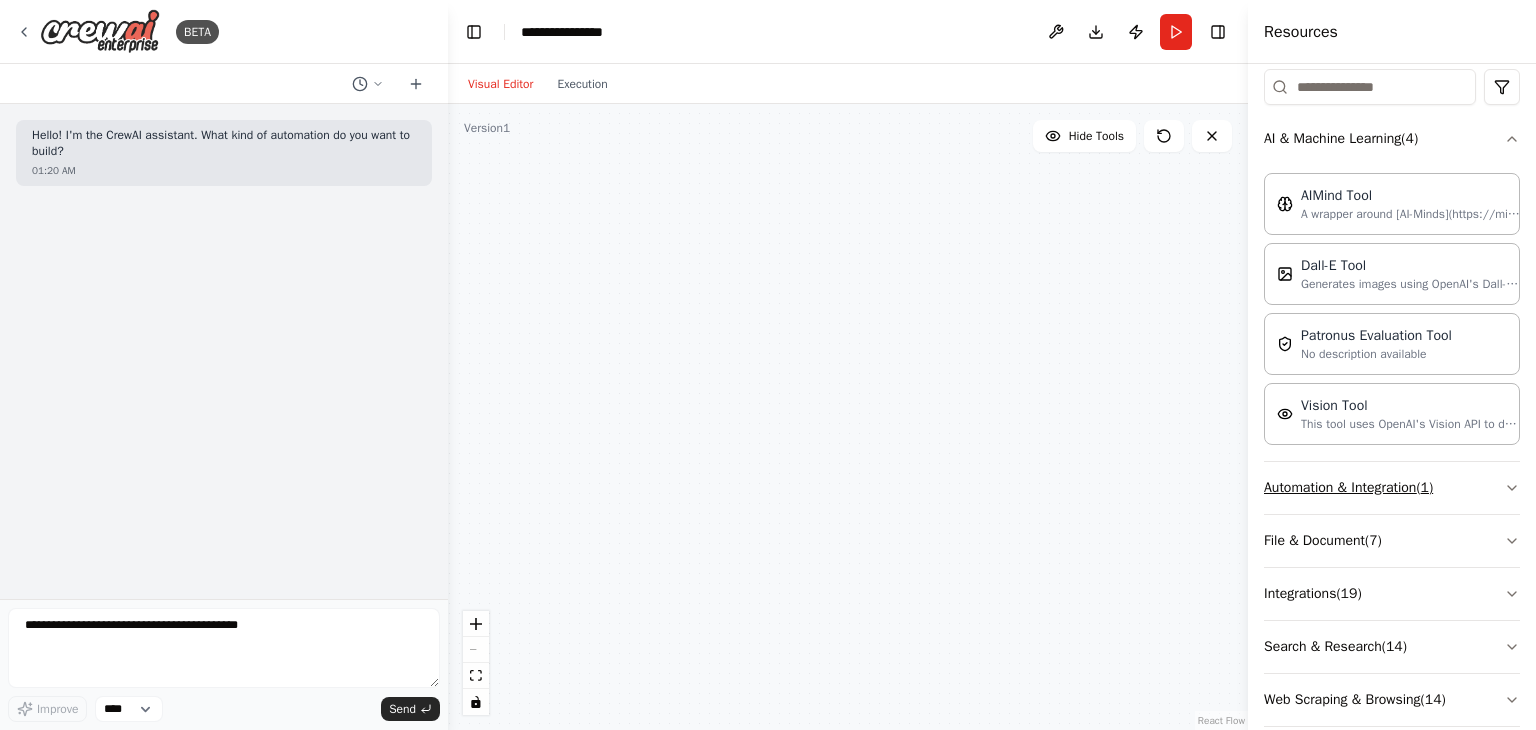 click on "Automation & Integration  ( 1 )" at bounding box center (1392, 488) 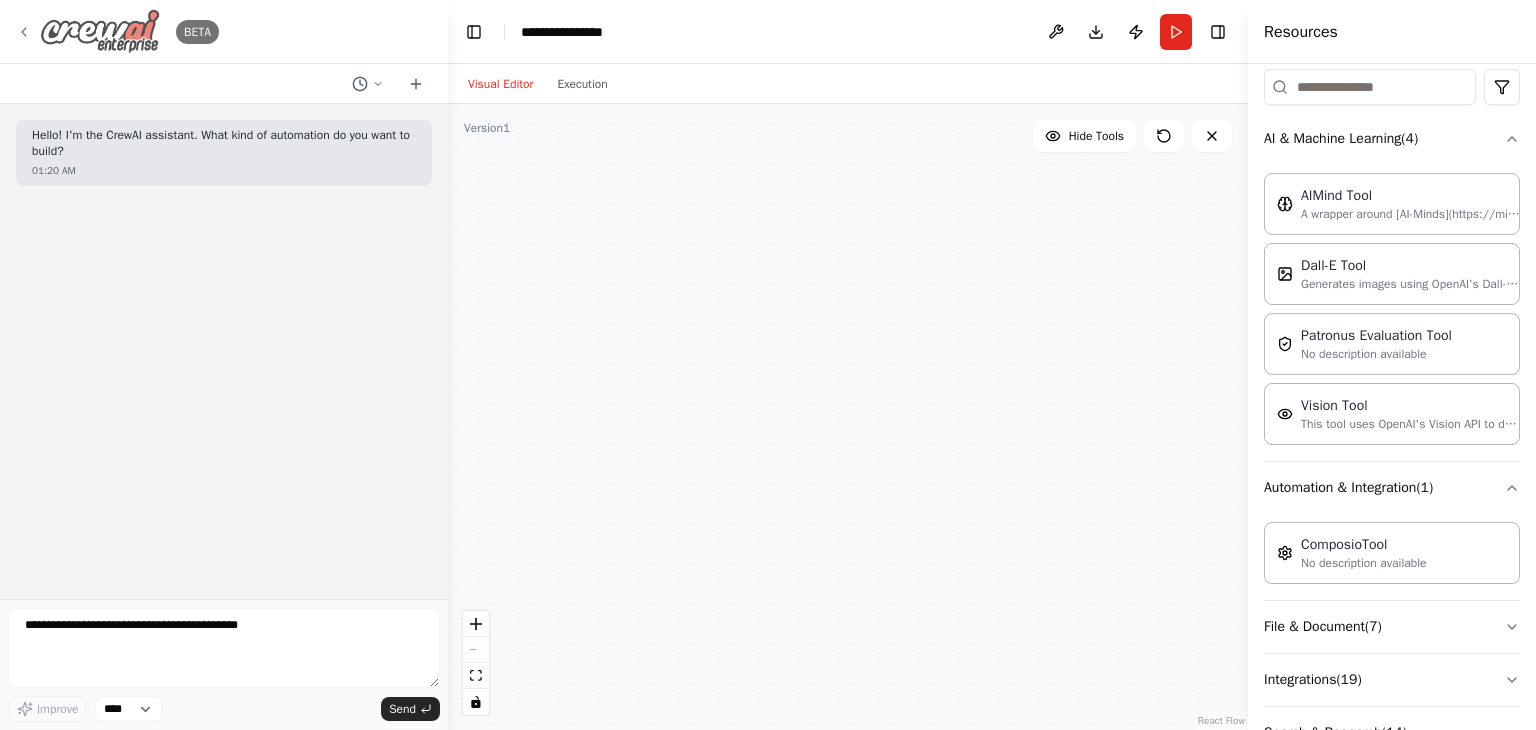 click on "BETA" at bounding box center [117, 31] 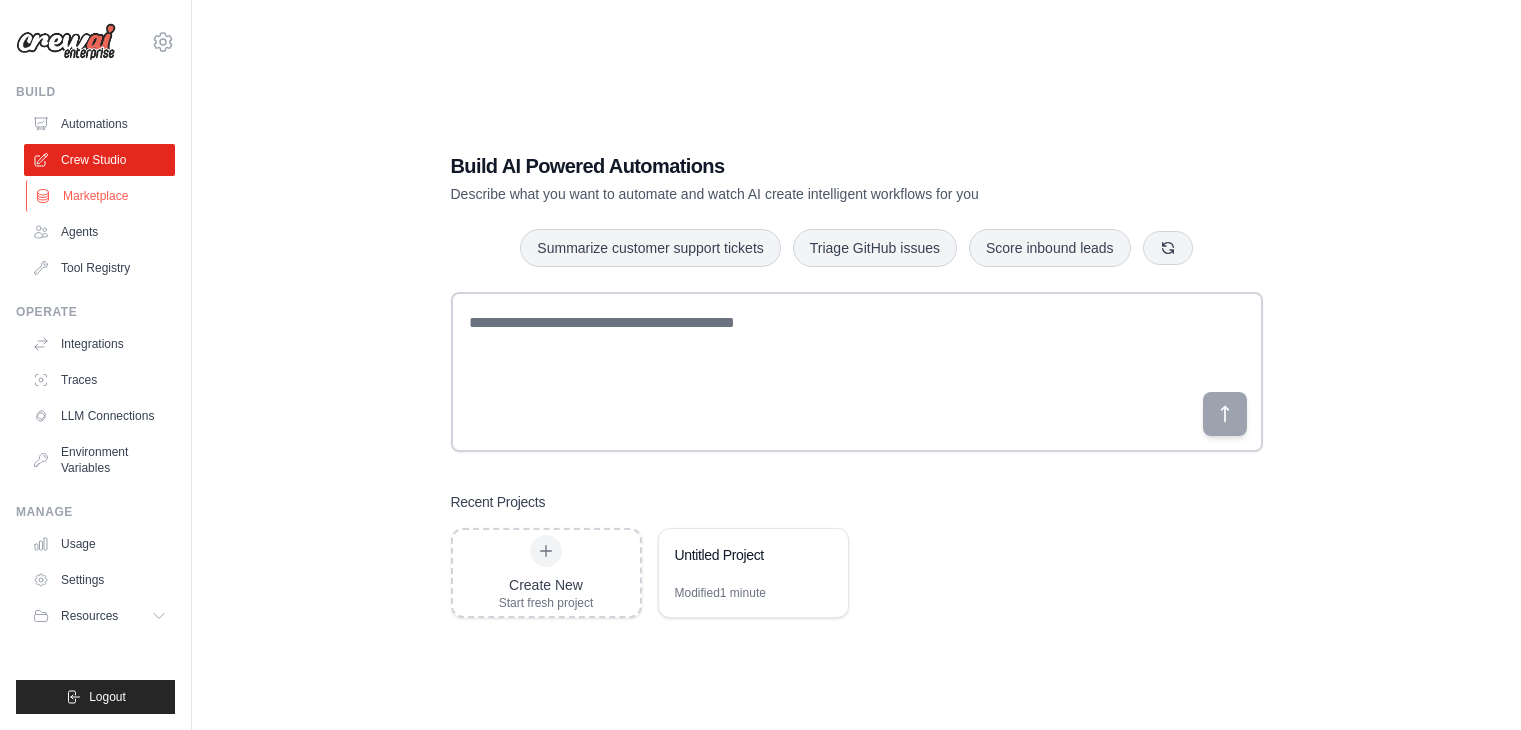 scroll, scrollTop: 0, scrollLeft: 0, axis: both 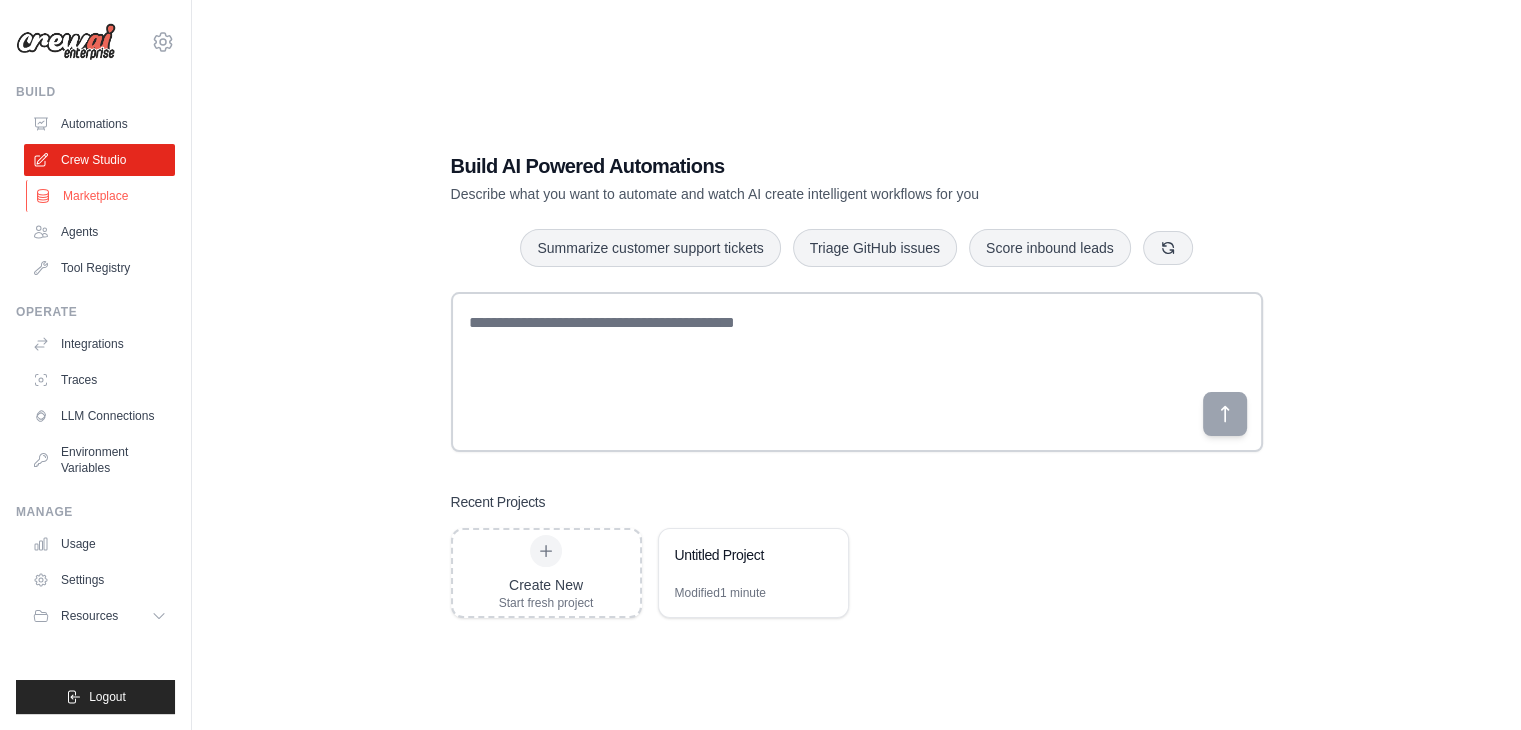 click on "Marketplace" at bounding box center (101, 196) 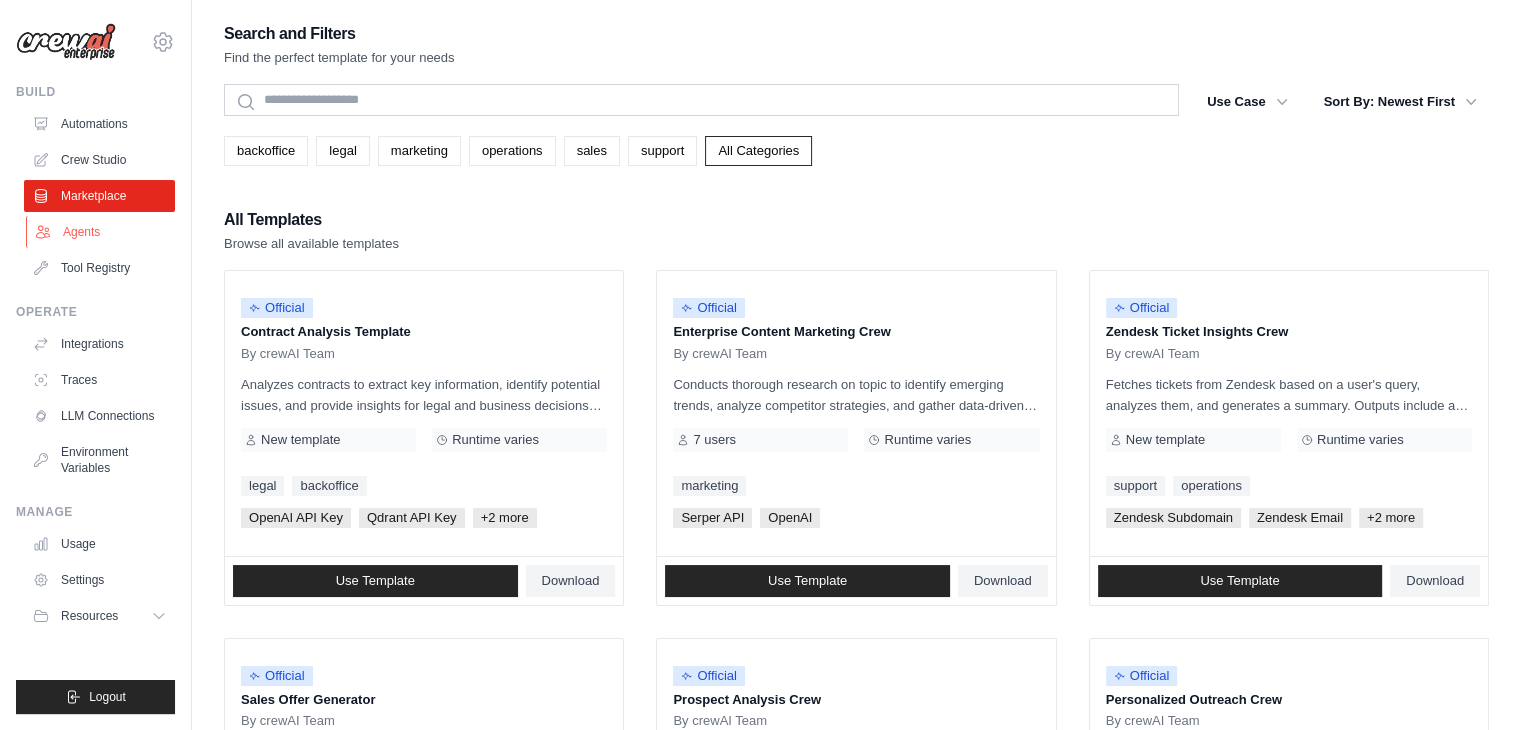 click on "Agents" at bounding box center [101, 232] 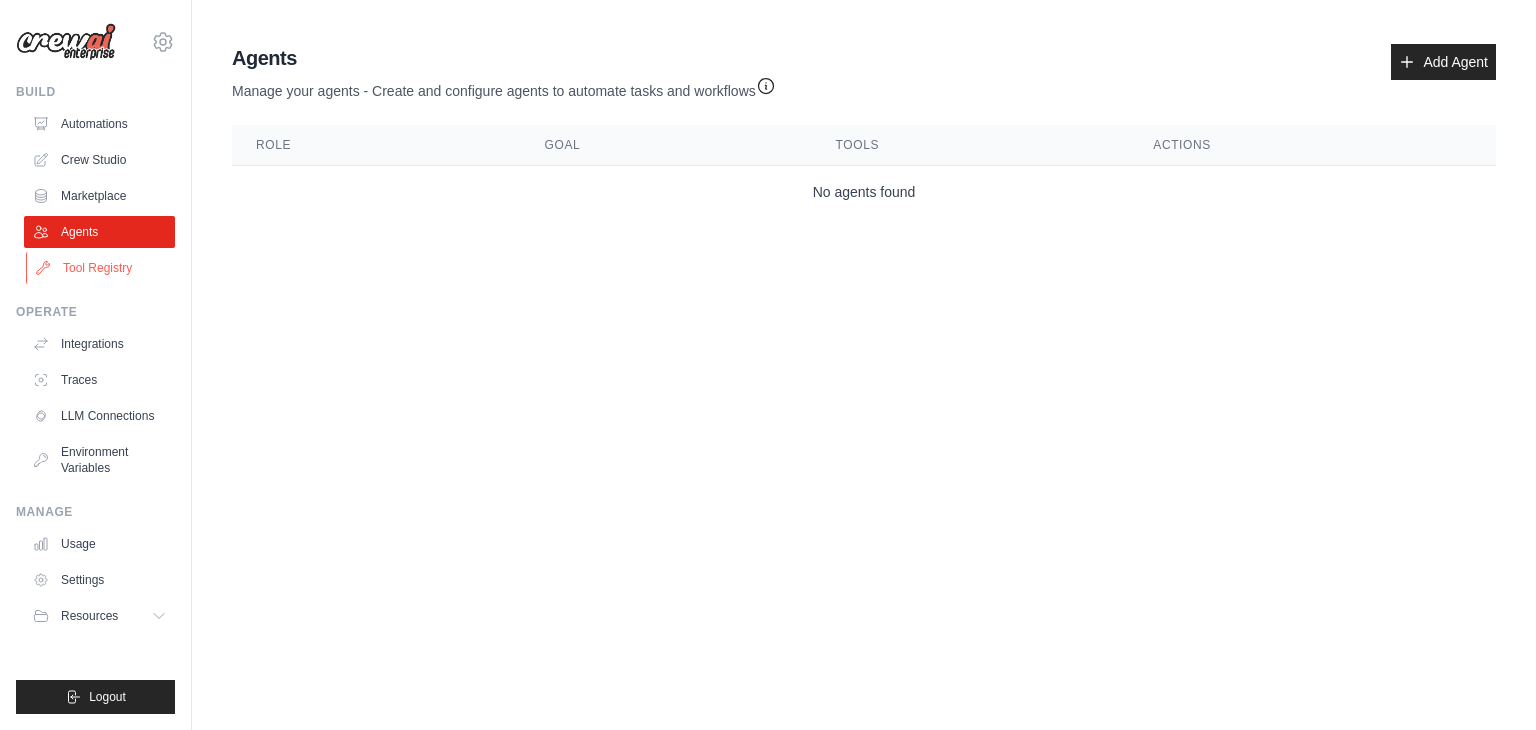 click on "Tool Registry" at bounding box center (101, 268) 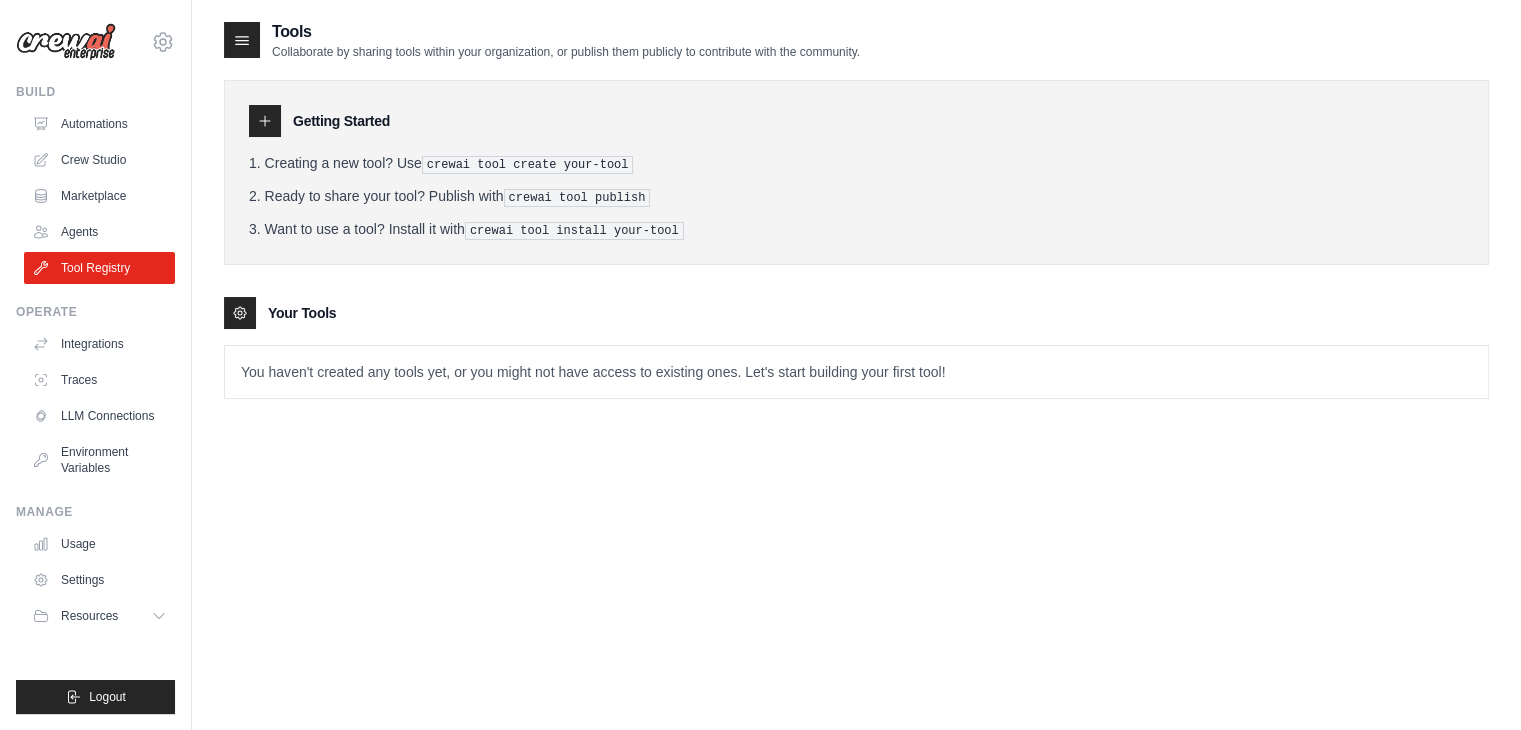 scroll, scrollTop: 0, scrollLeft: 0, axis: both 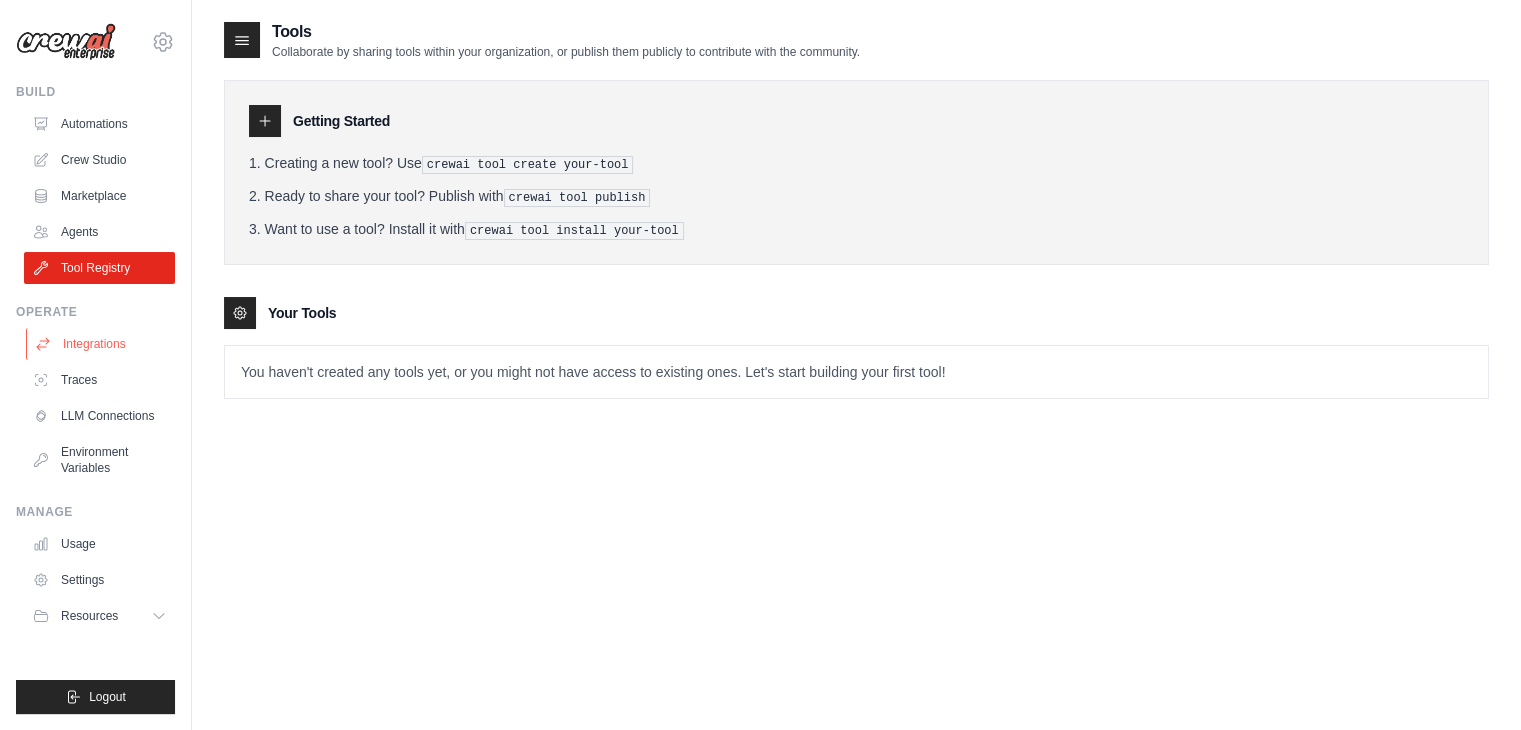 click on "Integrations" at bounding box center (101, 344) 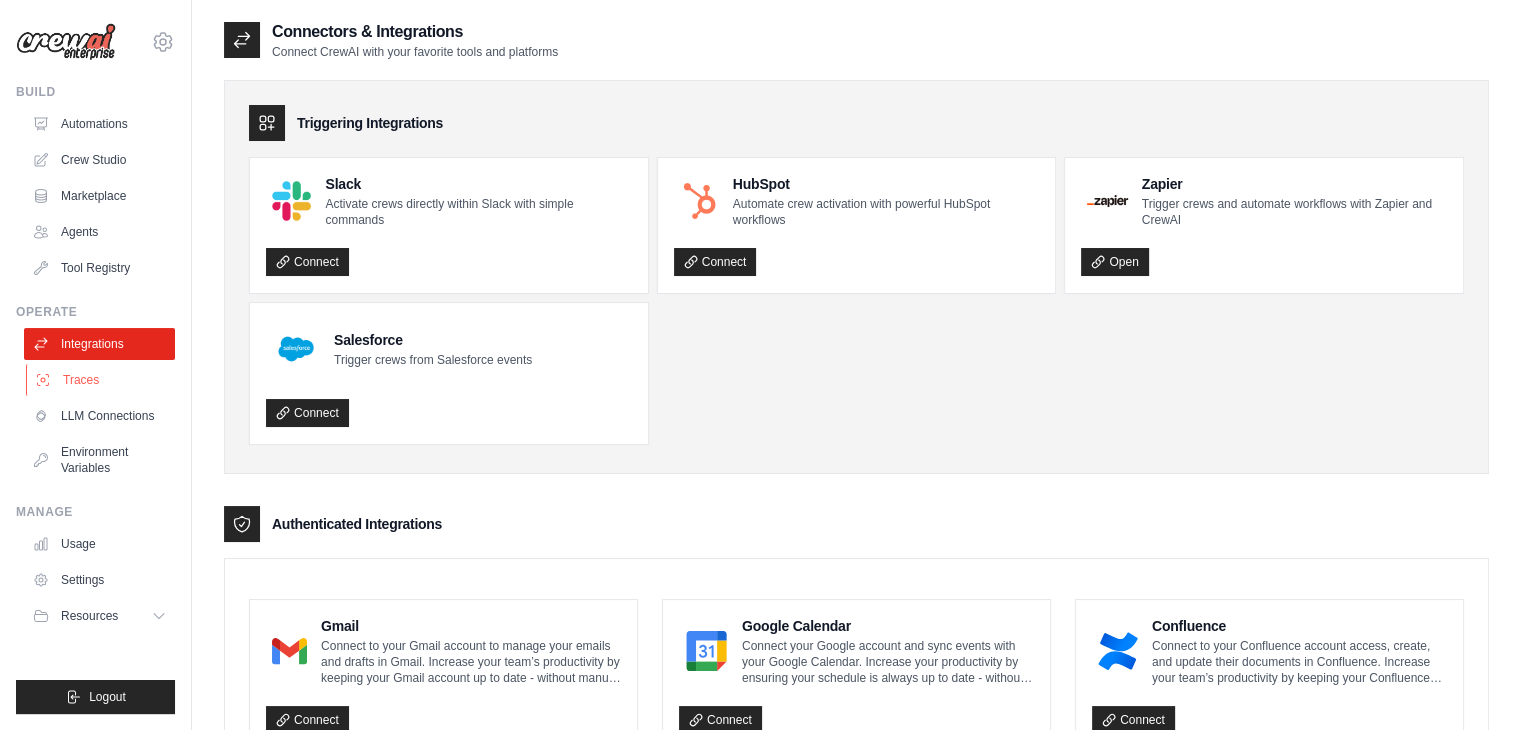 click on "Traces" at bounding box center (101, 380) 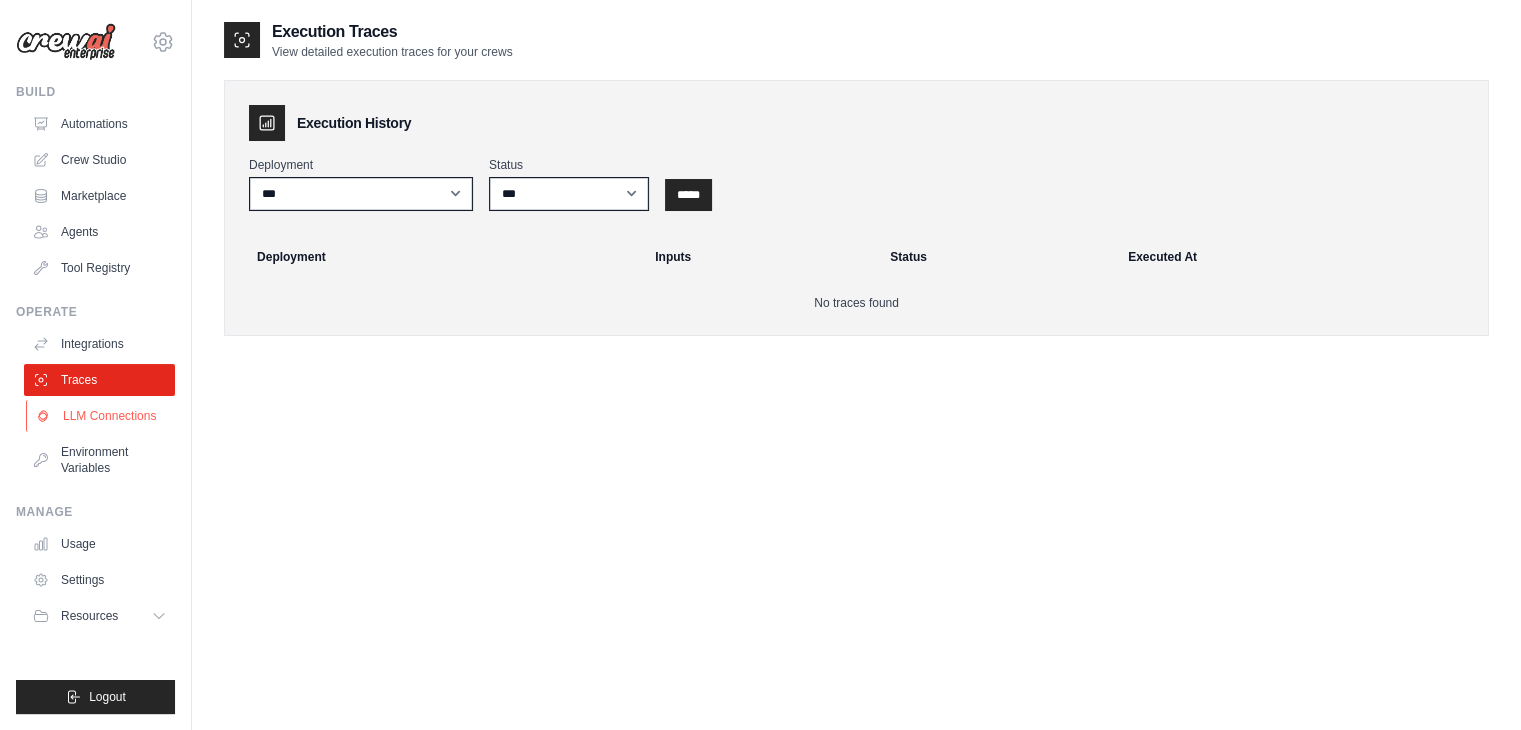 click on "LLM Connections" at bounding box center (101, 416) 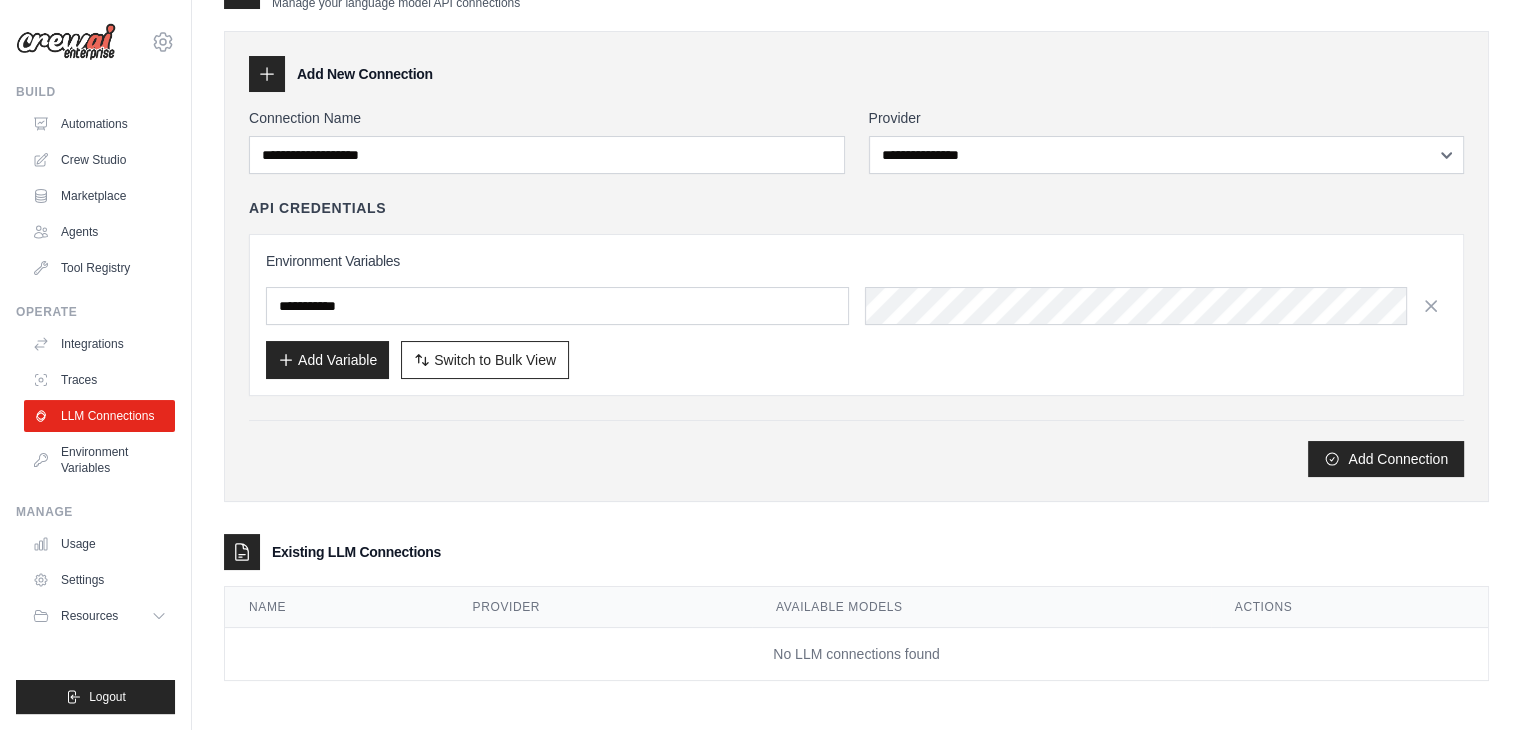 scroll, scrollTop: 0, scrollLeft: 0, axis: both 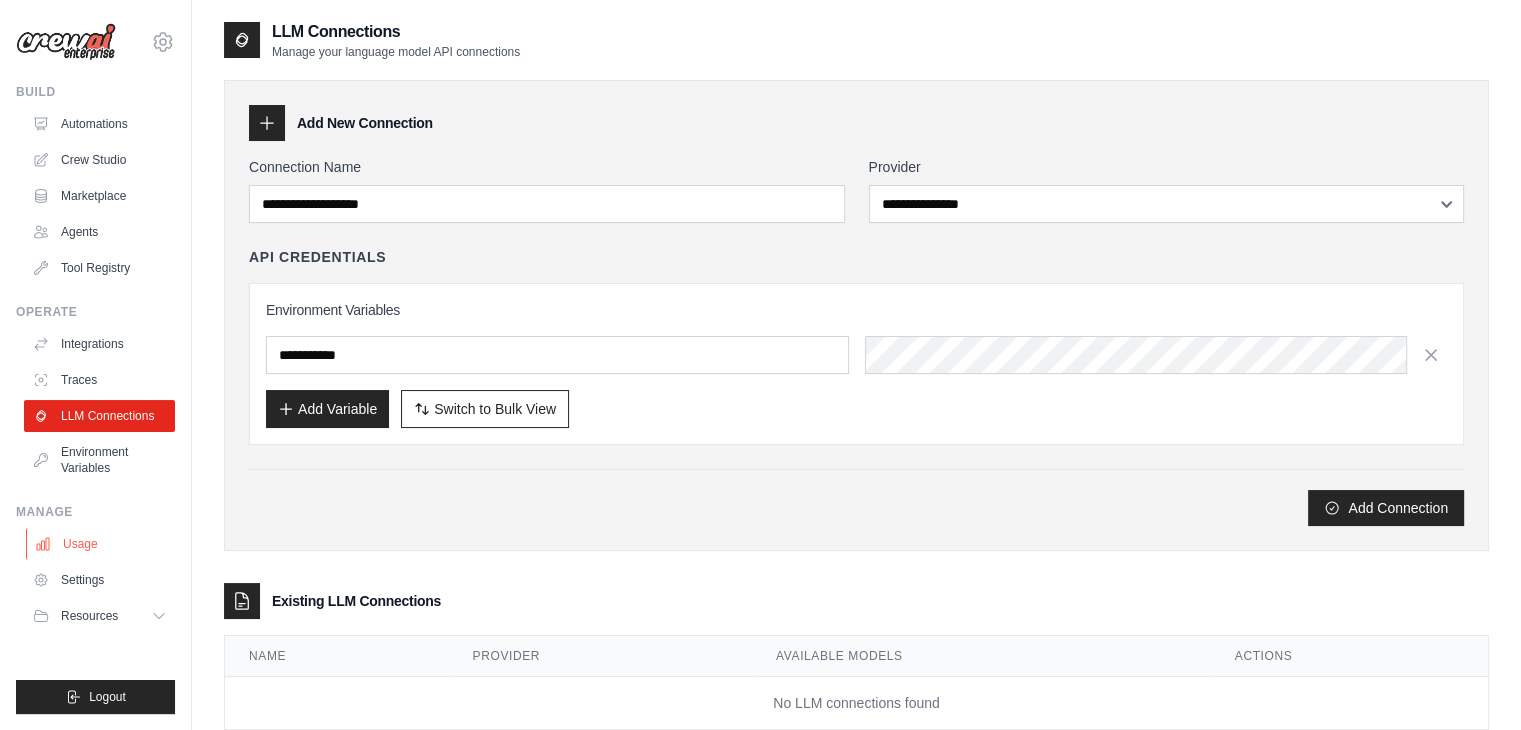 click on "Usage" at bounding box center [101, 544] 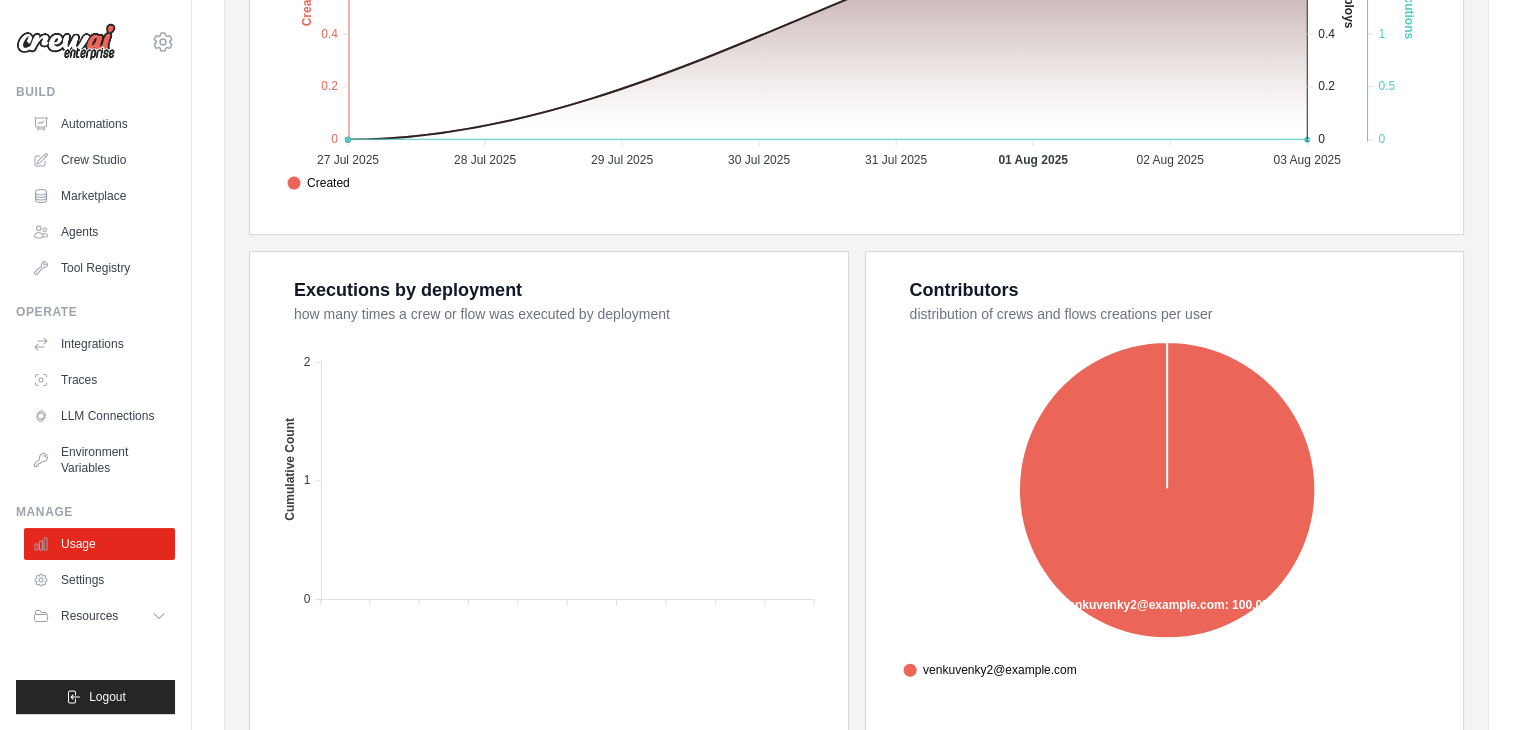 scroll, scrollTop: 717, scrollLeft: 0, axis: vertical 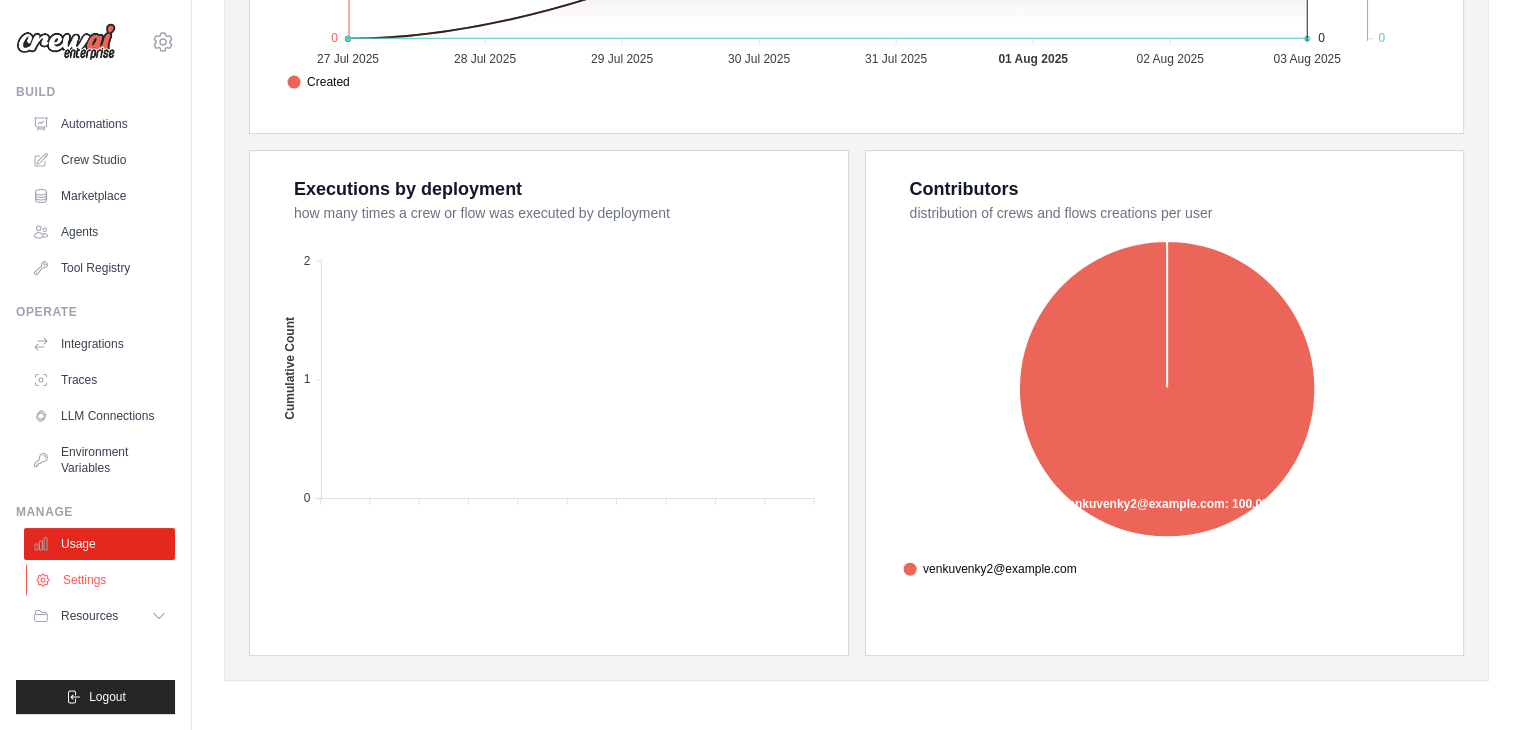 click on "Settings" at bounding box center (101, 580) 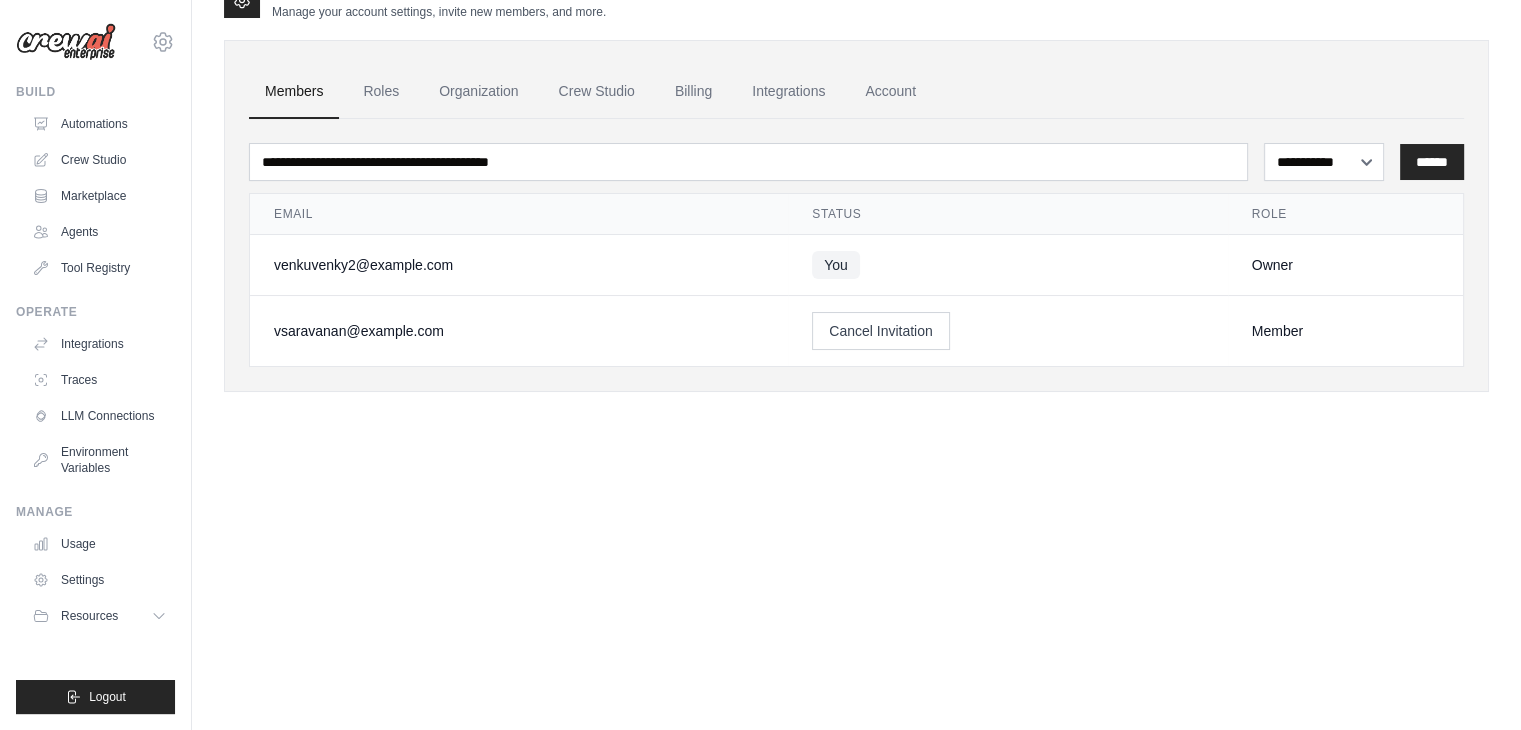 scroll, scrollTop: 0, scrollLeft: 0, axis: both 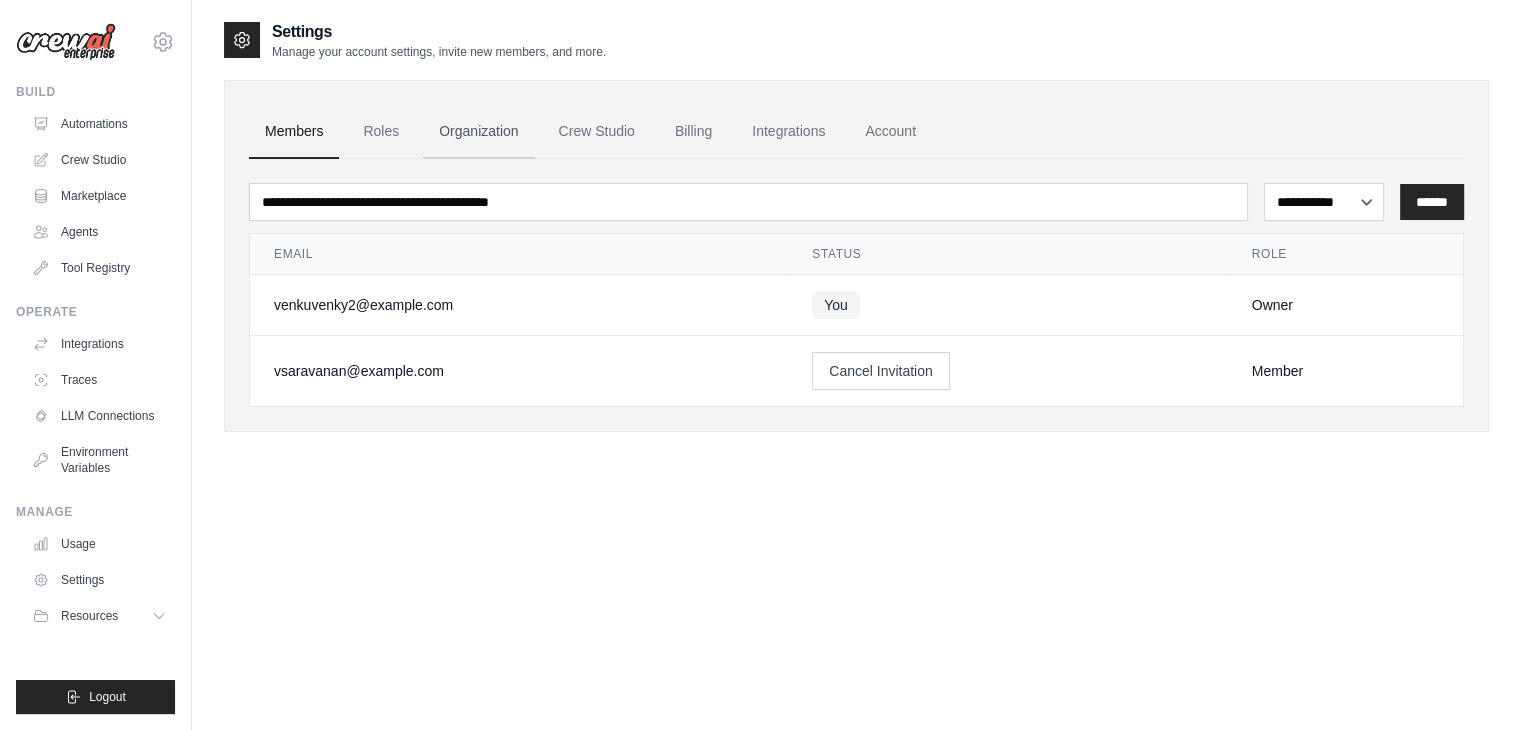 click on "Organization" at bounding box center [478, 132] 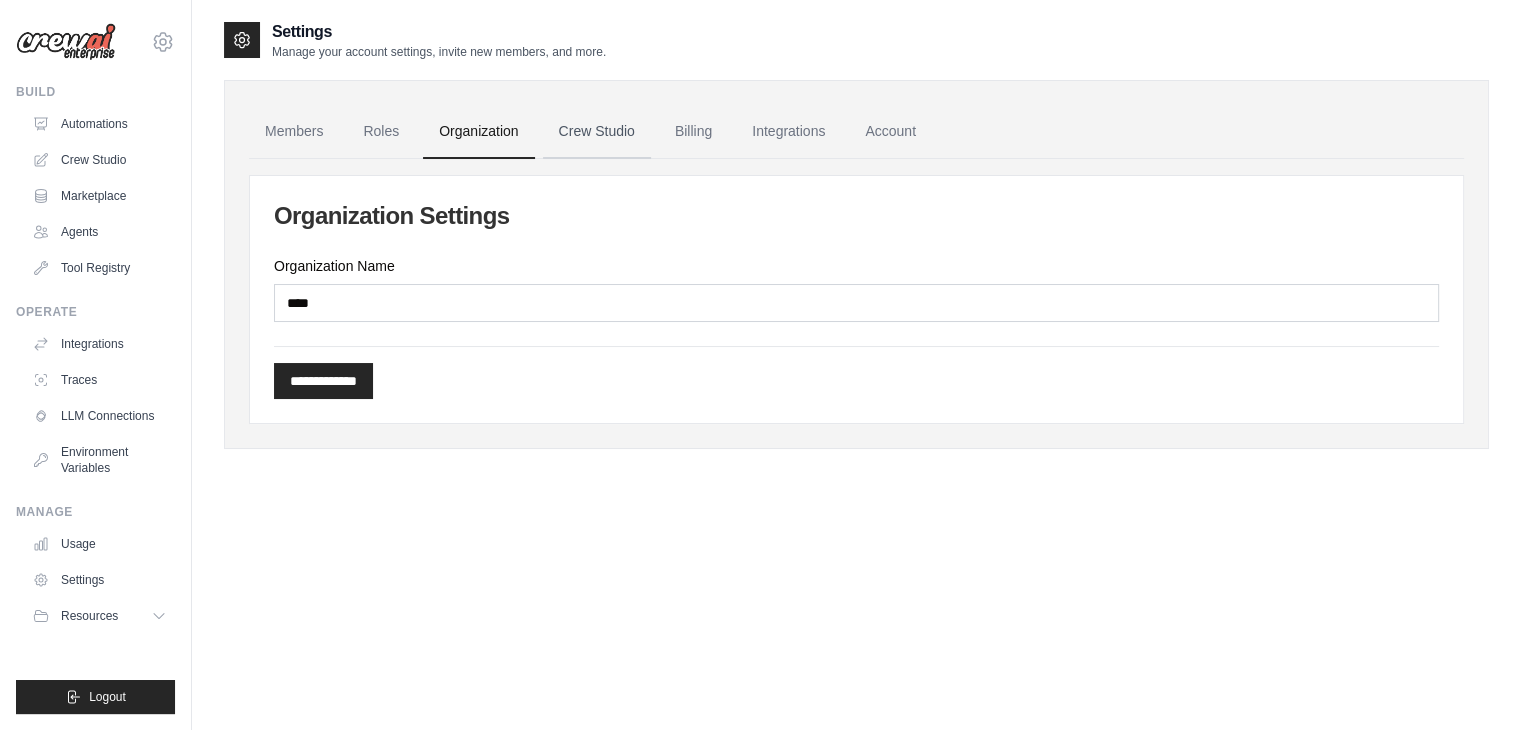 click on "Crew Studio" at bounding box center [597, 132] 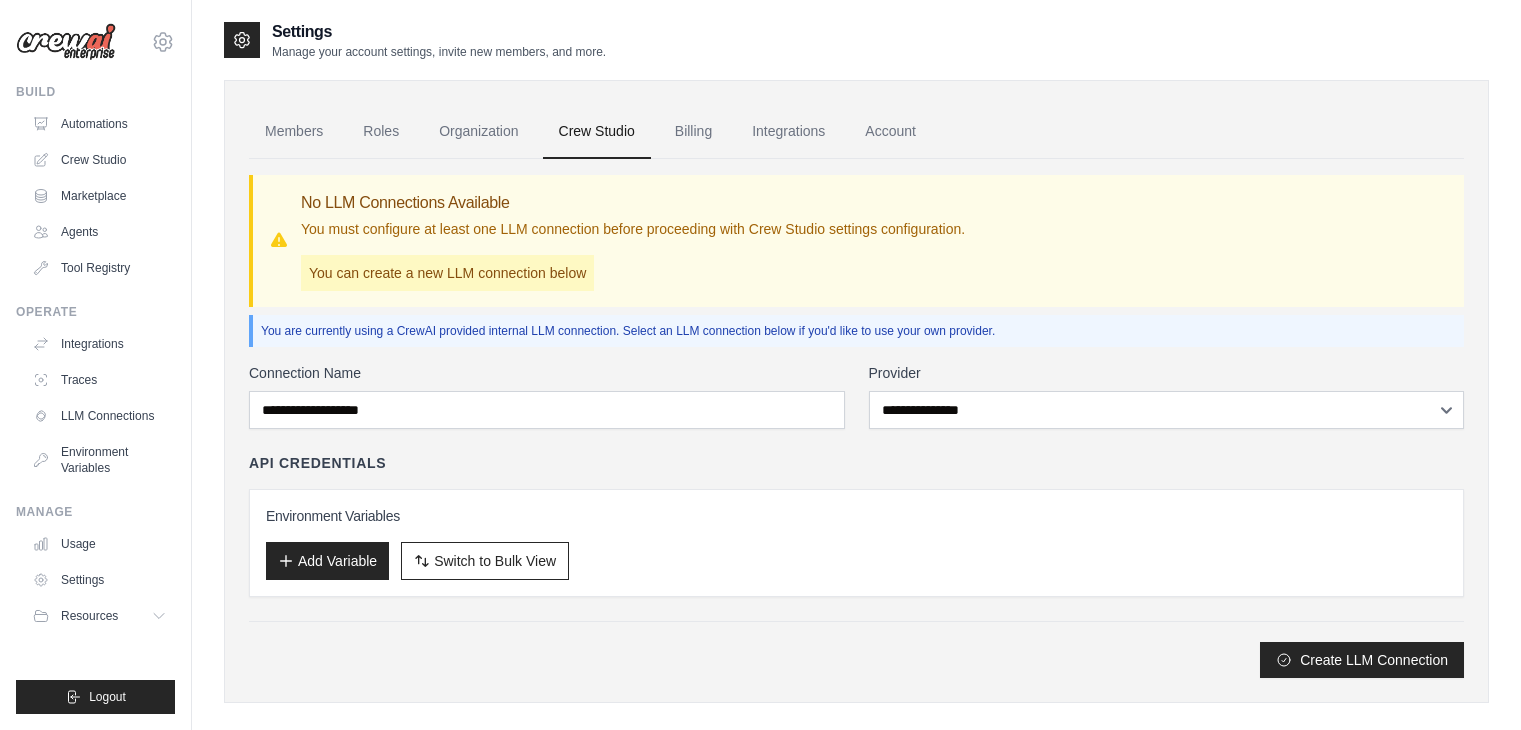 scroll, scrollTop: 0, scrollLeft: 0, axis: both 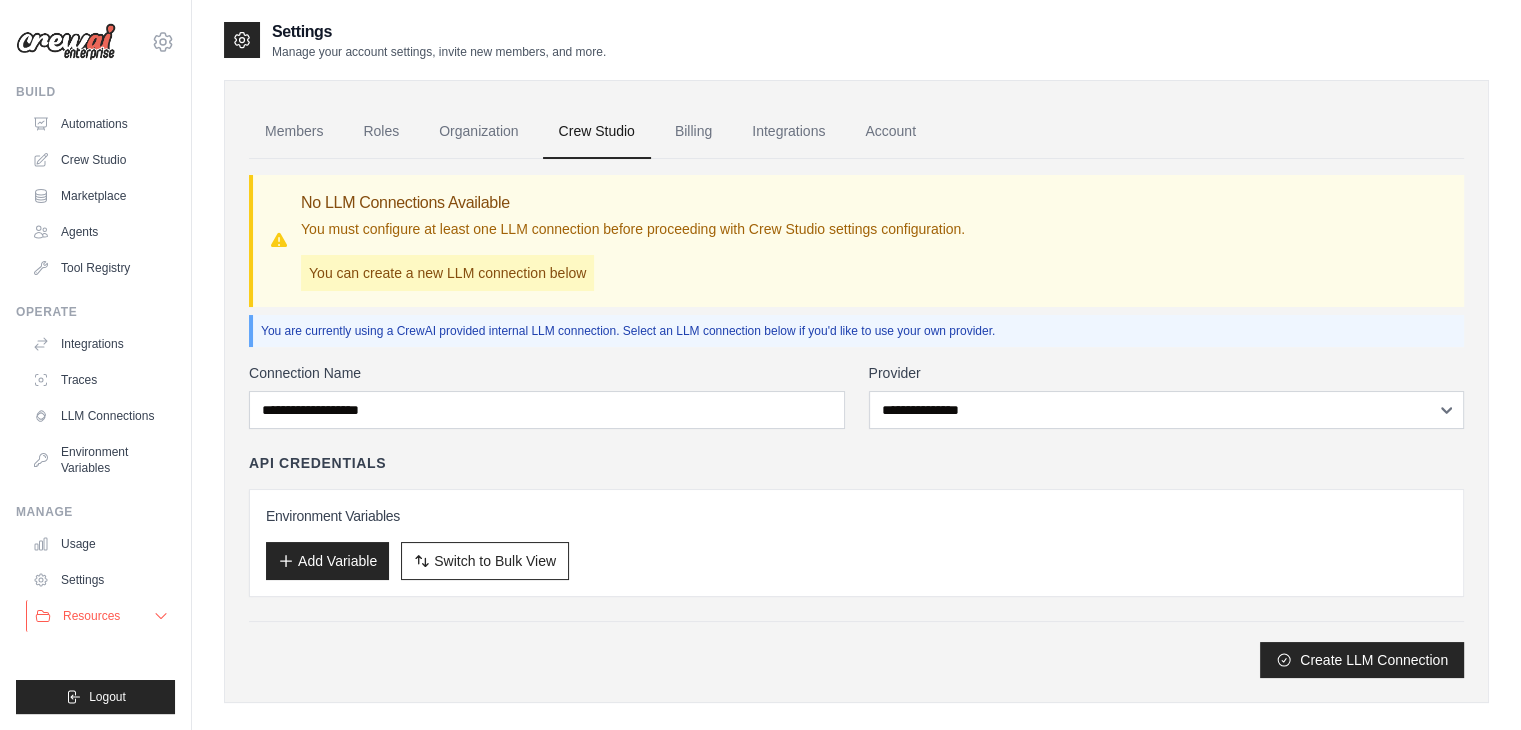 click on "Resources" at bounding box center [101, 616] 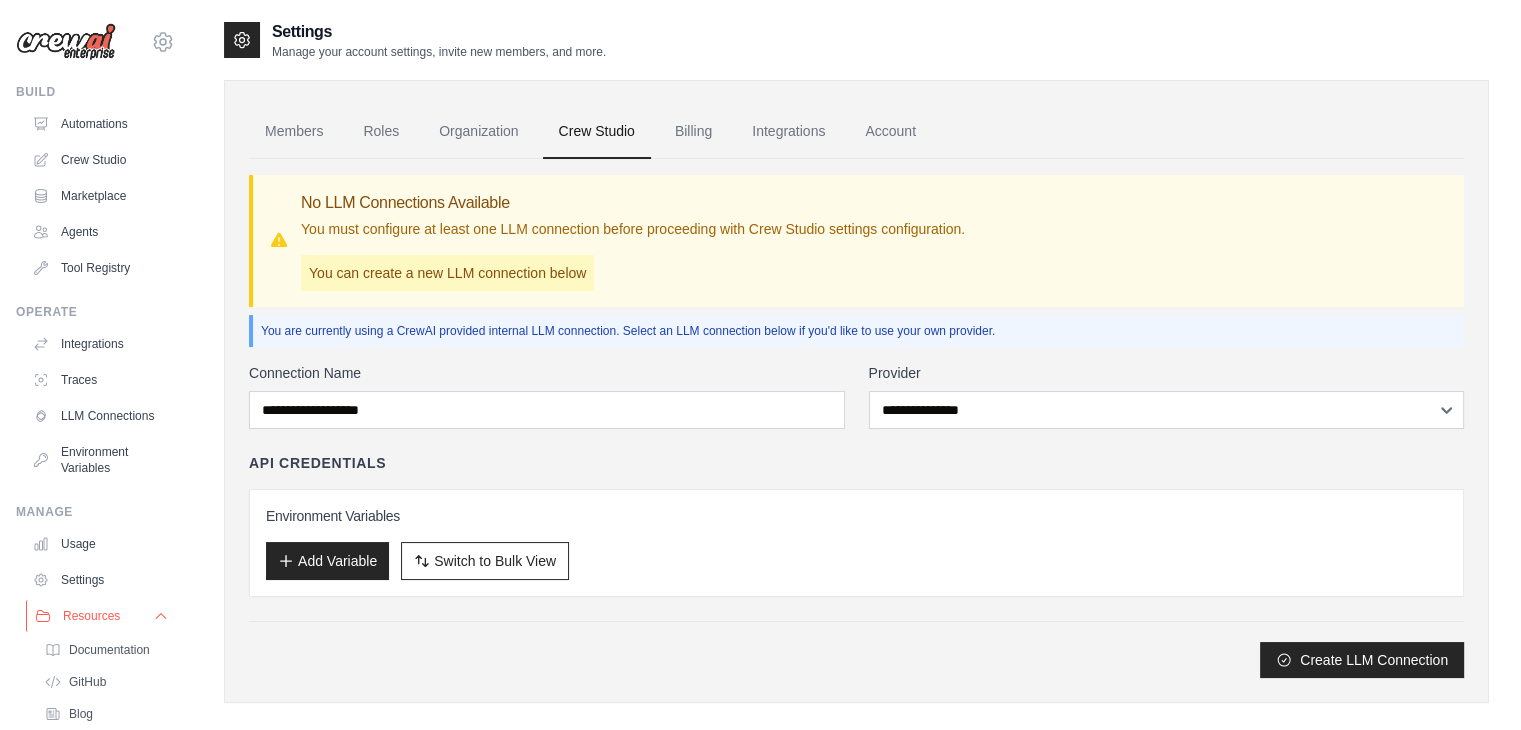 click on "Resources" at bounding box center [91, 616] 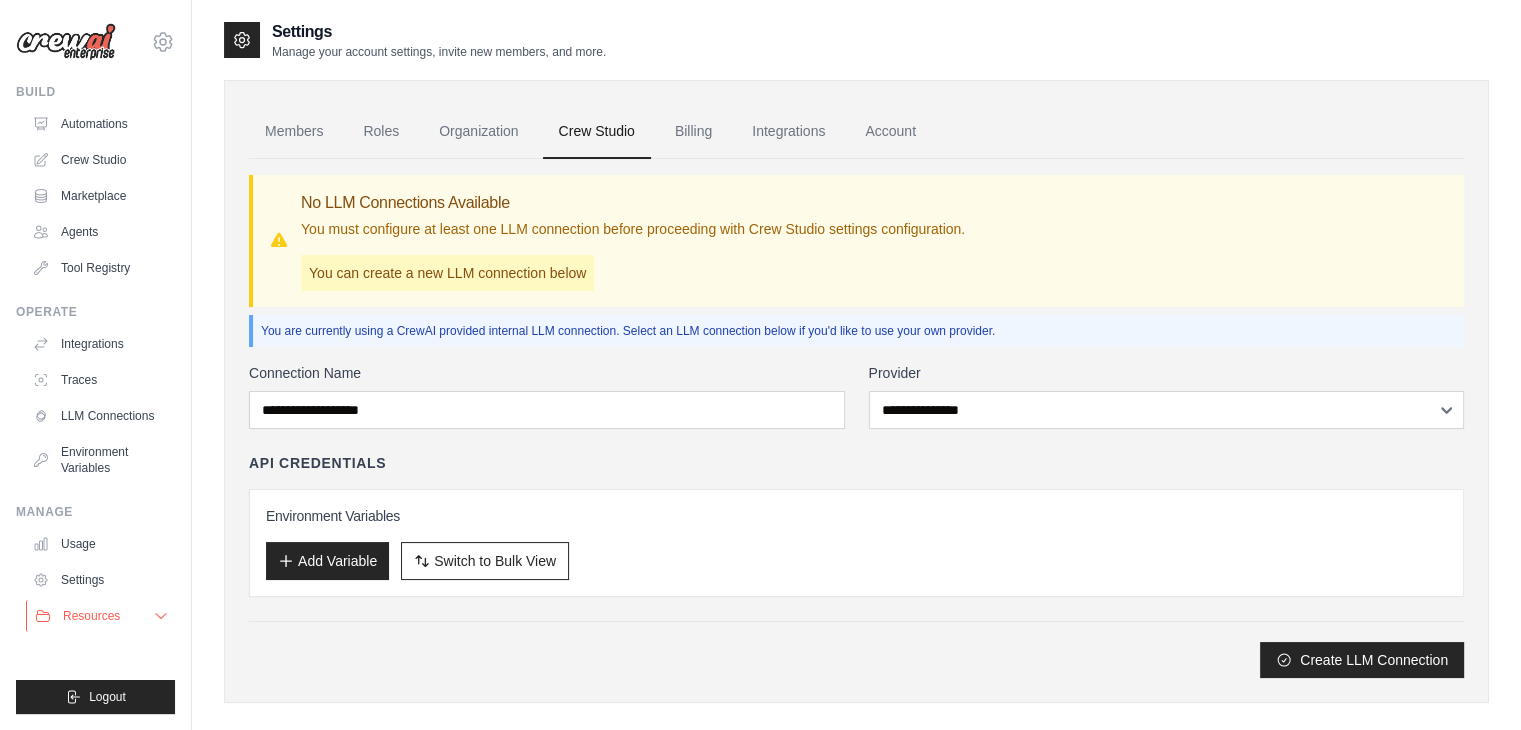 click on "Resources" at bounding box center (101, 616) 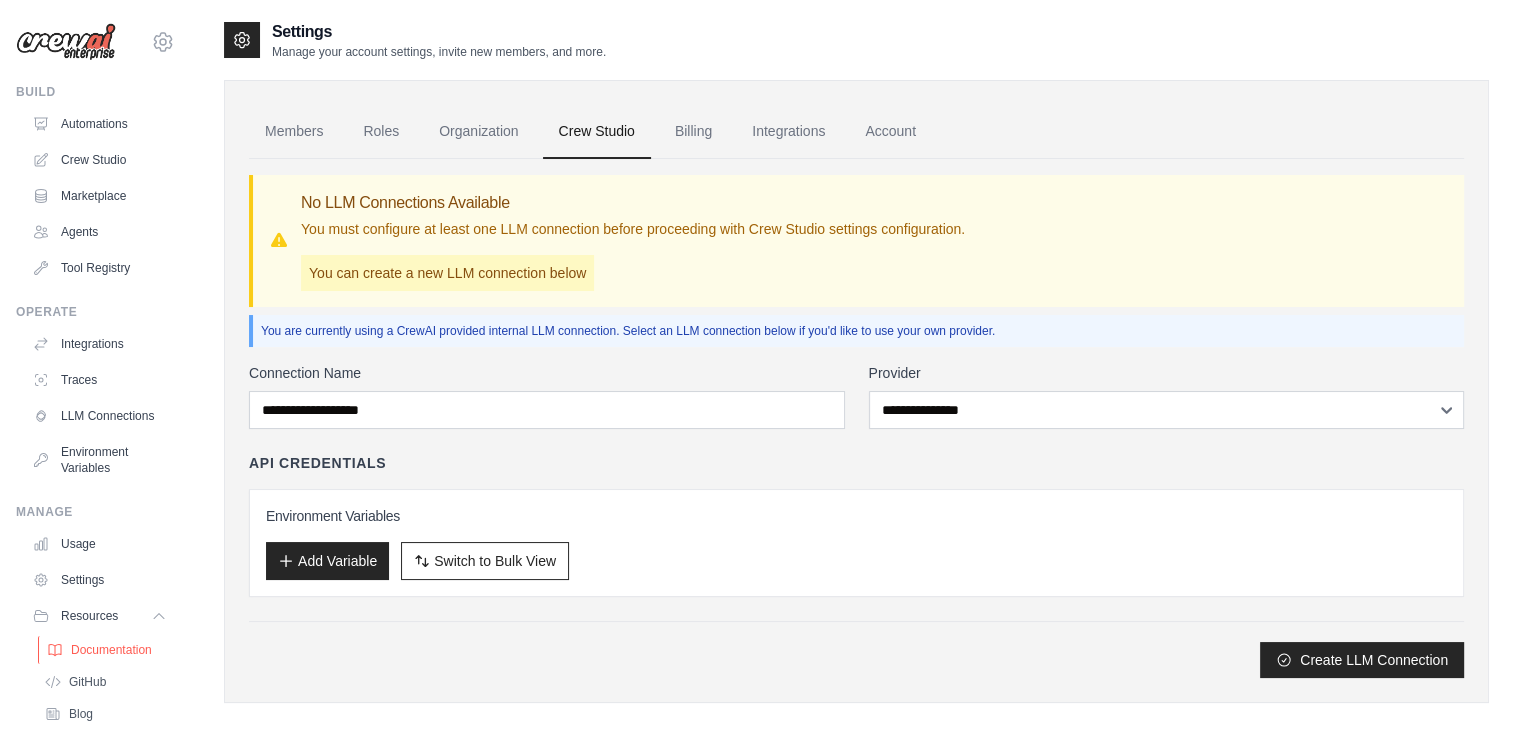 scroll, scrollTop: 116, scrollLeft: 0, axis: vertical 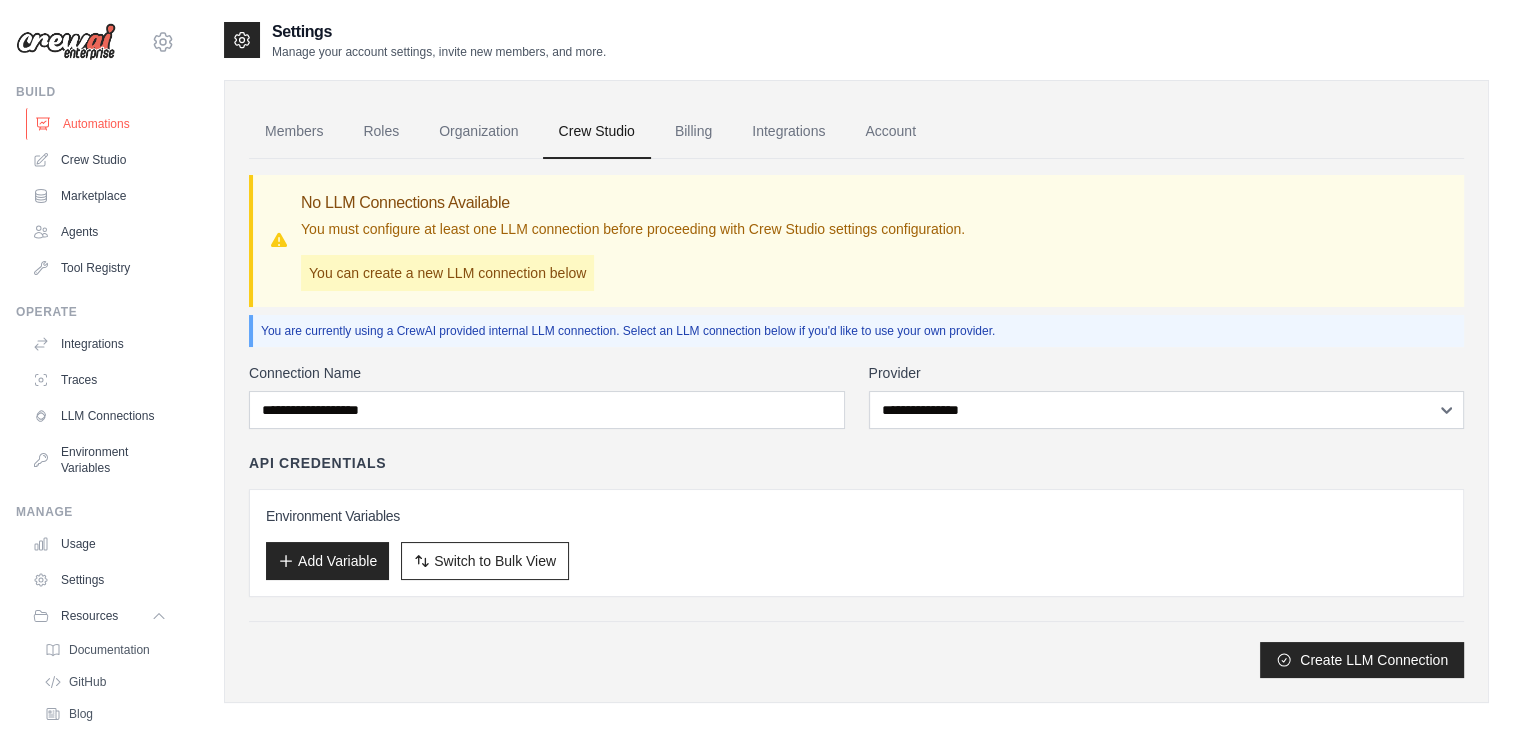 click on "Automations" at bounding box center (101, 124) 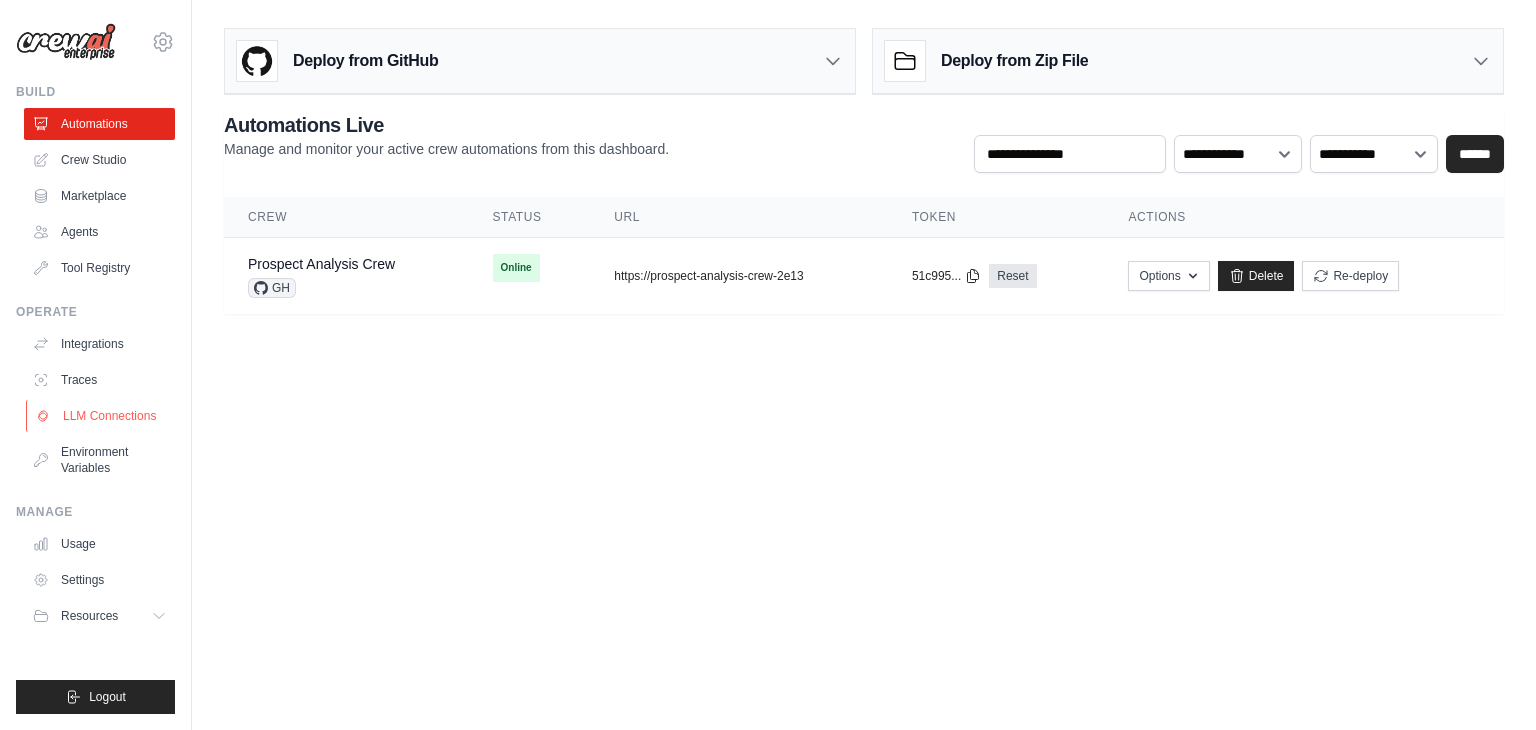 click on "LLM Connections" at bounding box center [101, 416] 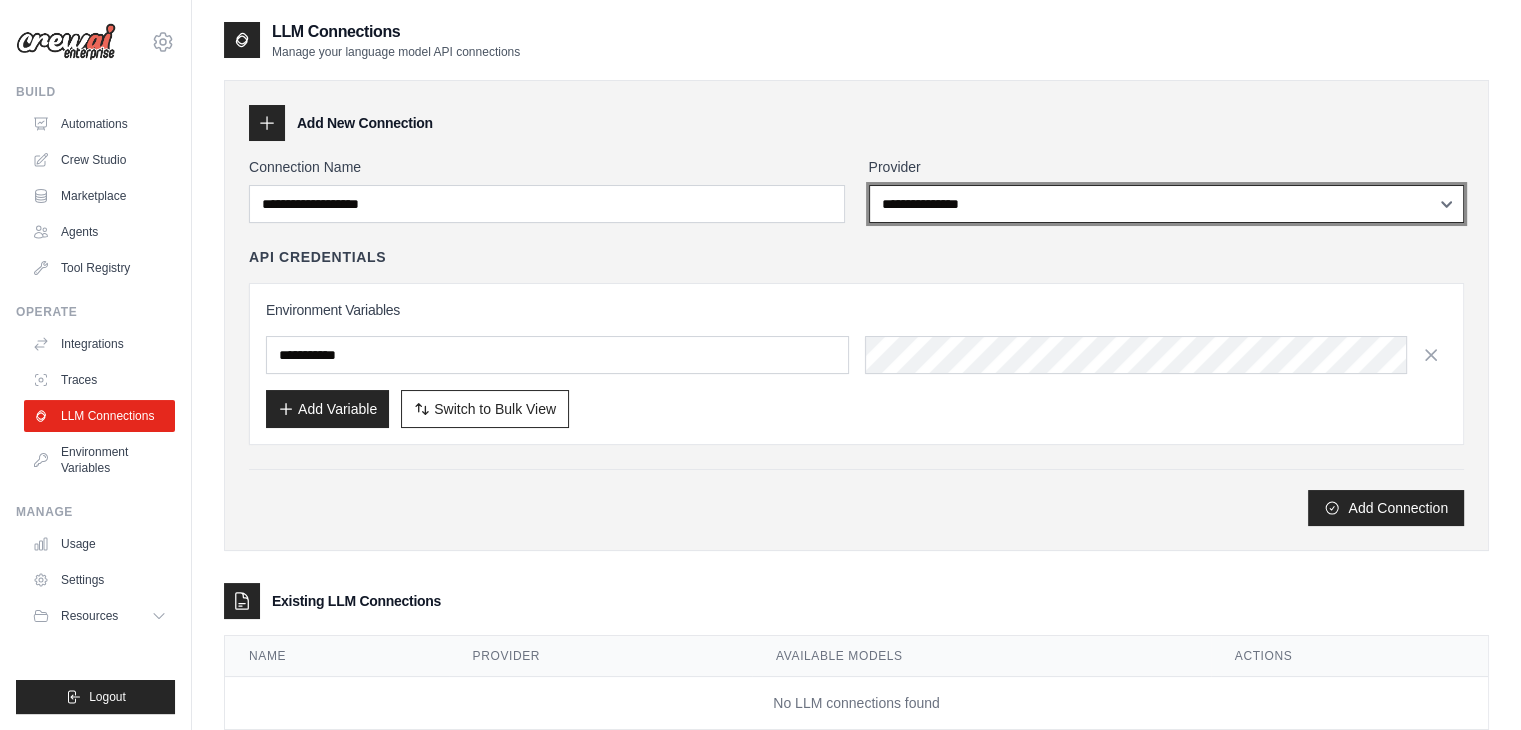 click on "**********" at bounding box center [1167, 204] 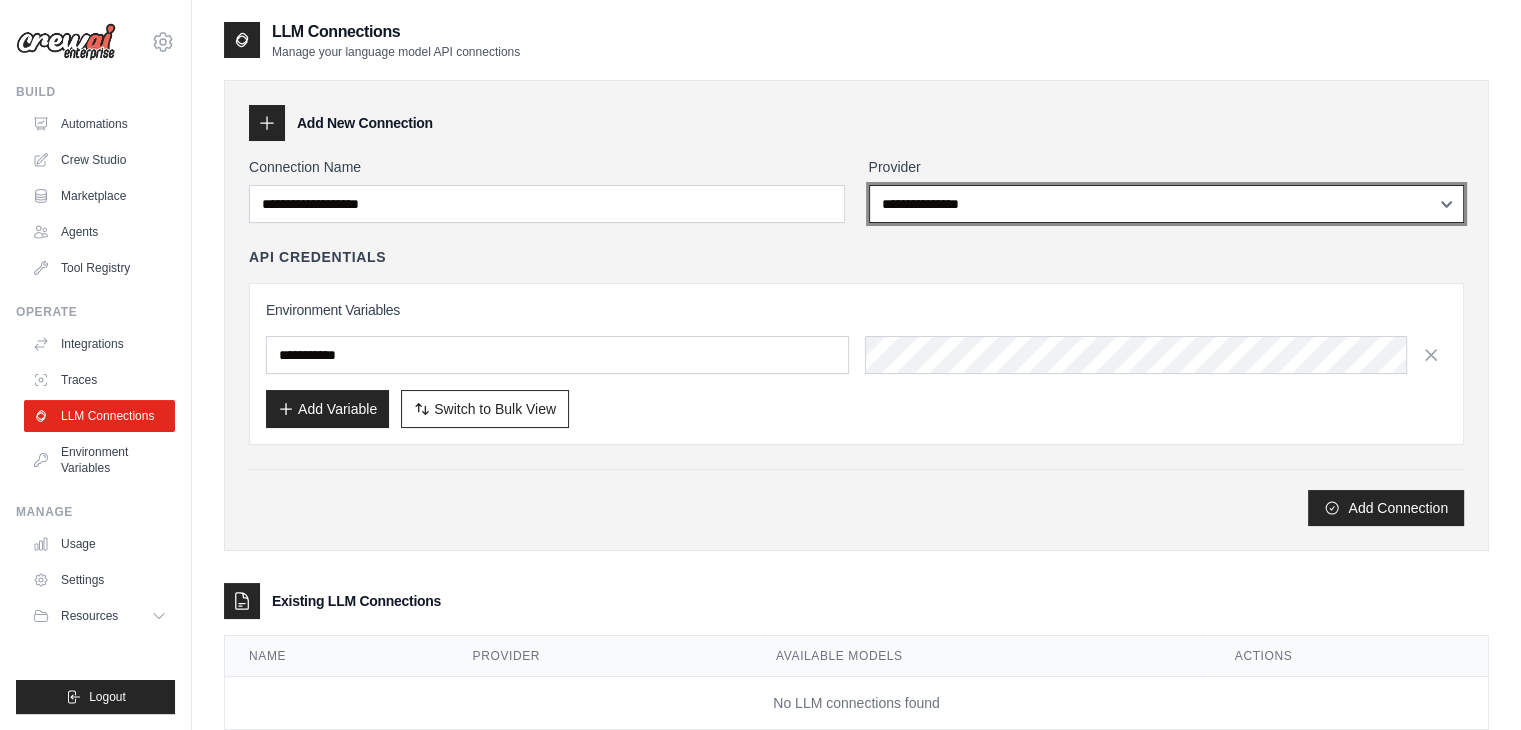 select on "******" 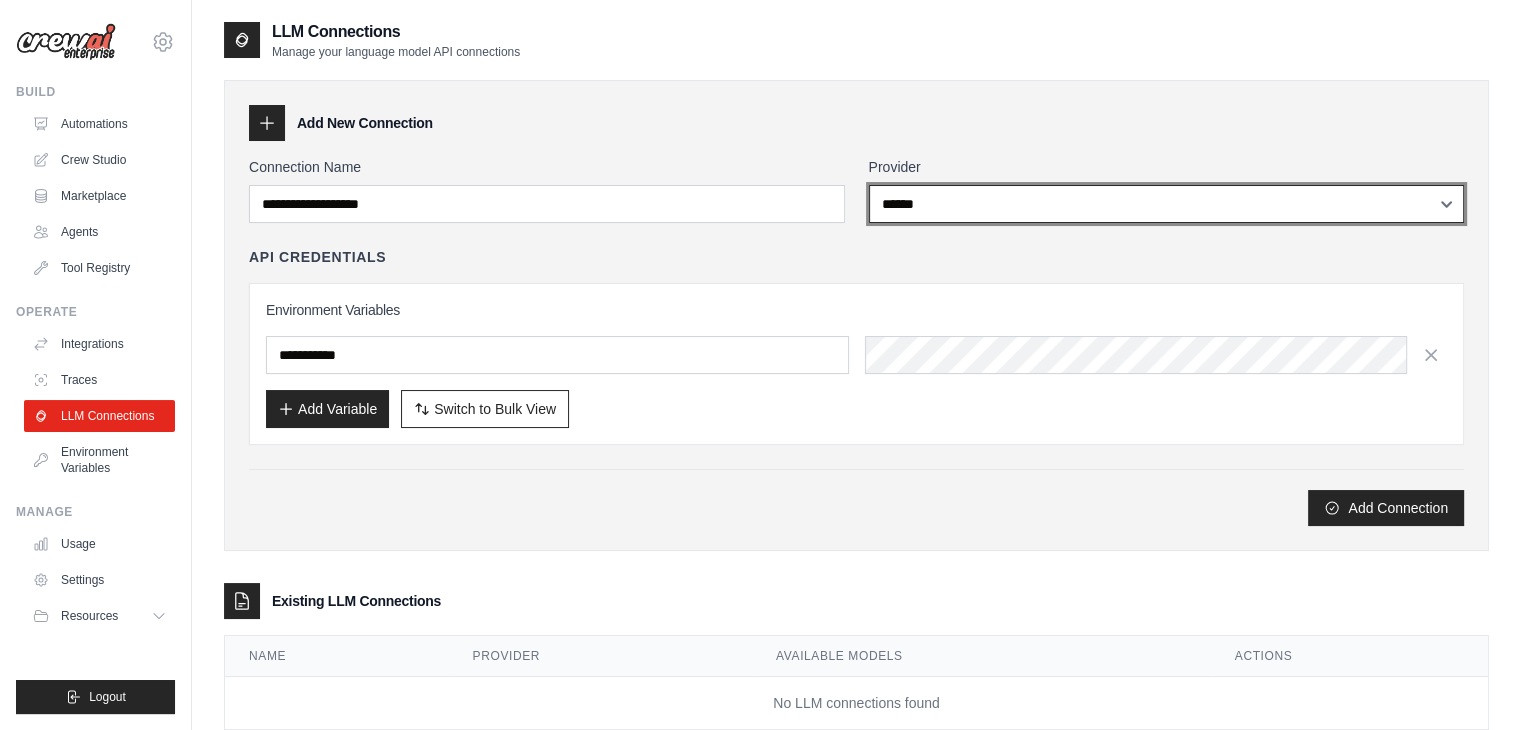 click on "**********" at bounding box center (1167, 204) 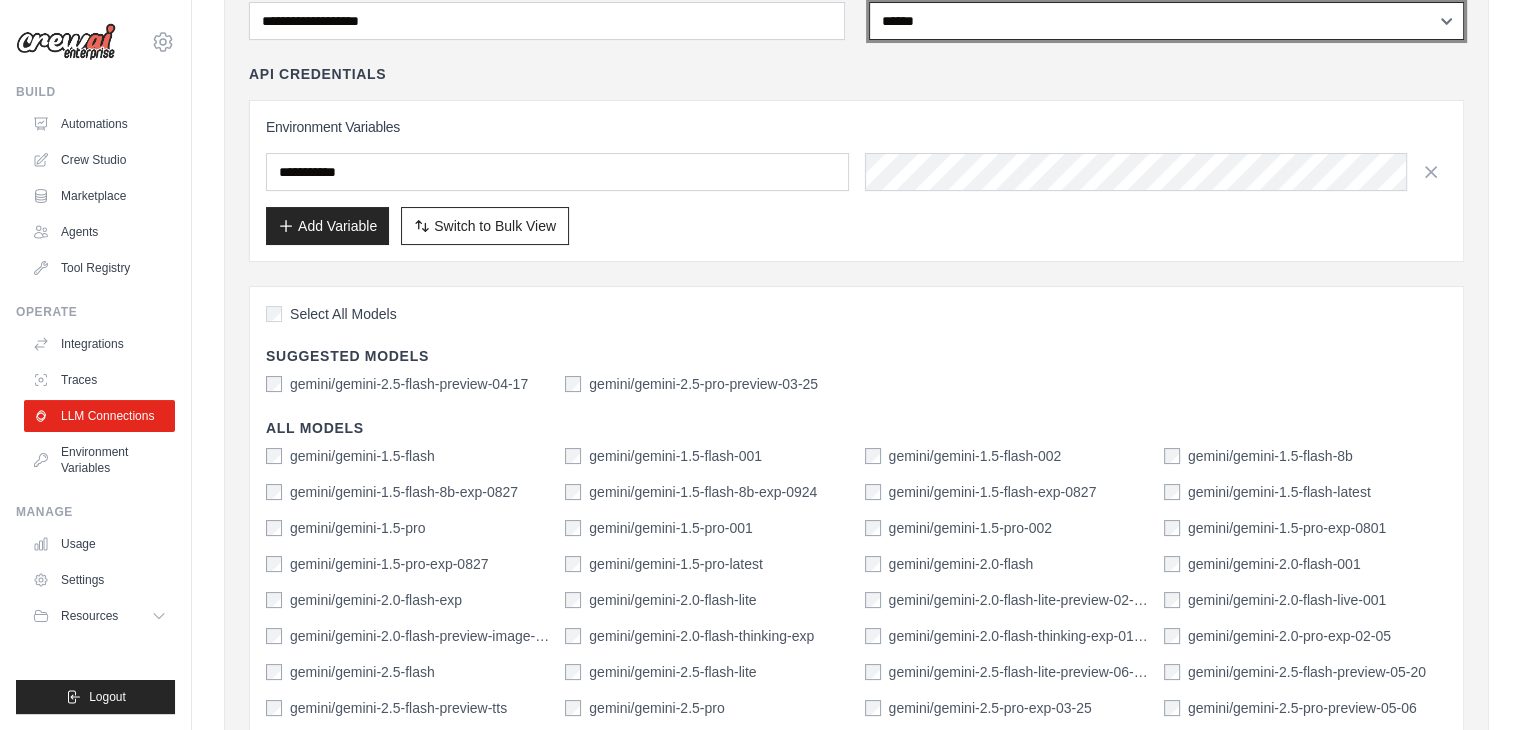 scroll, scrollTop: 307, scrollLeft: 0, axis: vertical 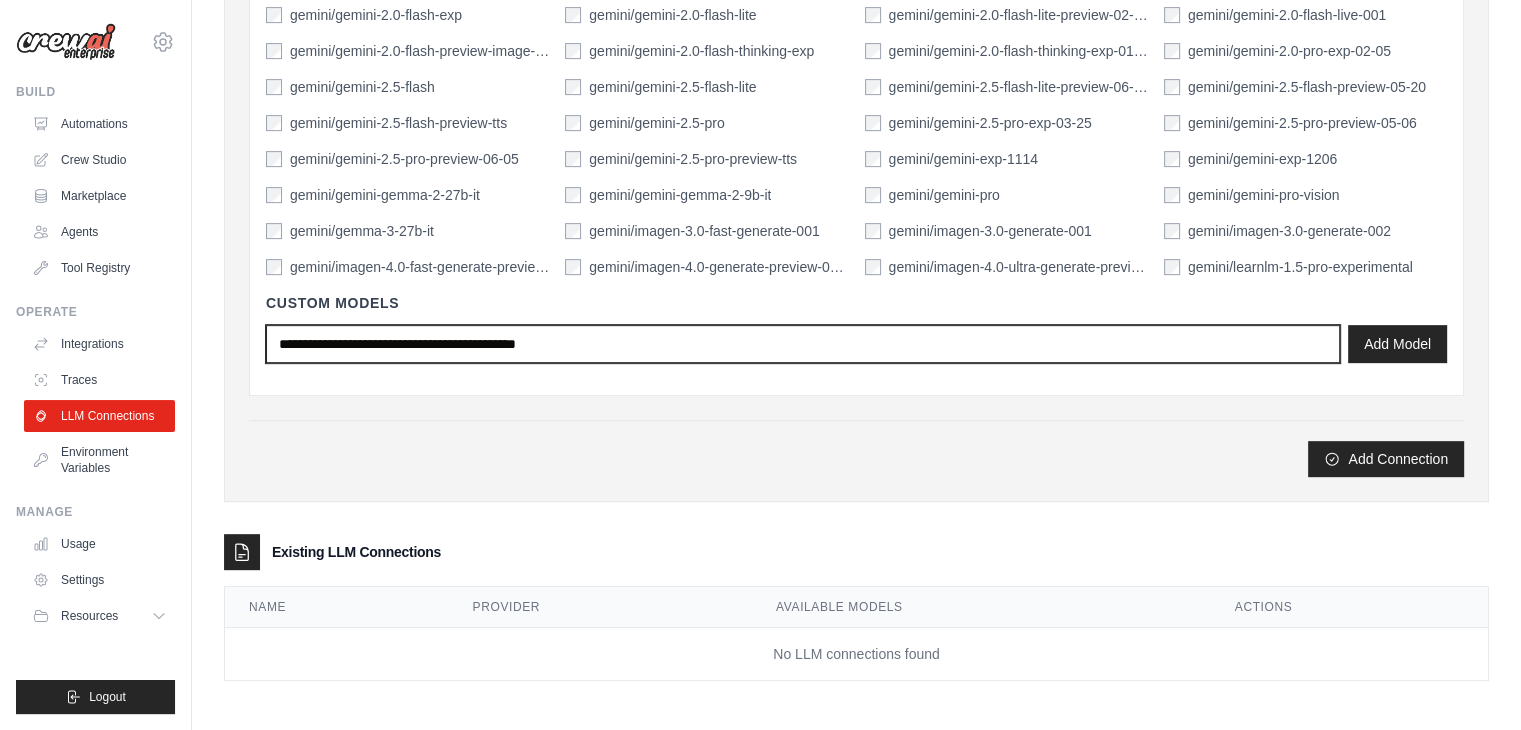 click at bounding box center [803, 344] 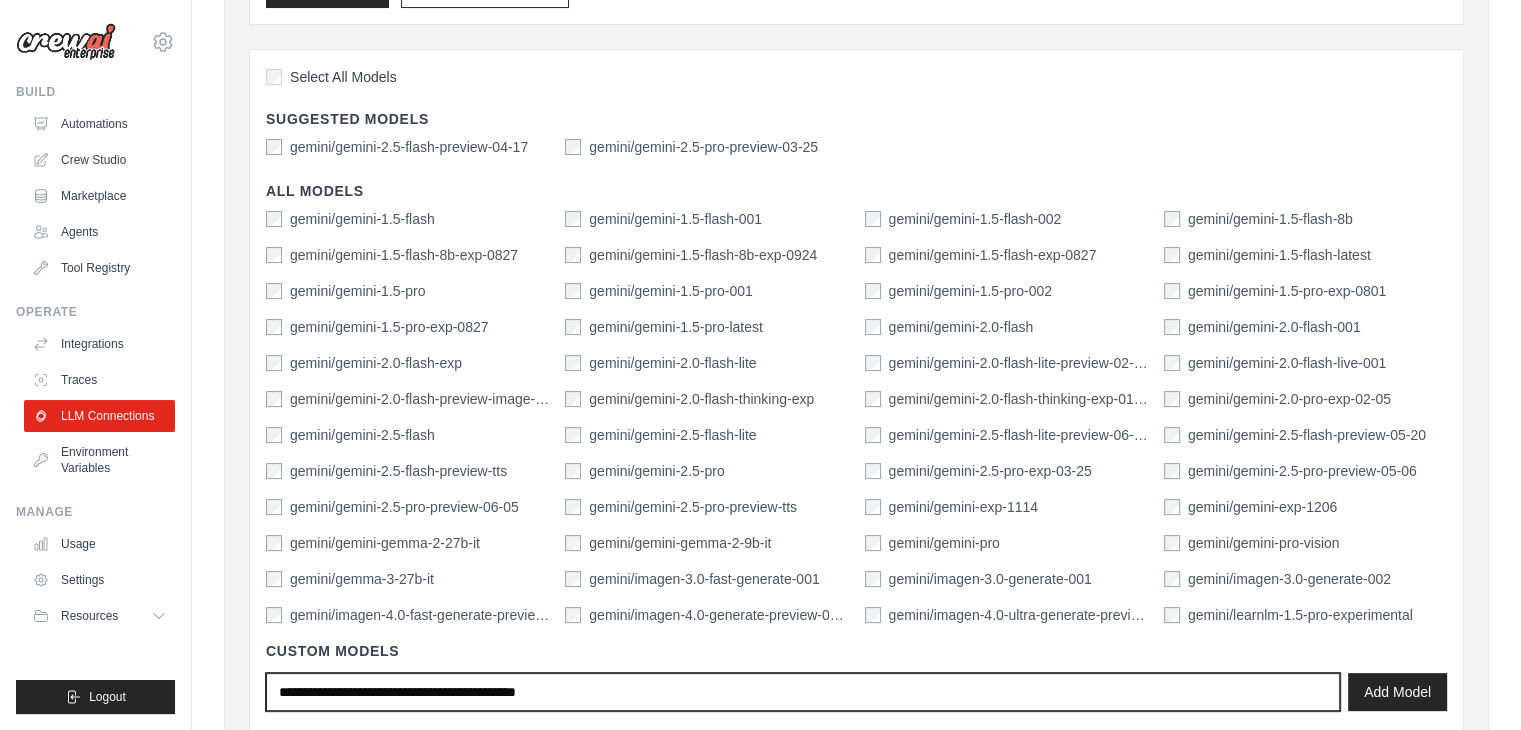 scroll, scrollTop: 768, scrollLeft: 0, axis: vertical 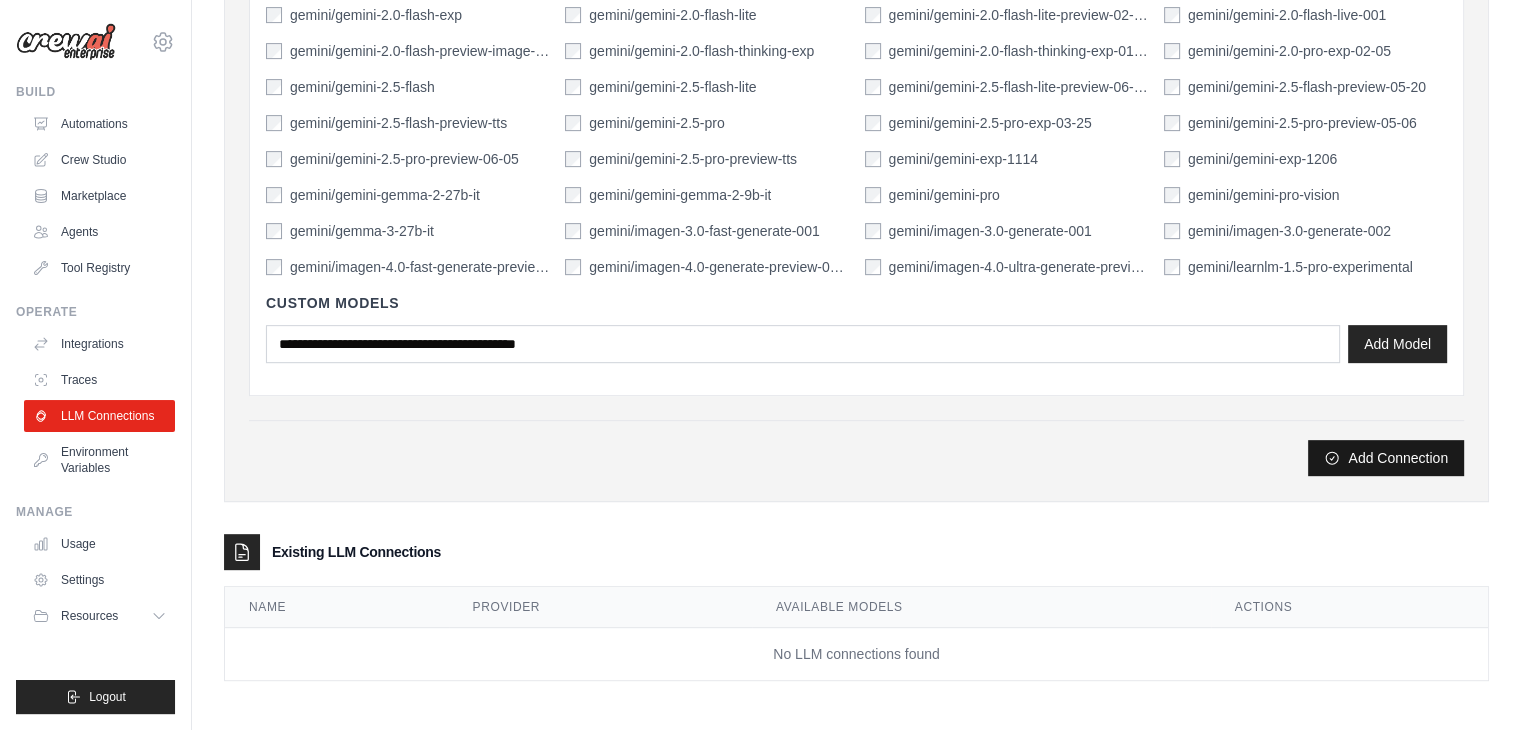 click on "Add Connection" at bounding box center (1386, 458) 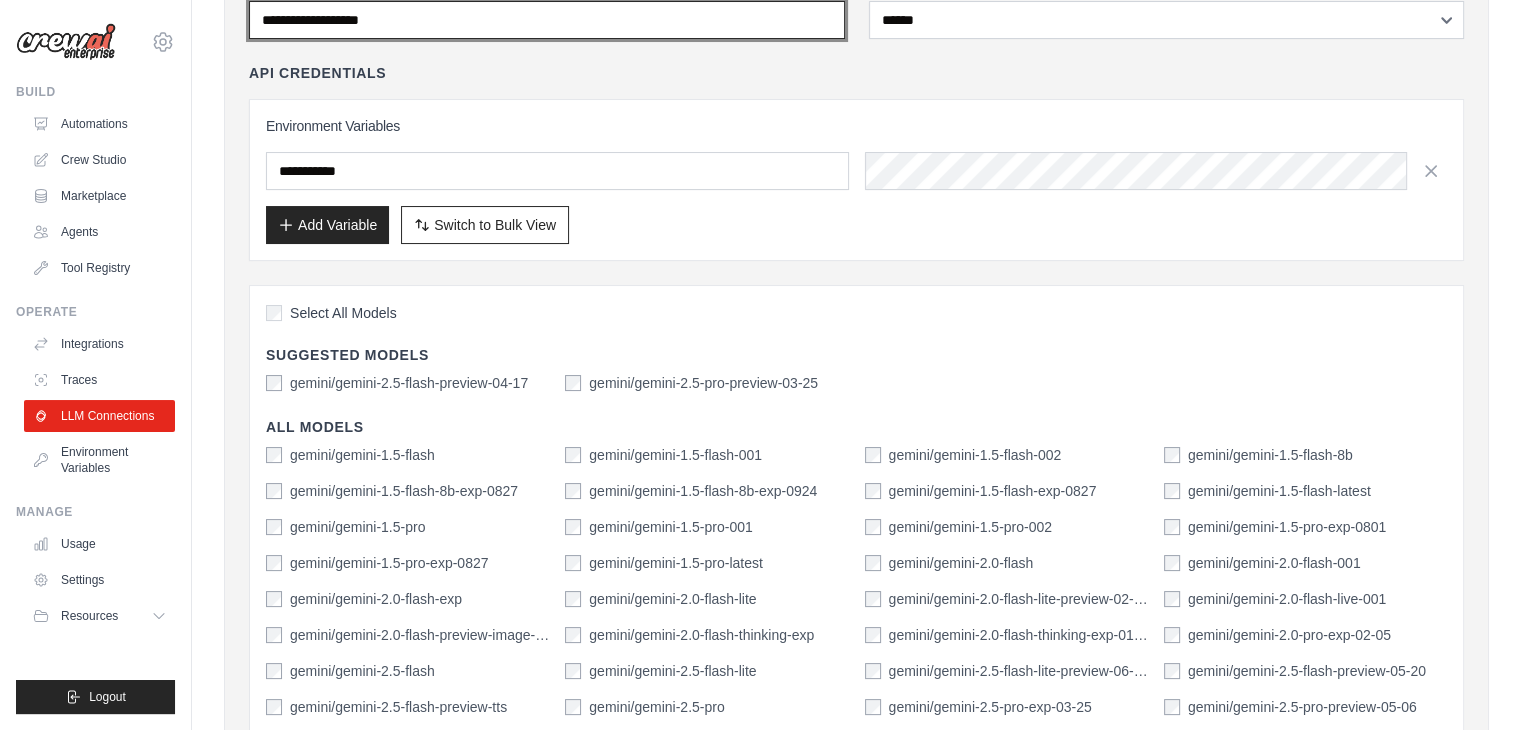 scroll, scrollTop: 0, scrollLeft: 0, axis: both 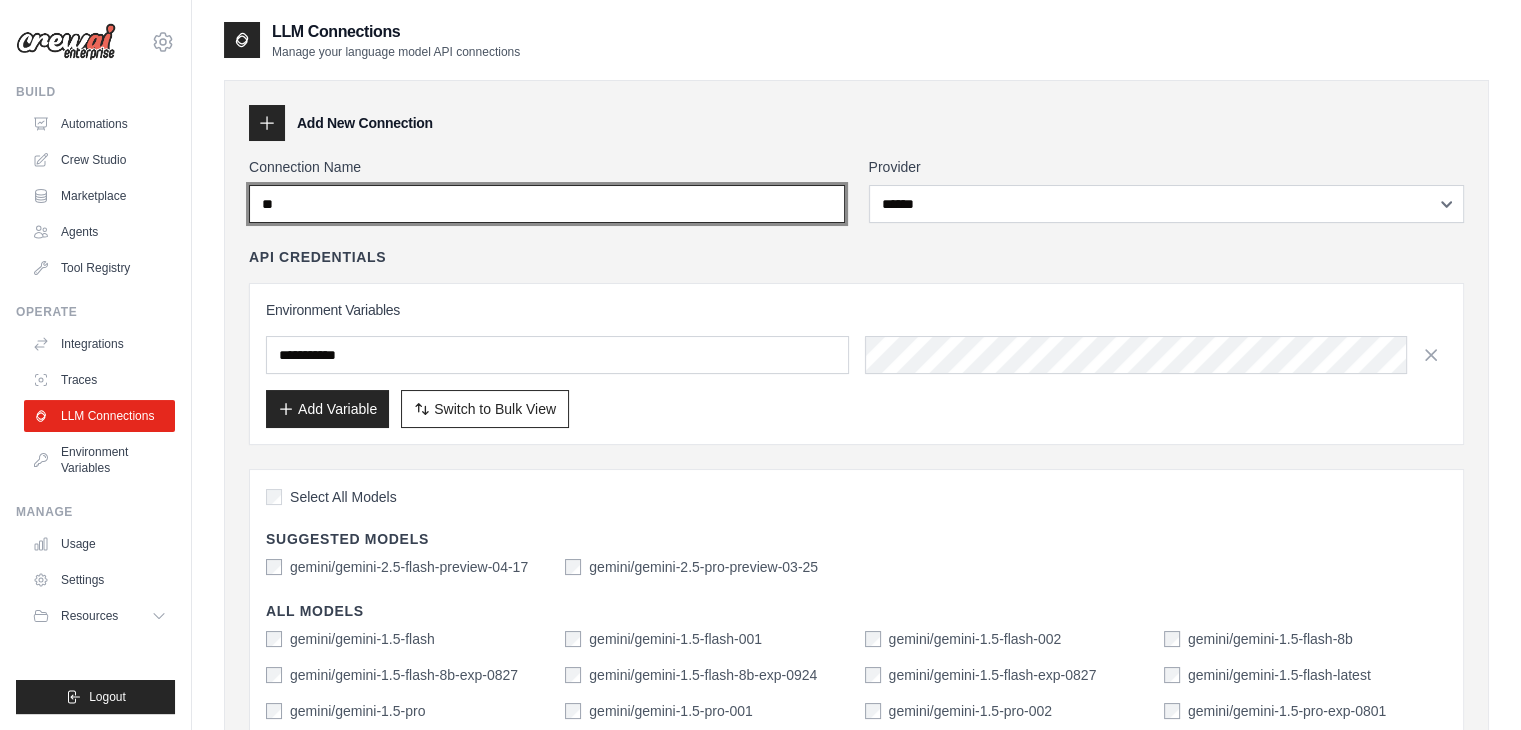 type on "*" 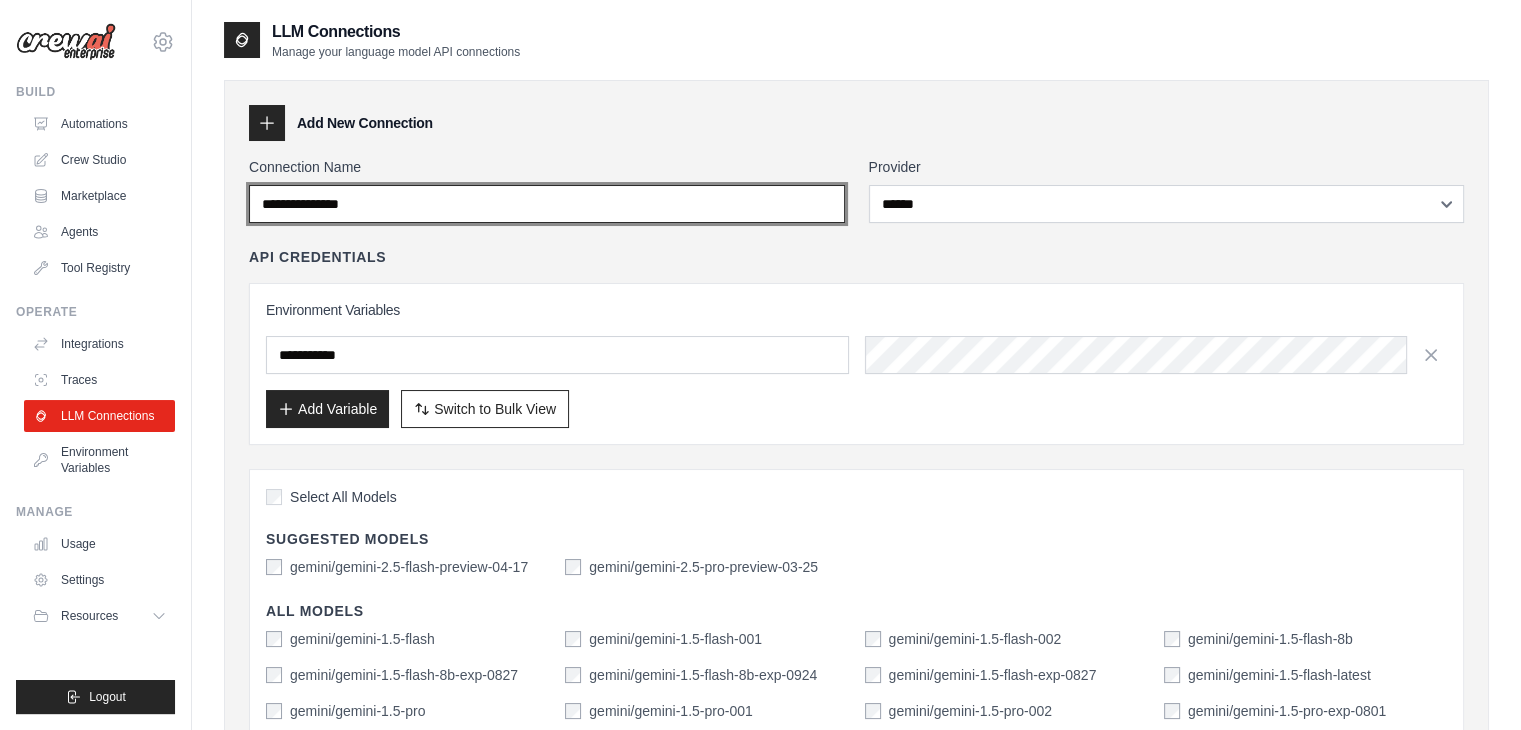 type on "**********" 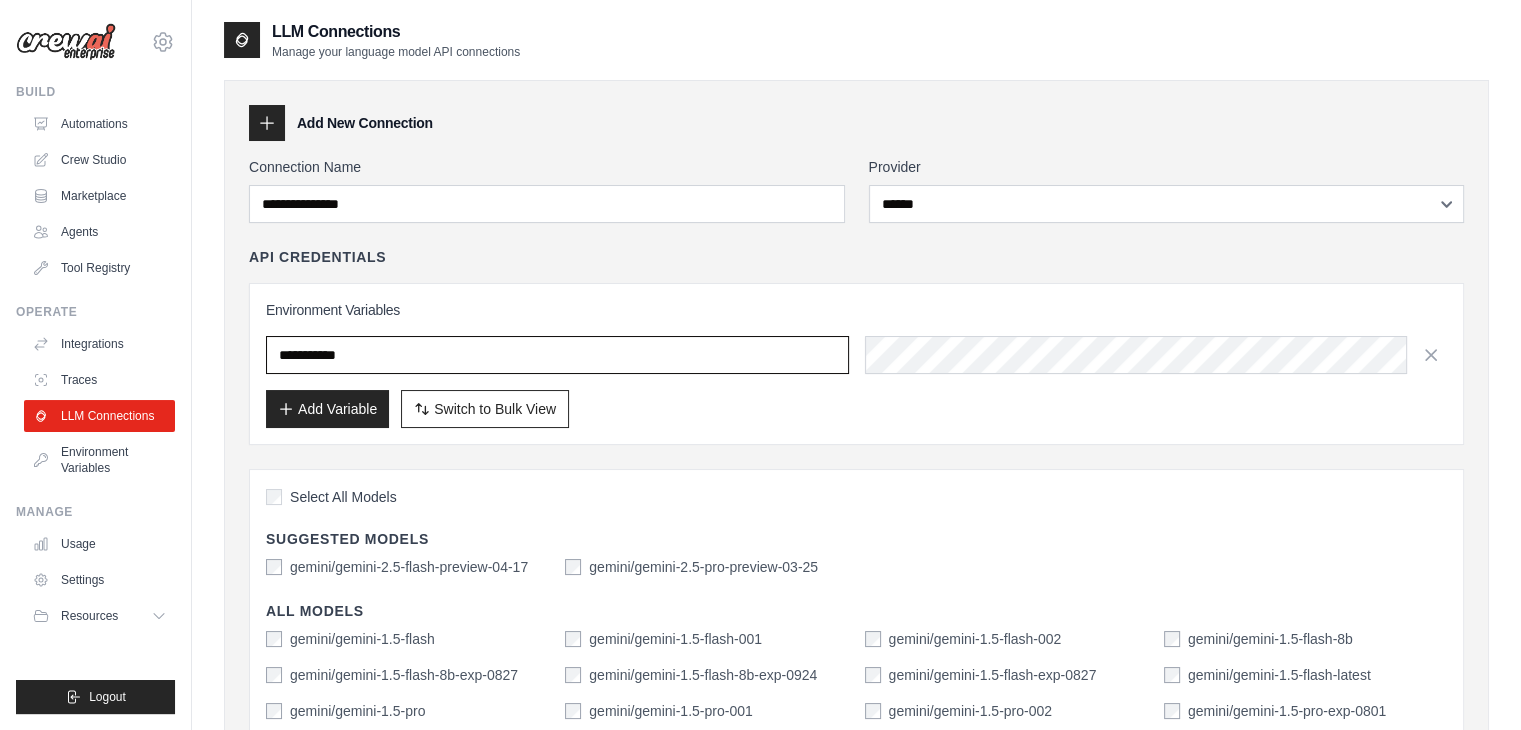 click at bounding box center (557, 355) 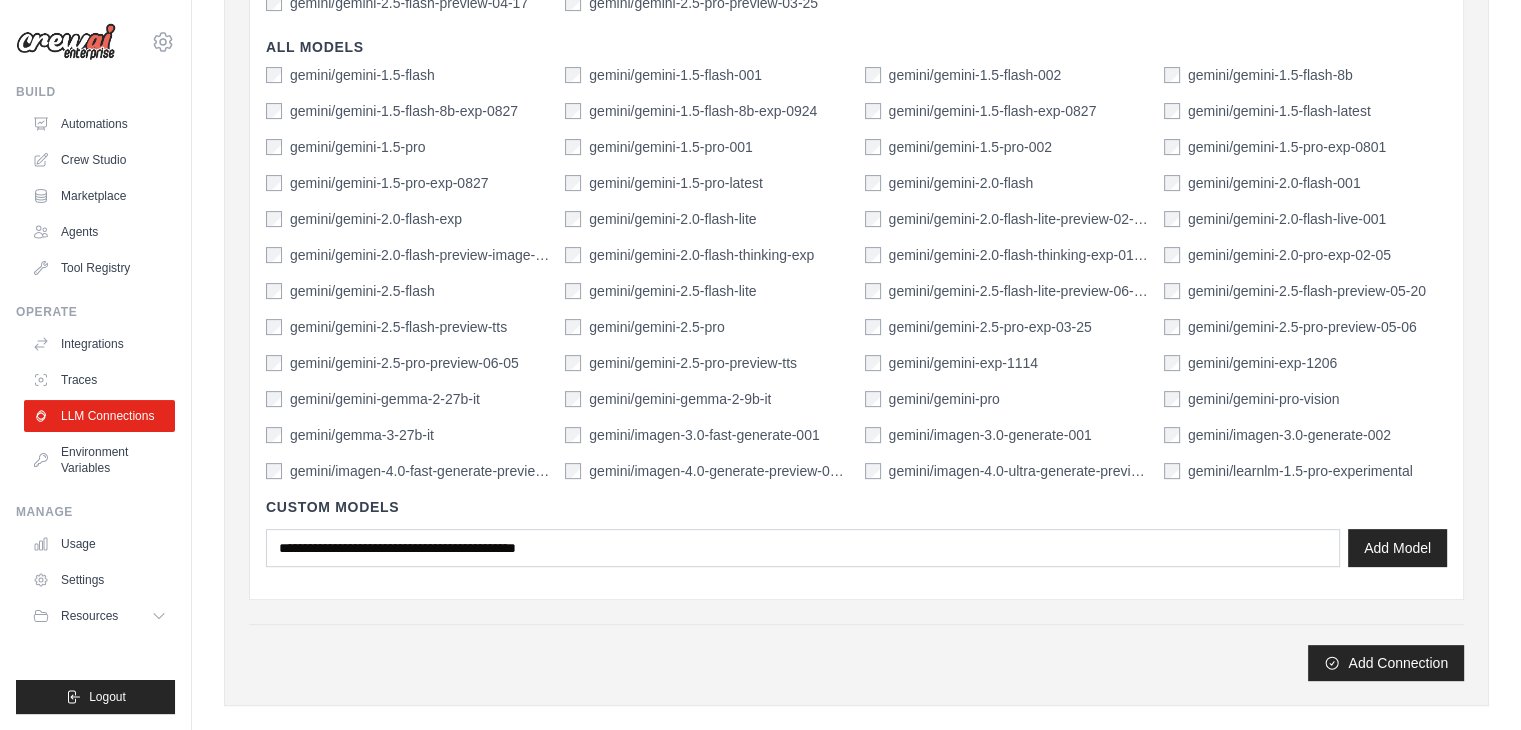 scroll, scrollTop: 768, scrollLeft: 0, axis: vertical 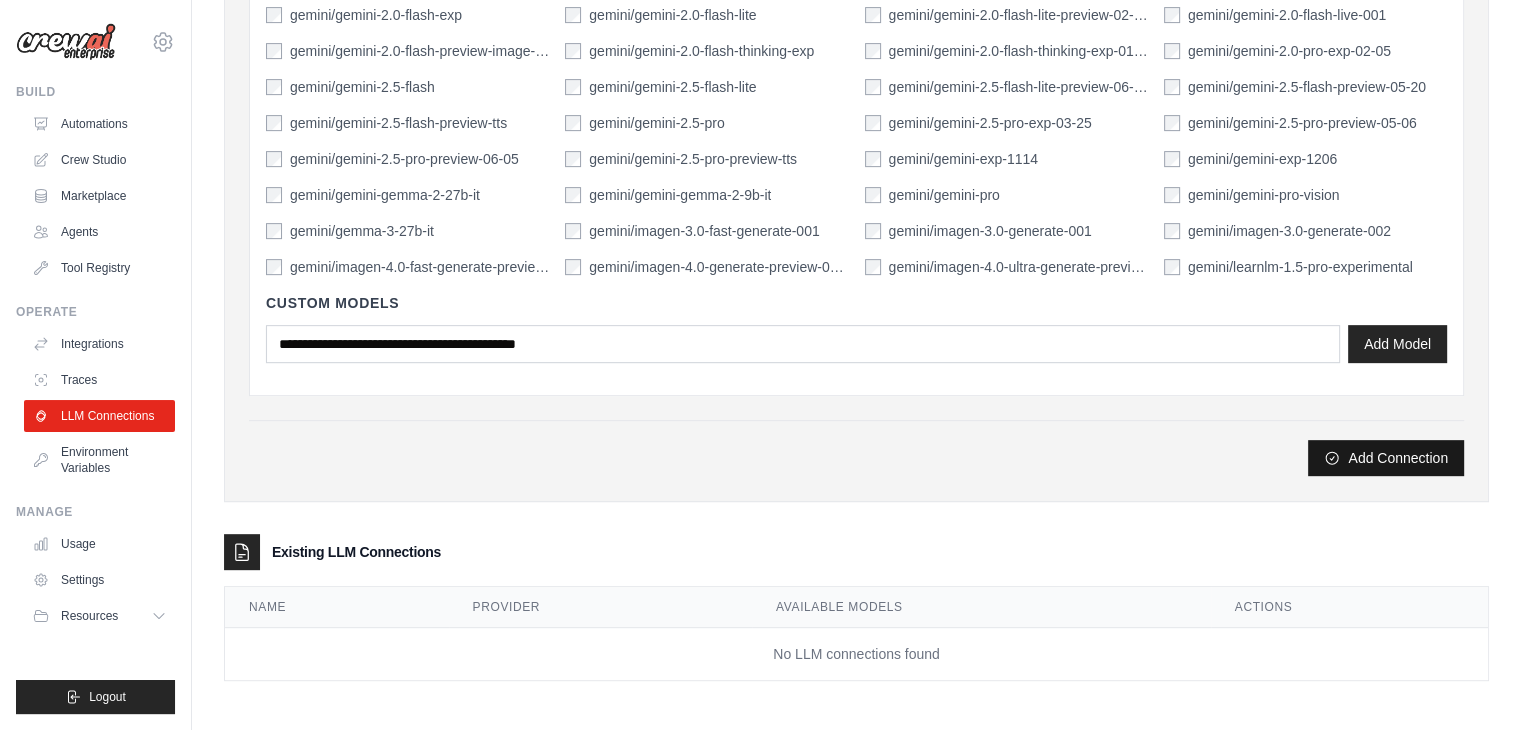 click on "Add Connection" at bounding box center (1386, 458) 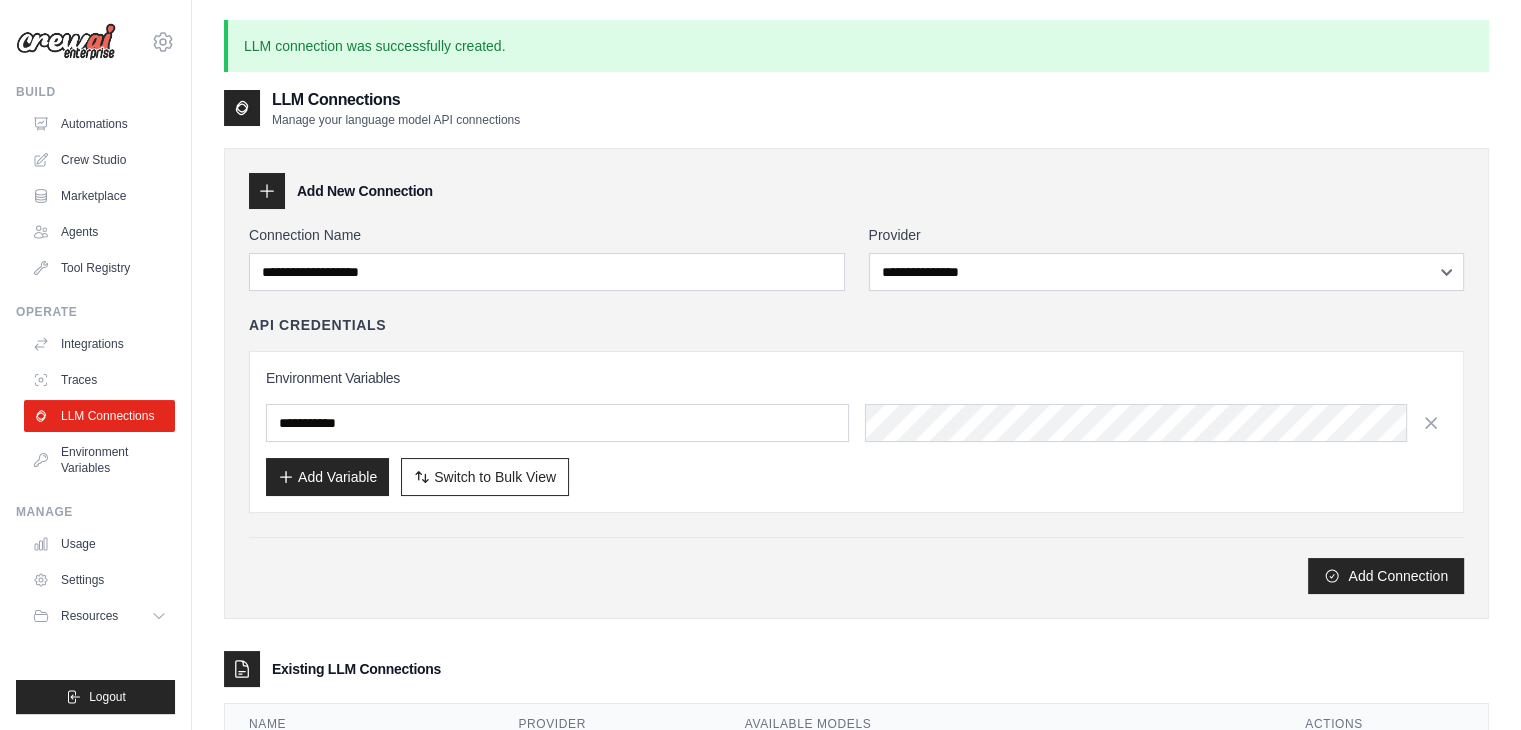 scroll, scrollTop: 117, scrollLeft: 0, axis: vertical 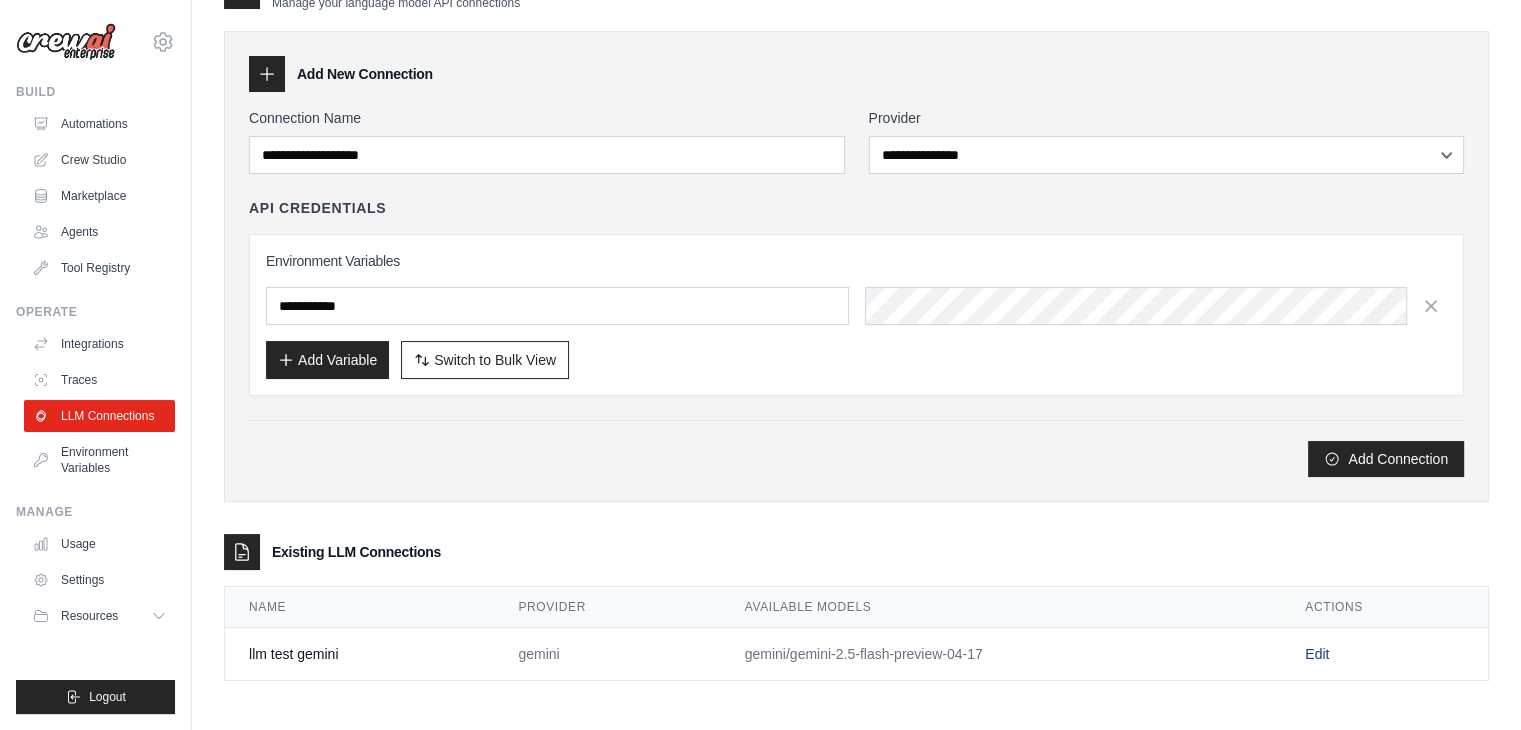 click on "Edit" at bounding box center [1317, 654] 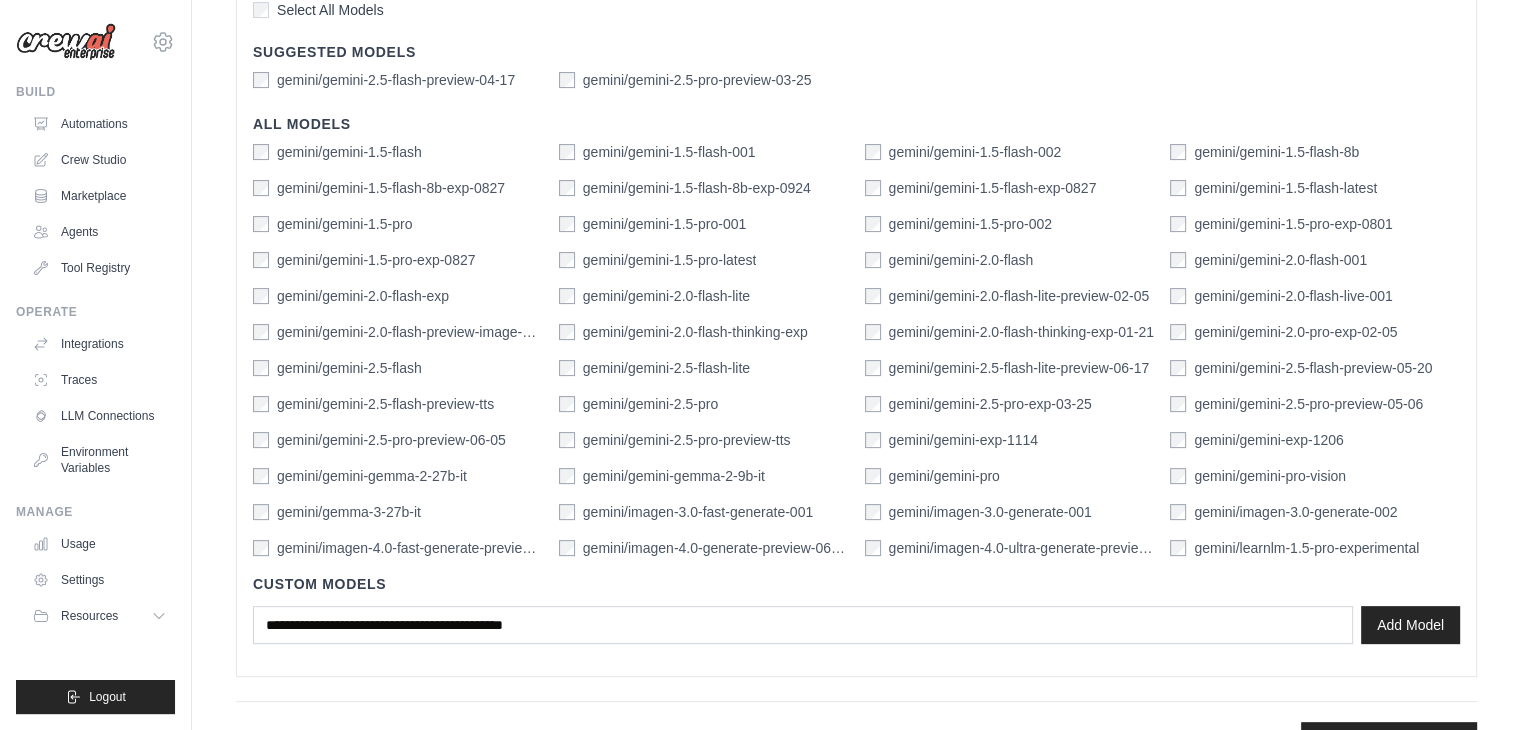 scroll, scrollTop: 557, scrollLeft: 0, axis: vertical 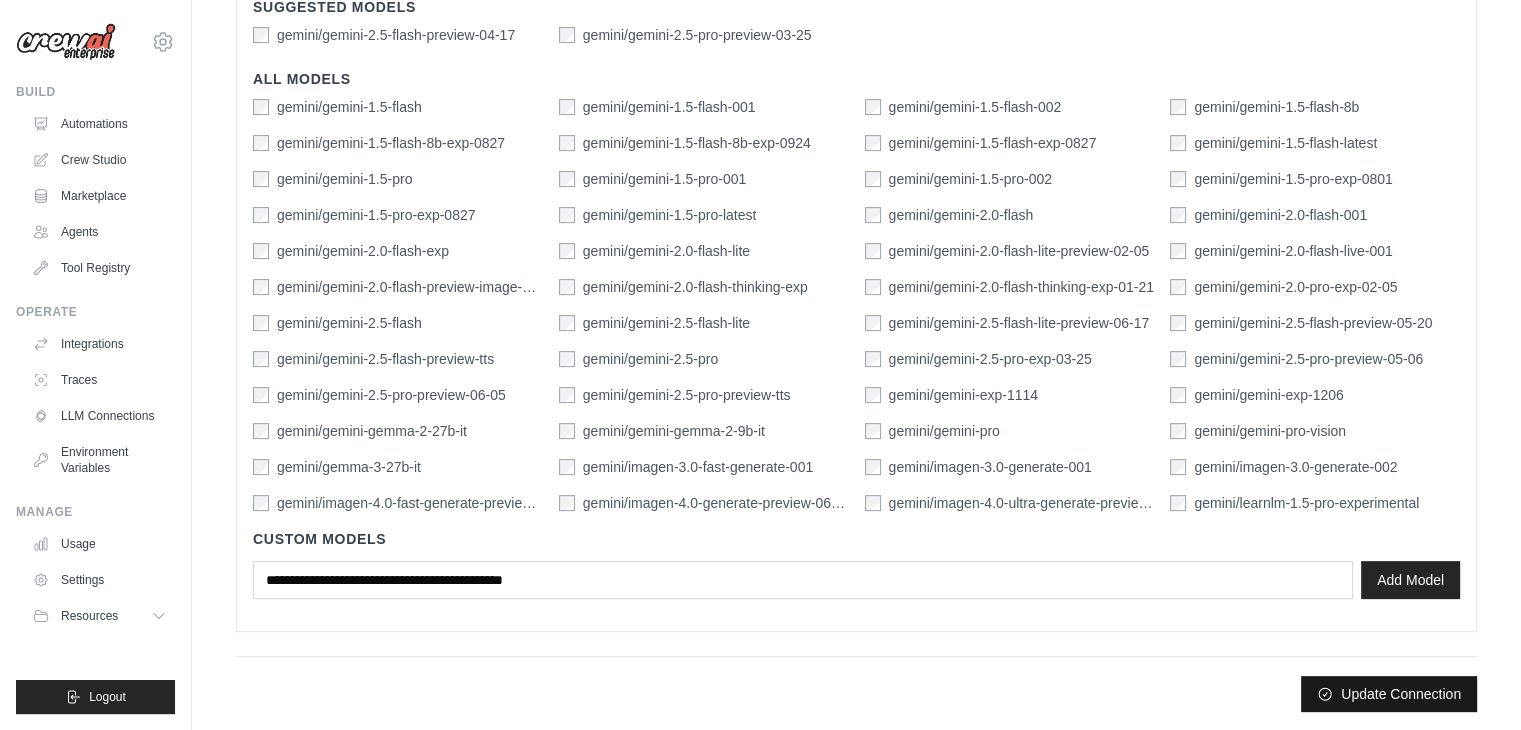 click on "Update Connection" at bounding box center [1389, 694] 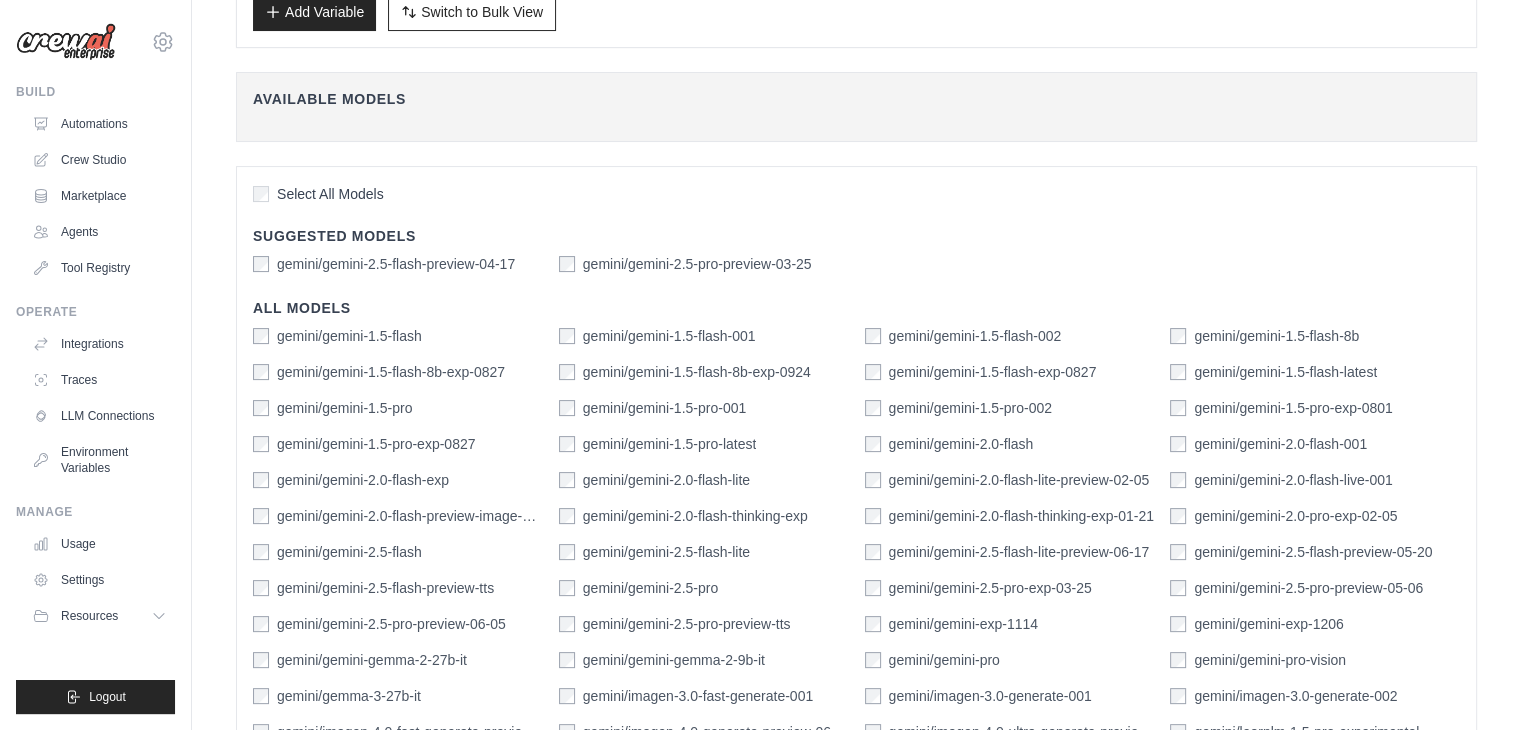 scroll, scrollTop: 412, scrollLeft: 0, axis: vertical 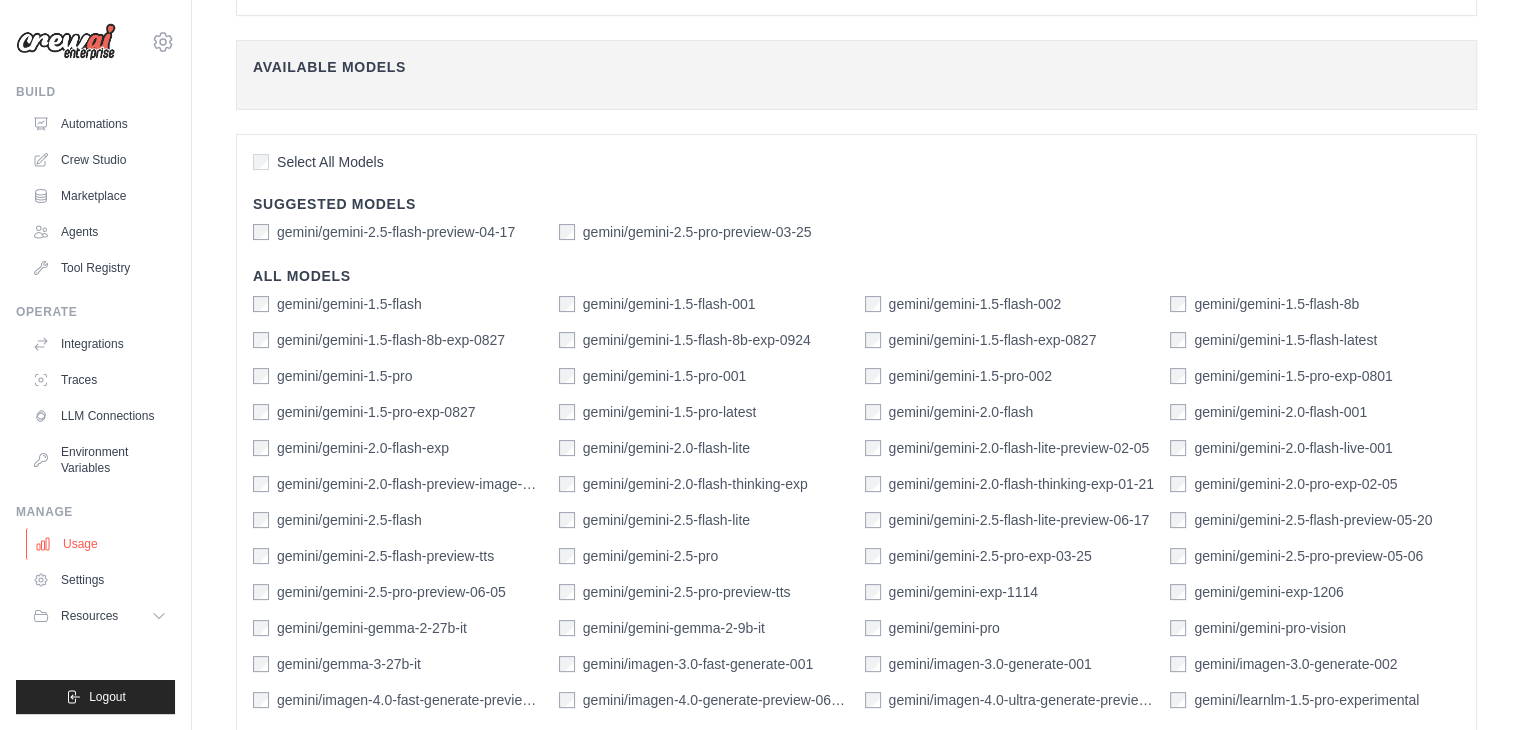 click on "Usage" at bounding box center [101, 544] 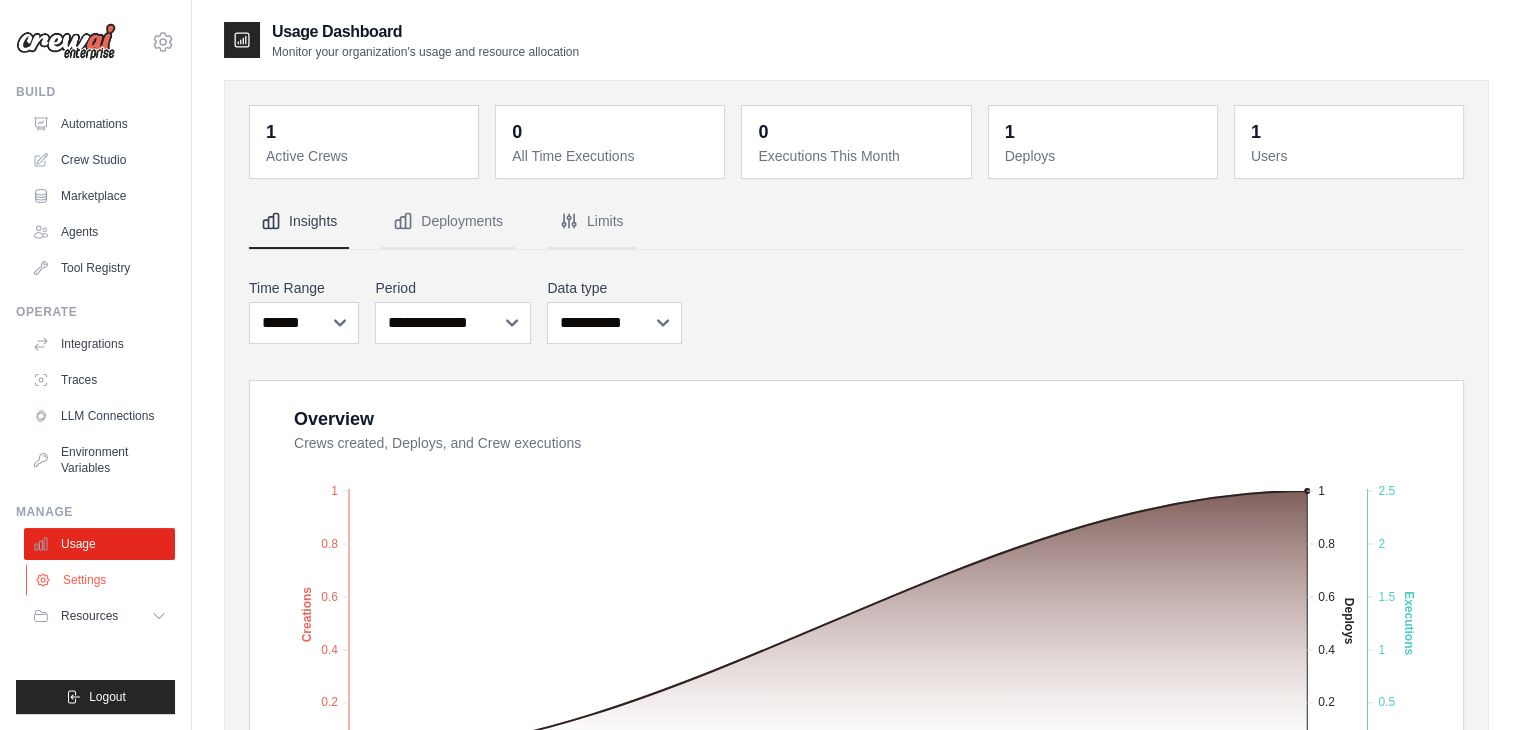 click on "Settings" at bounding box center [101, 580] 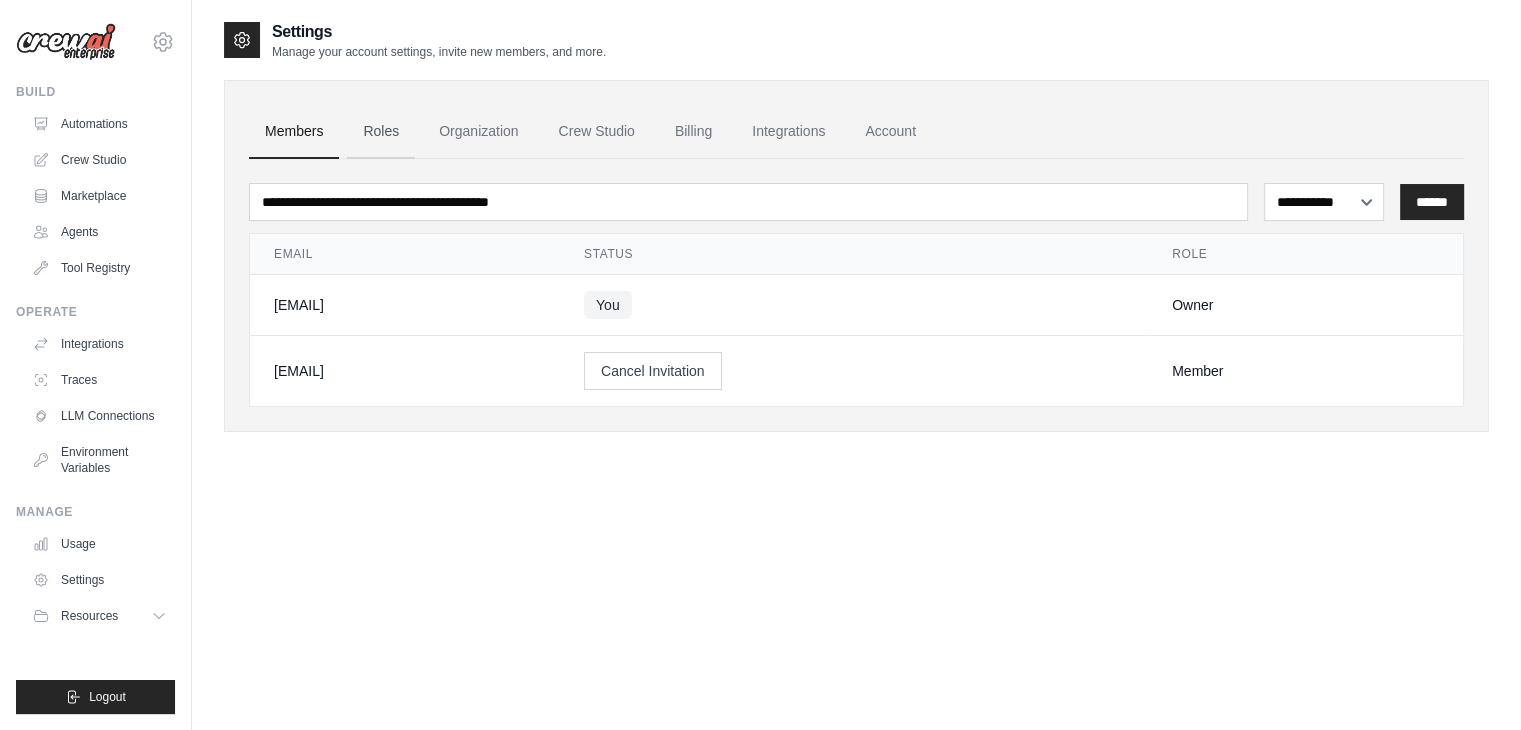 click on "Roles" at bounding box center (381, 132) 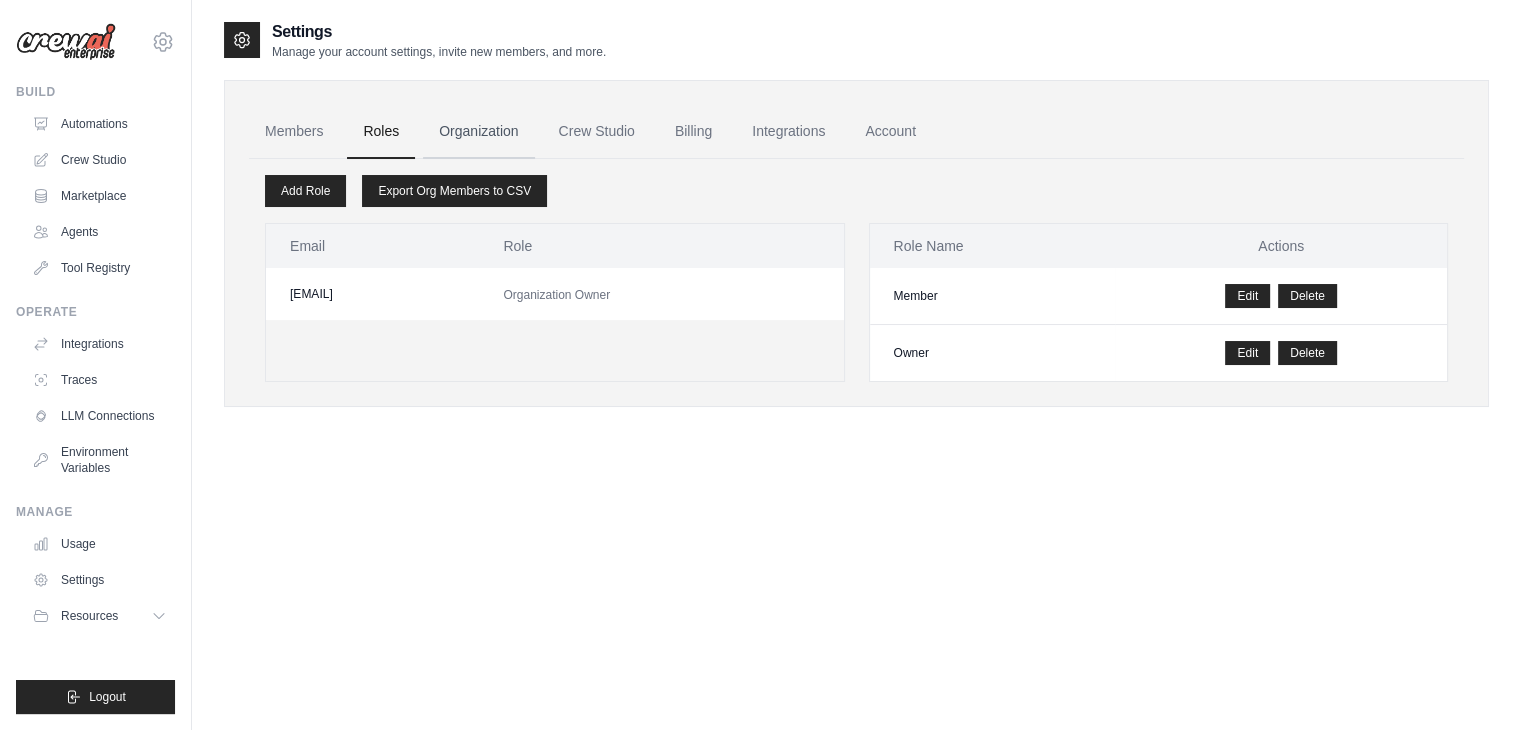 click on "Organization" at bounding box center (478, 132) 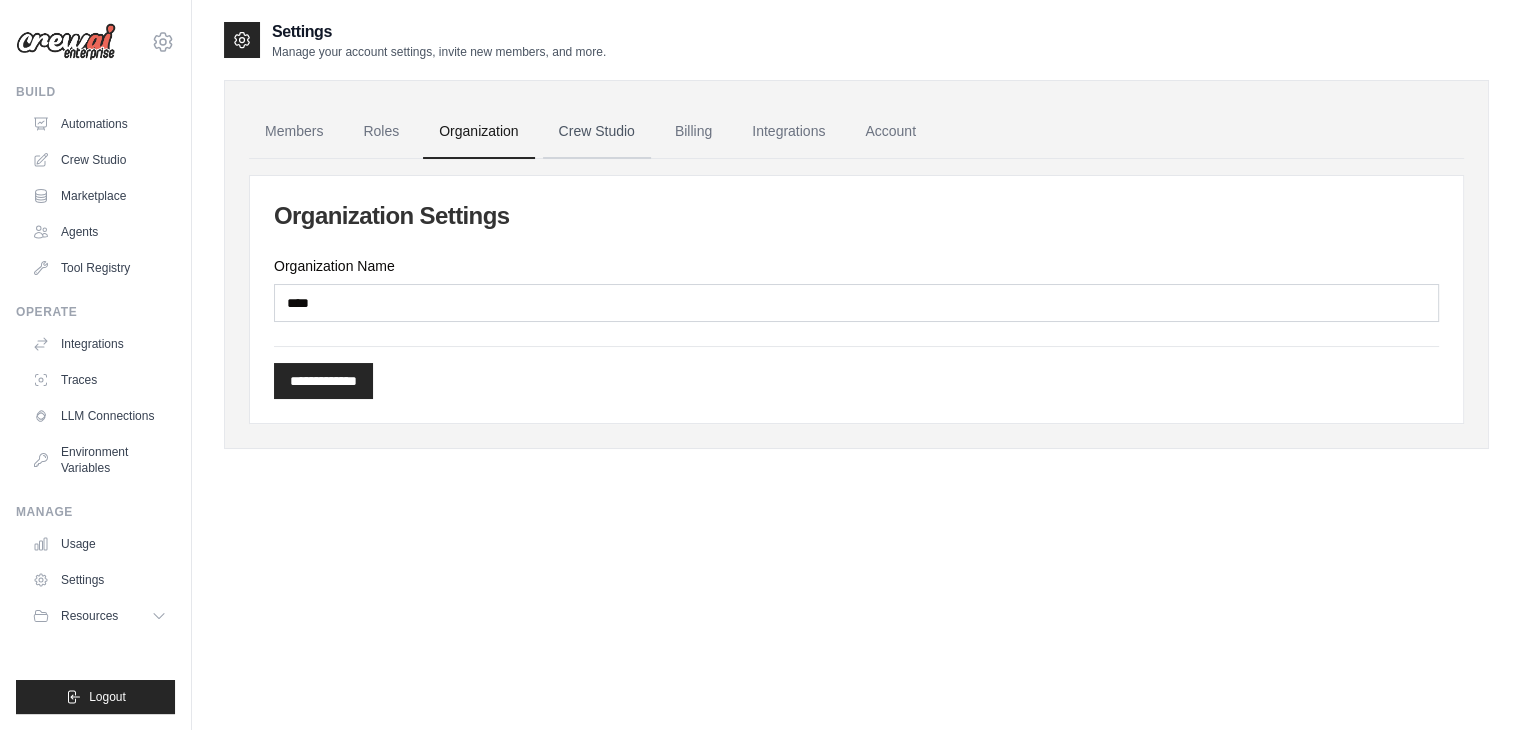 click on "Crew Studio" at bounding box center [597, 132] 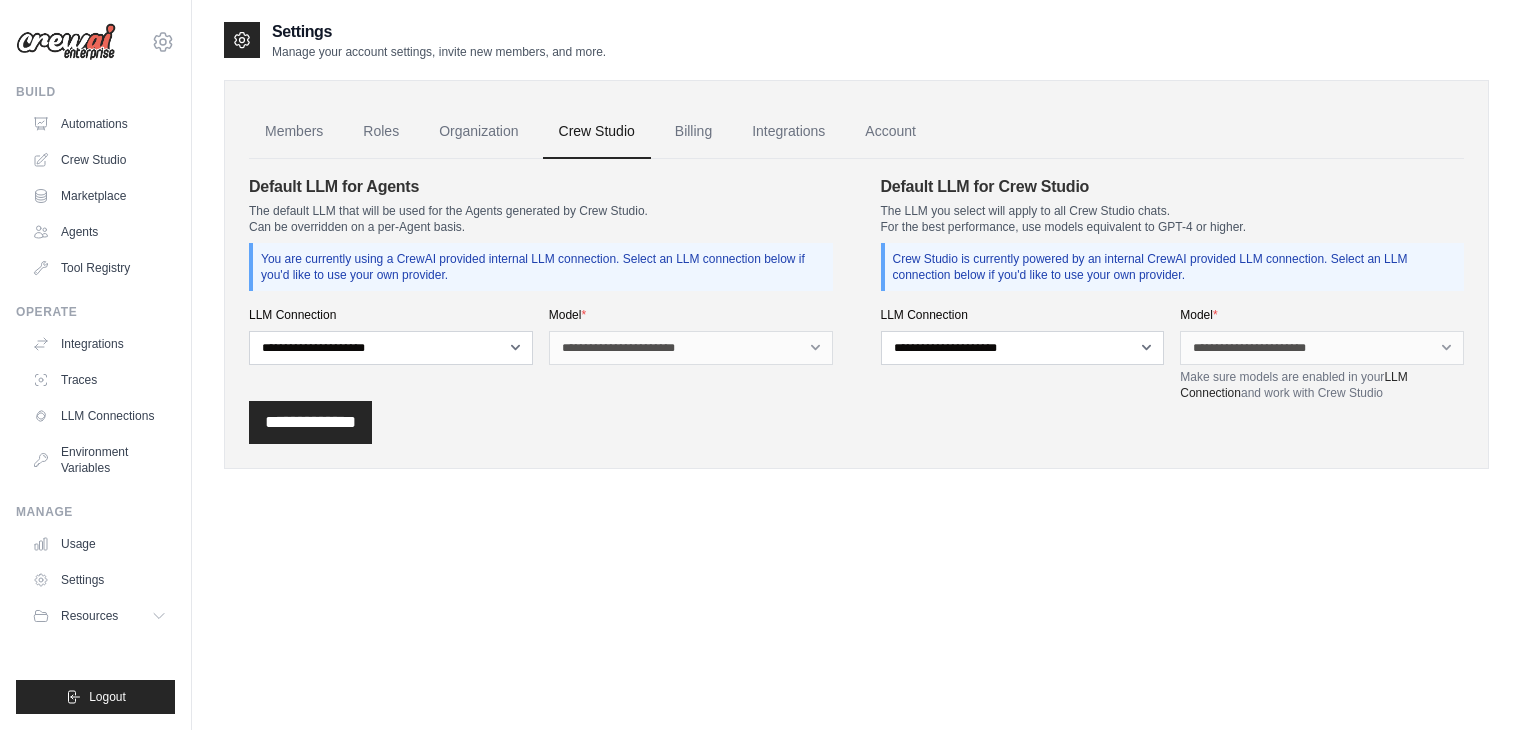 scroll, scrollTop: 0, scrollLeft: 0, axis: both 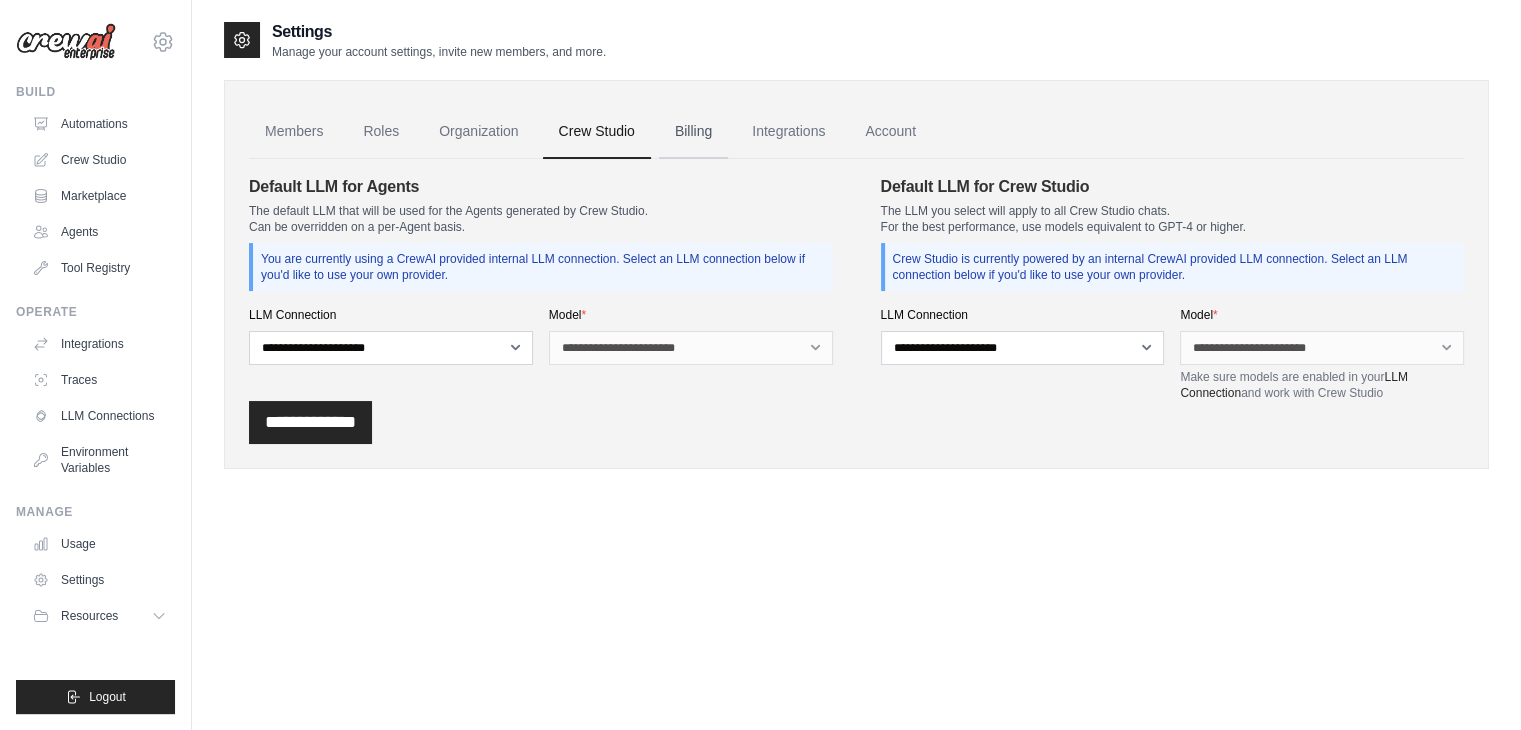 click on "Billing" at bounding box center (693, 132) 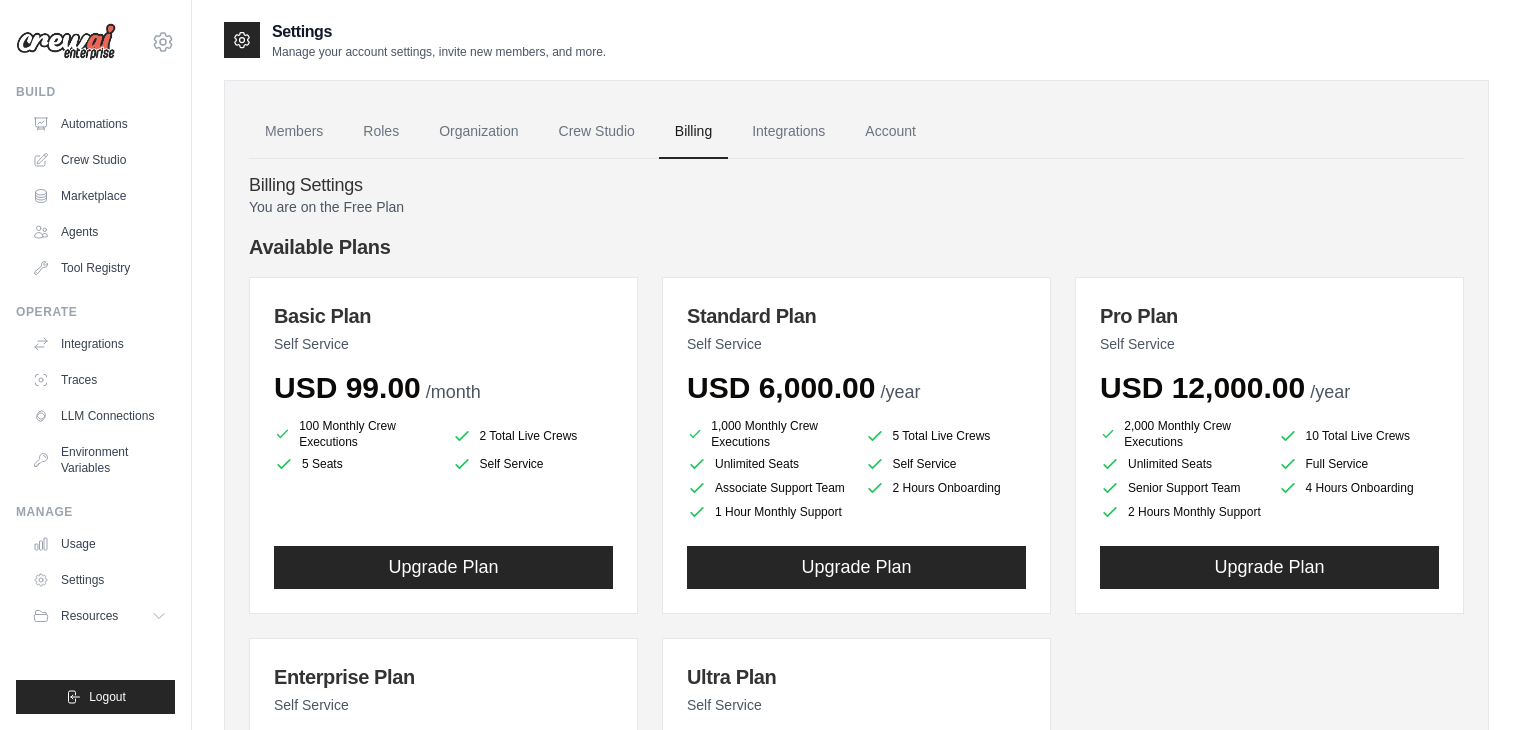 scroll, scrollTop: 0, scrollLeft: 0, axis: both 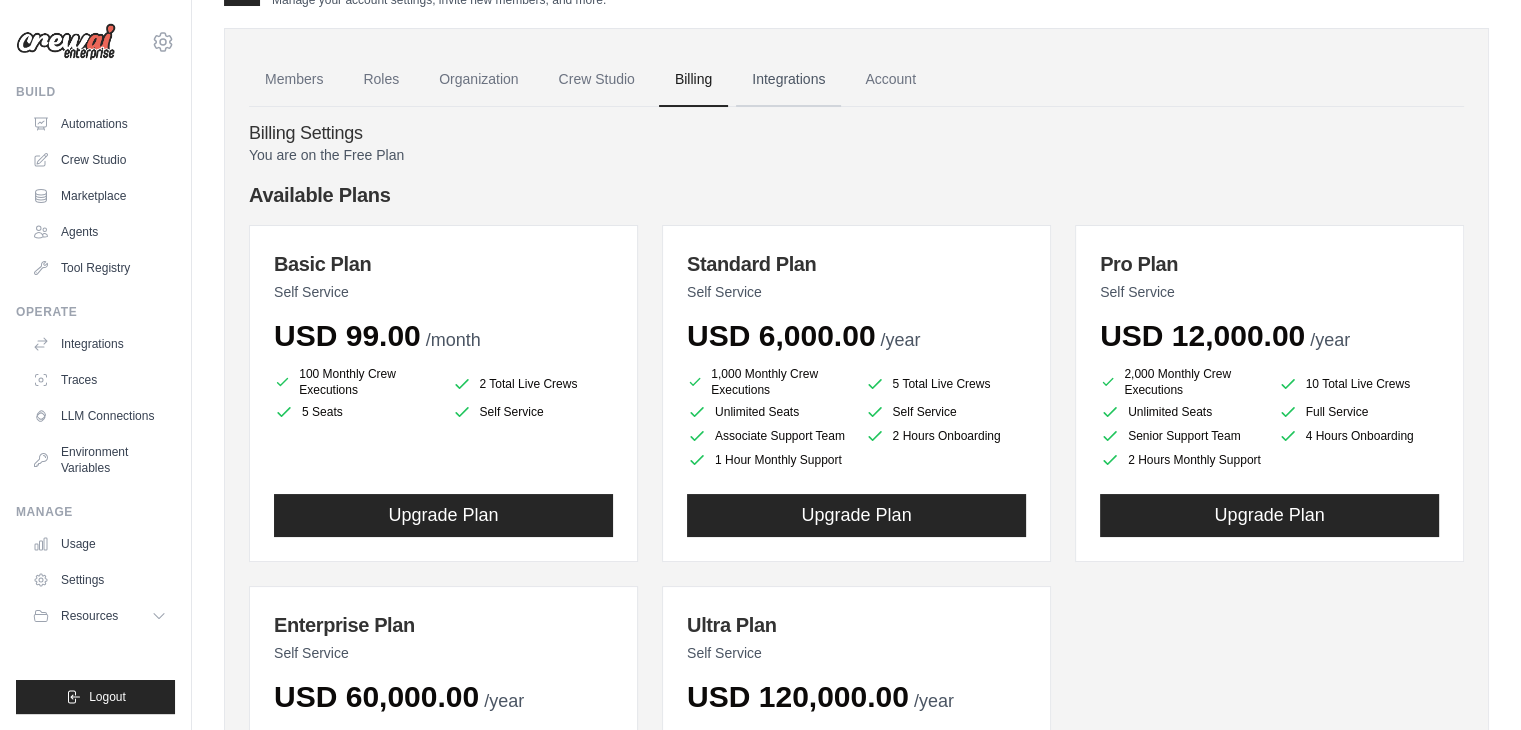 click on "Integrations" at bounding box center (788, 80) 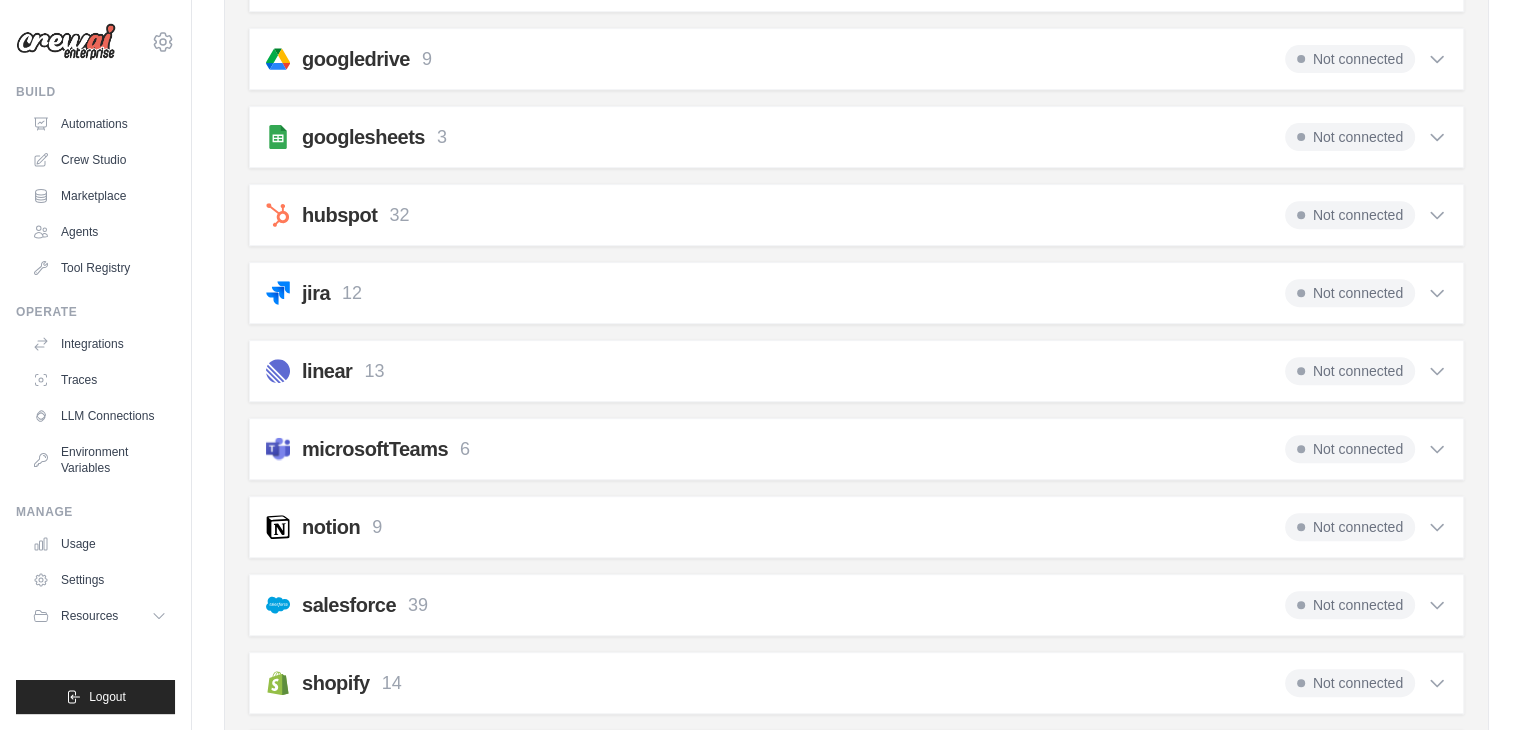 scroll, scrollTop: 784, scrollLeft: 0, axis: vertical 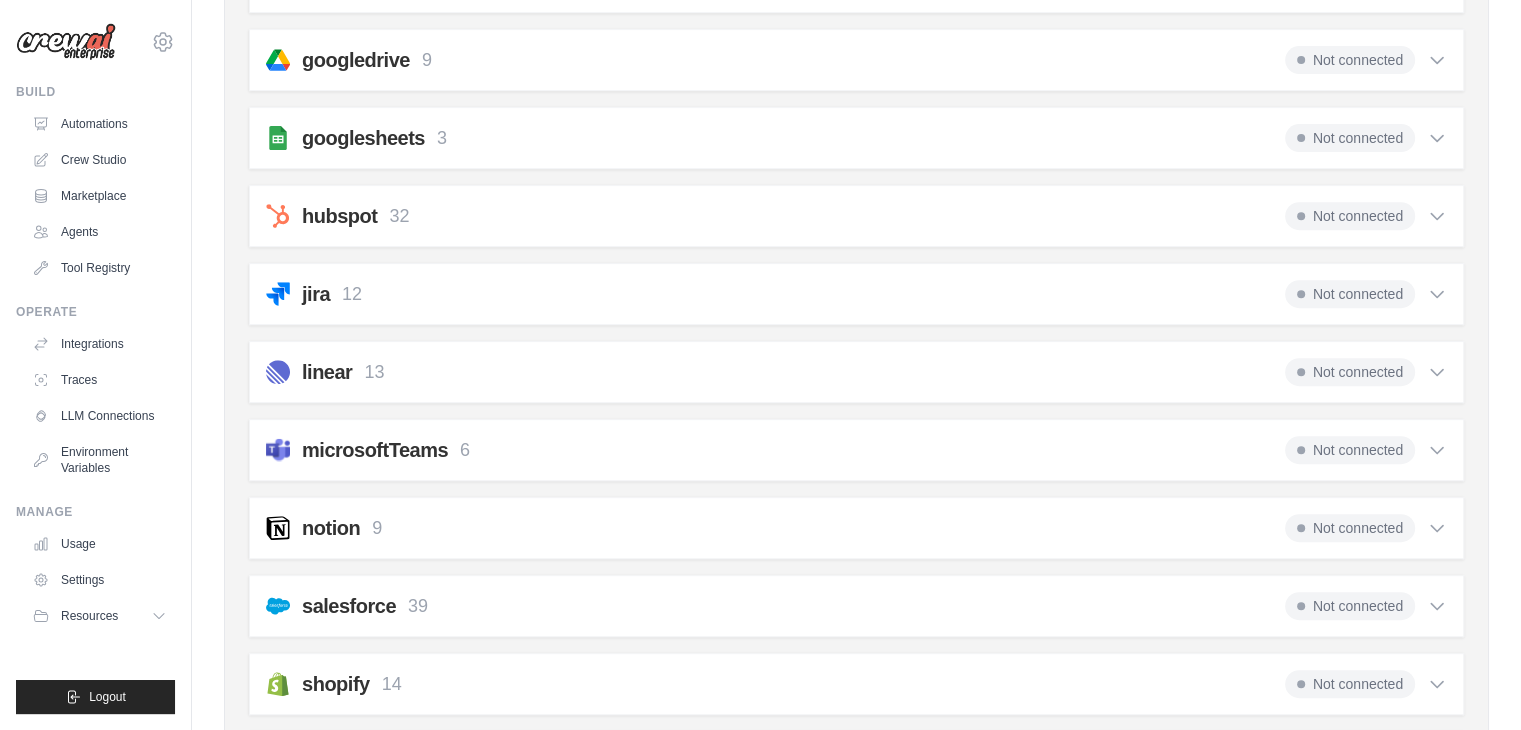 click 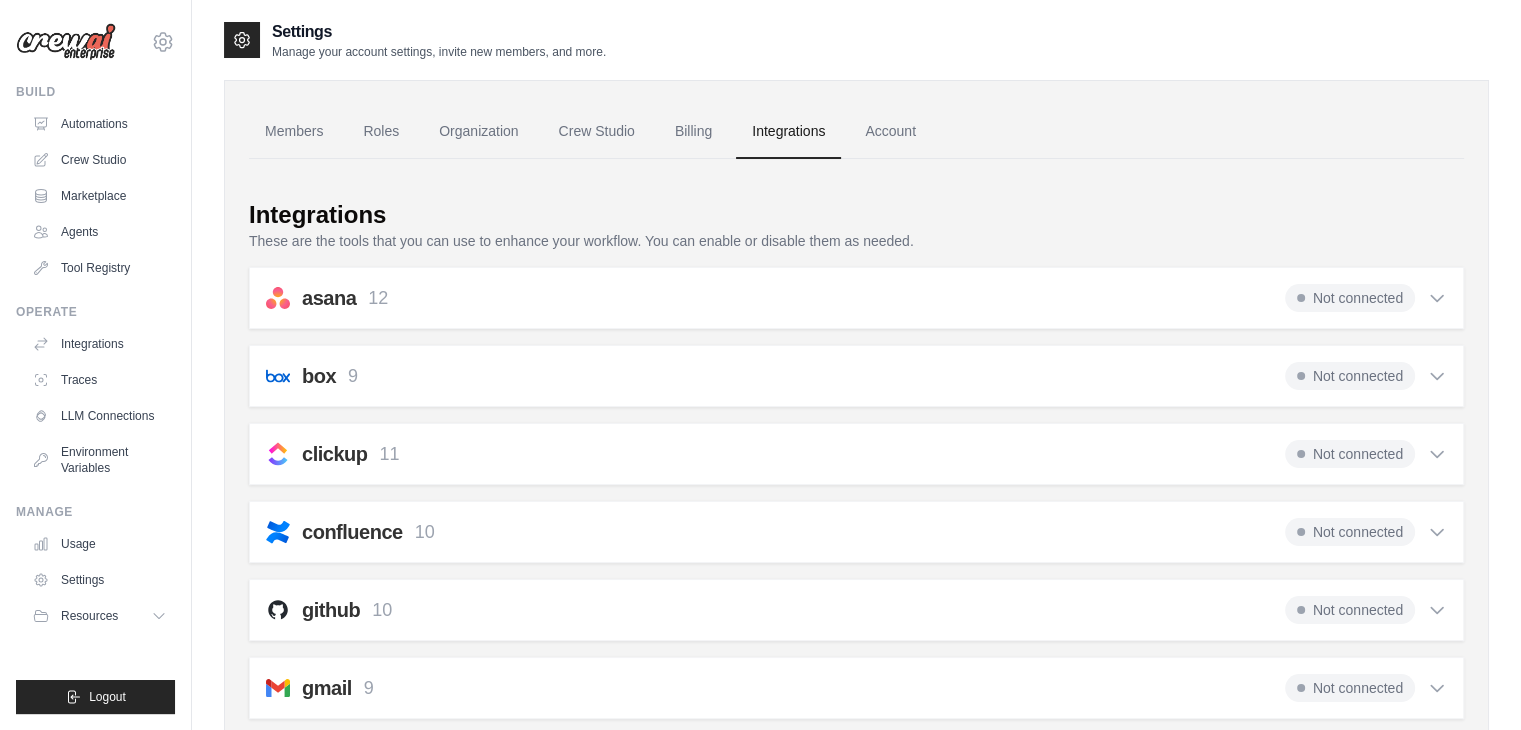 scroll, scrollTop: 0, scrollLeft: 0, axis: both 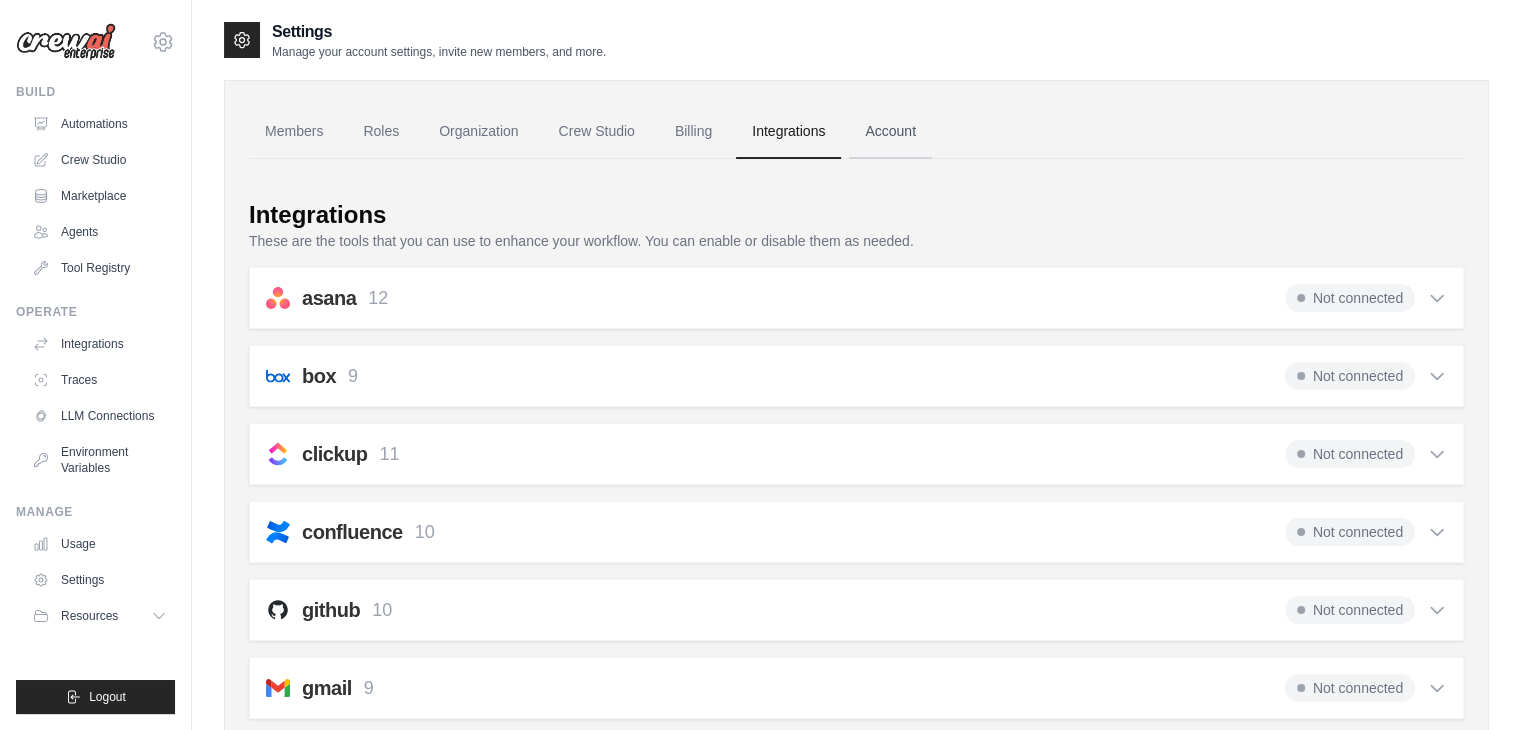 click on "Account" at bounding box center [890, 132] 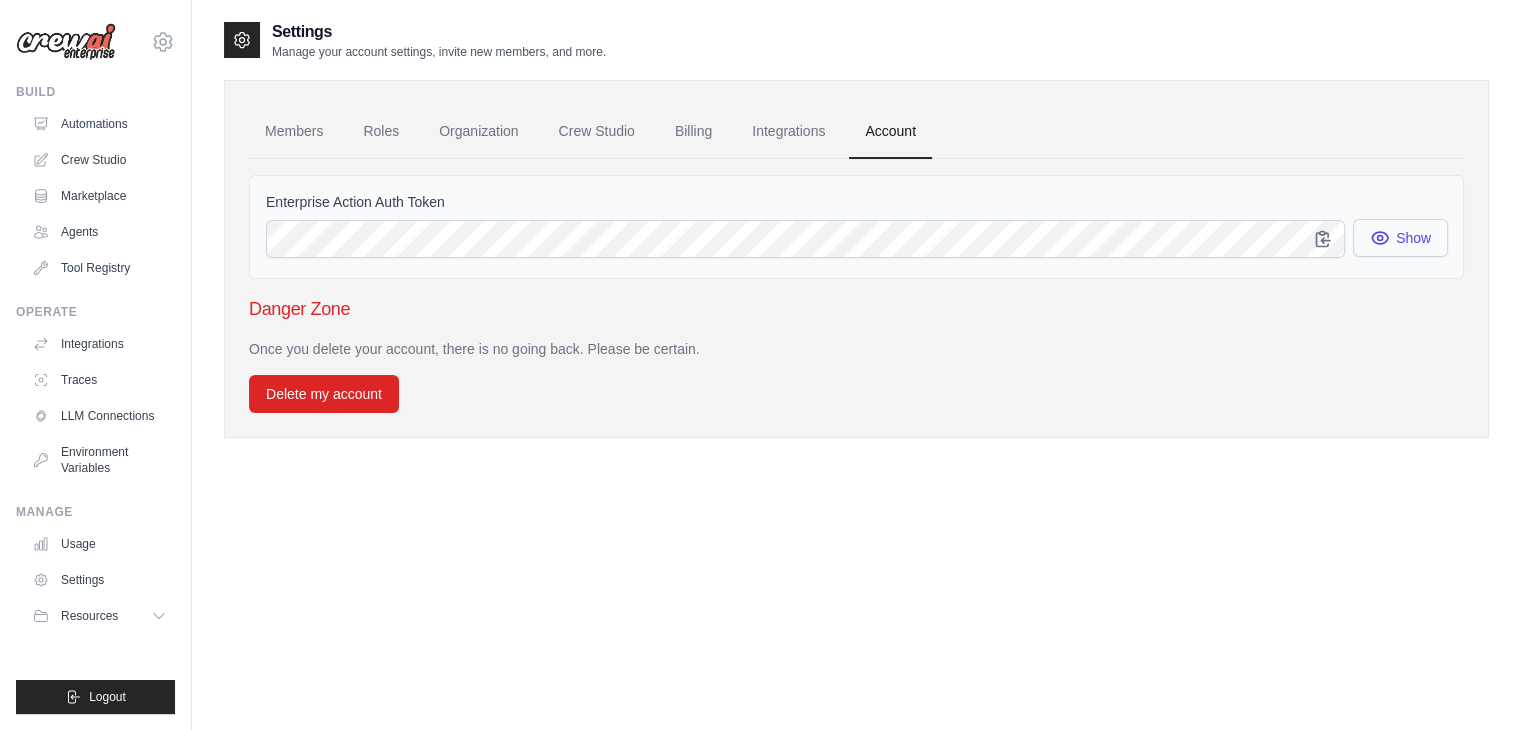 click on "Show" at bounding box center (1400, 238) 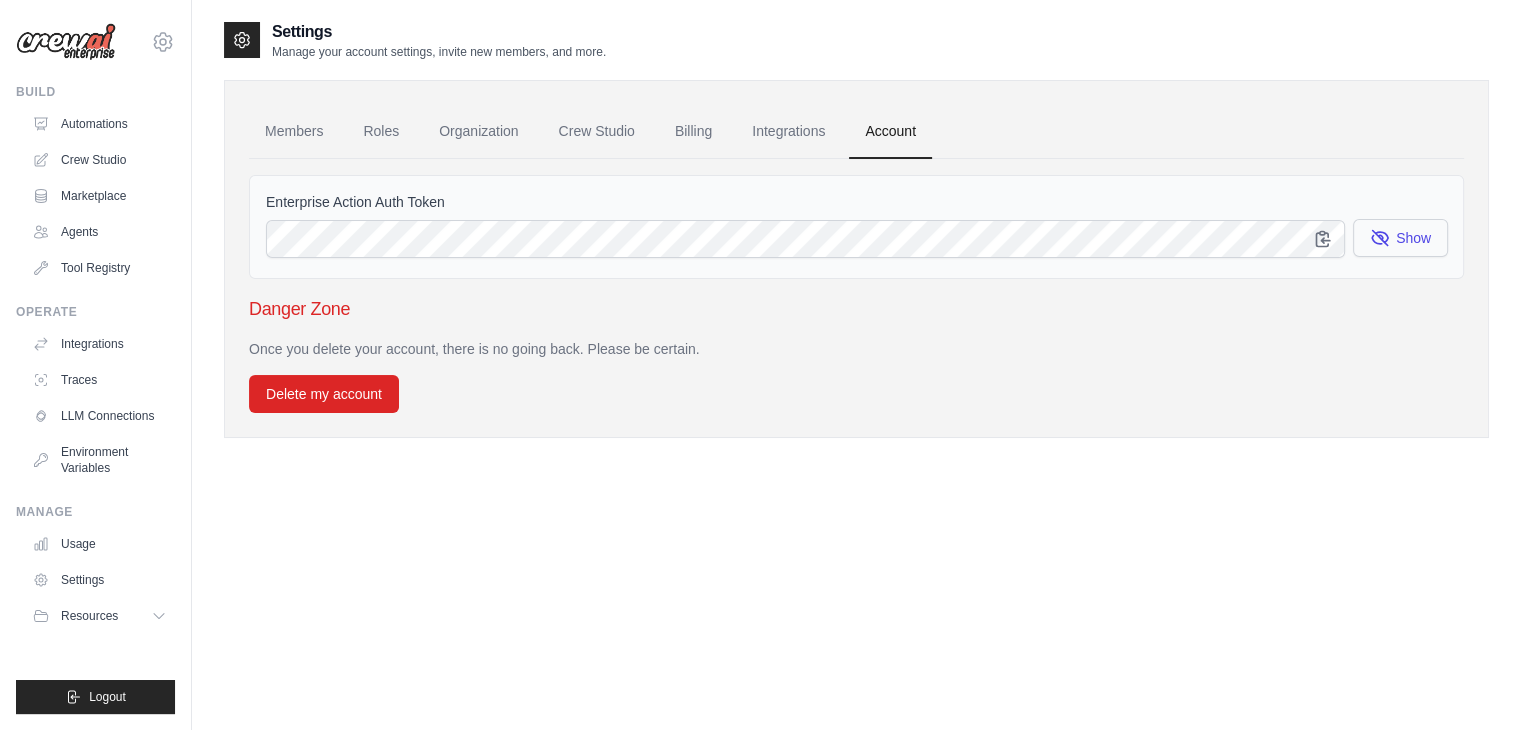 click on "Show" at bounding box center [1400, 238] 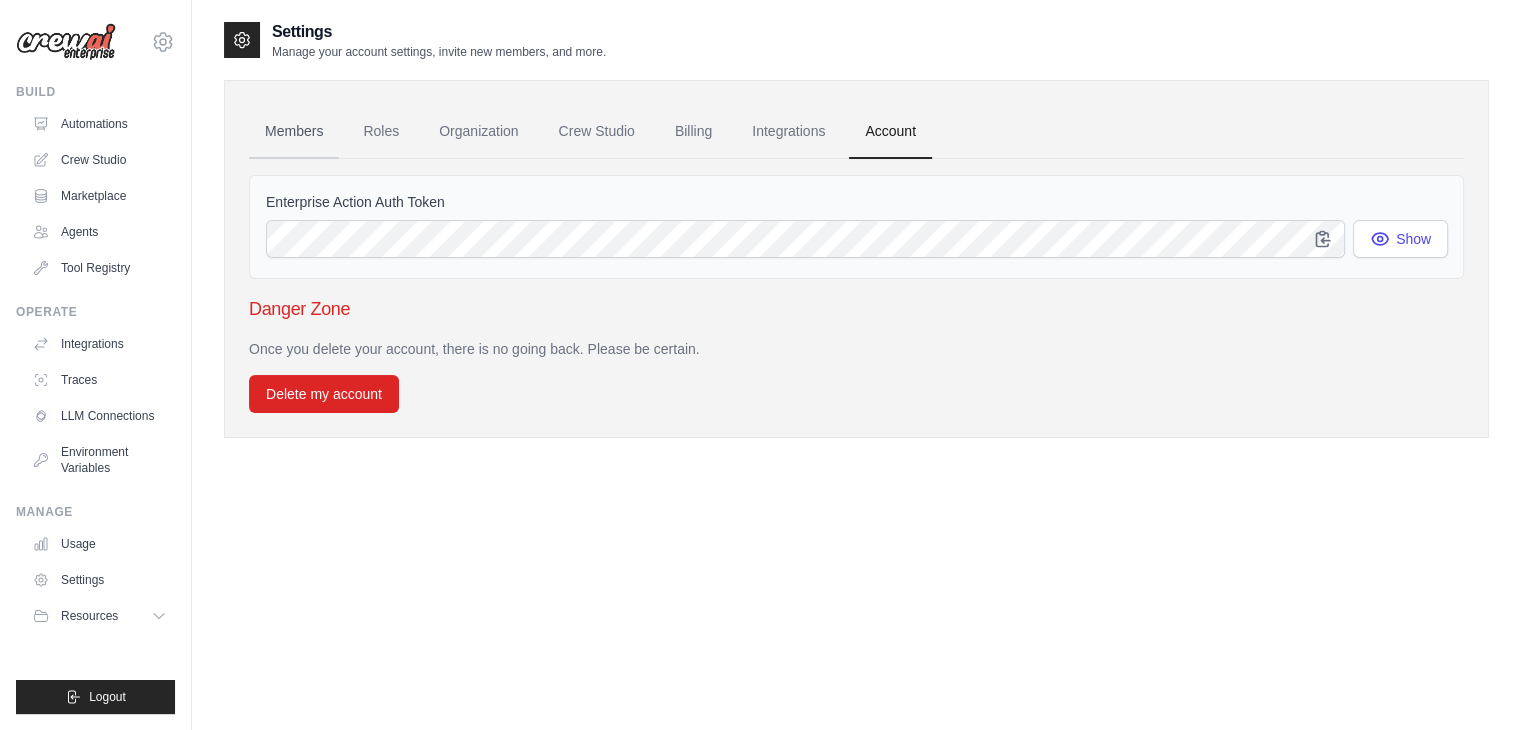 click on "Members" at bounding box center (294, 132) 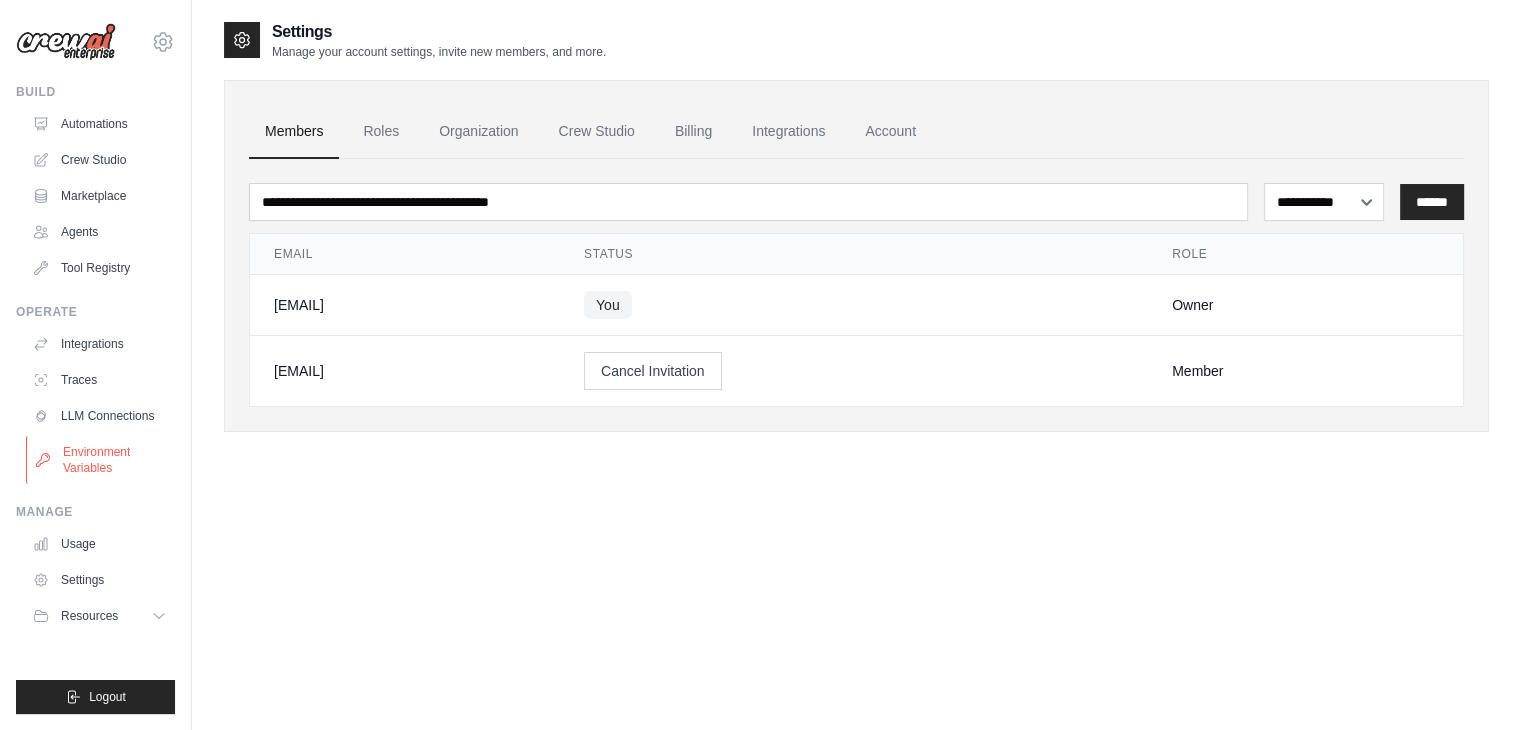 click on "Environment Variables" at bounding box center (101, 460) 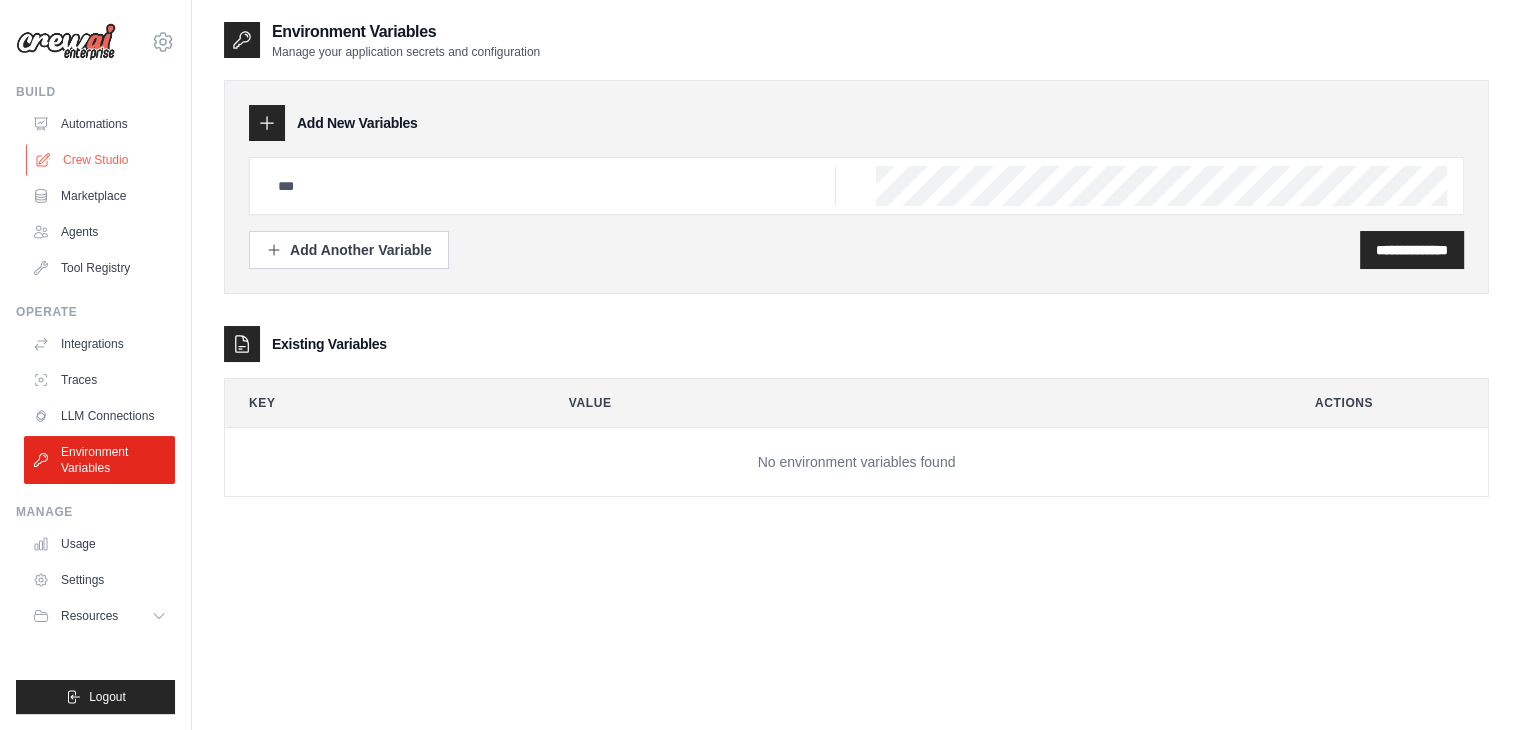 click on "Crew Studio" at bounding box center (101, 160) 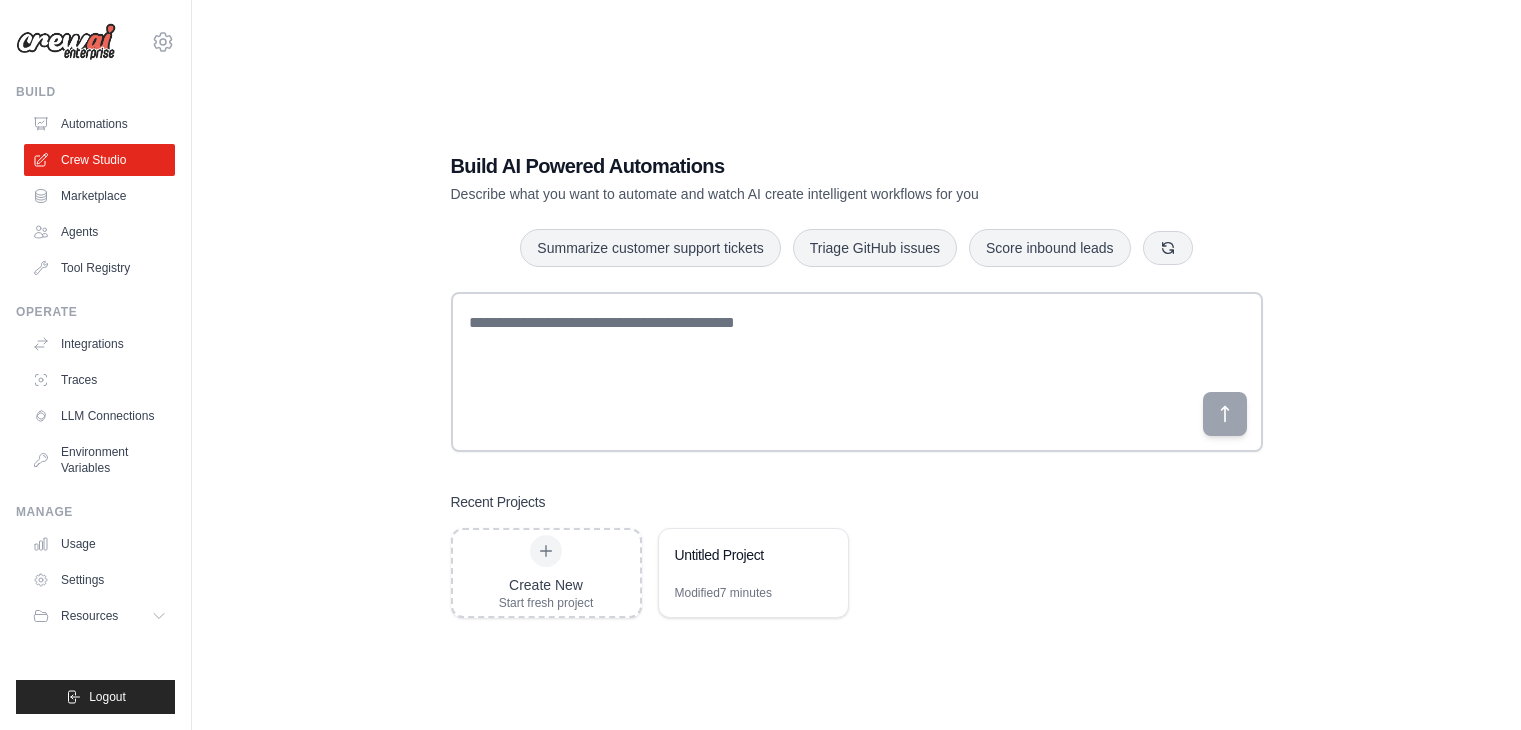 scroll, scrollTop: 0, scrollLeft: 0, axis: both 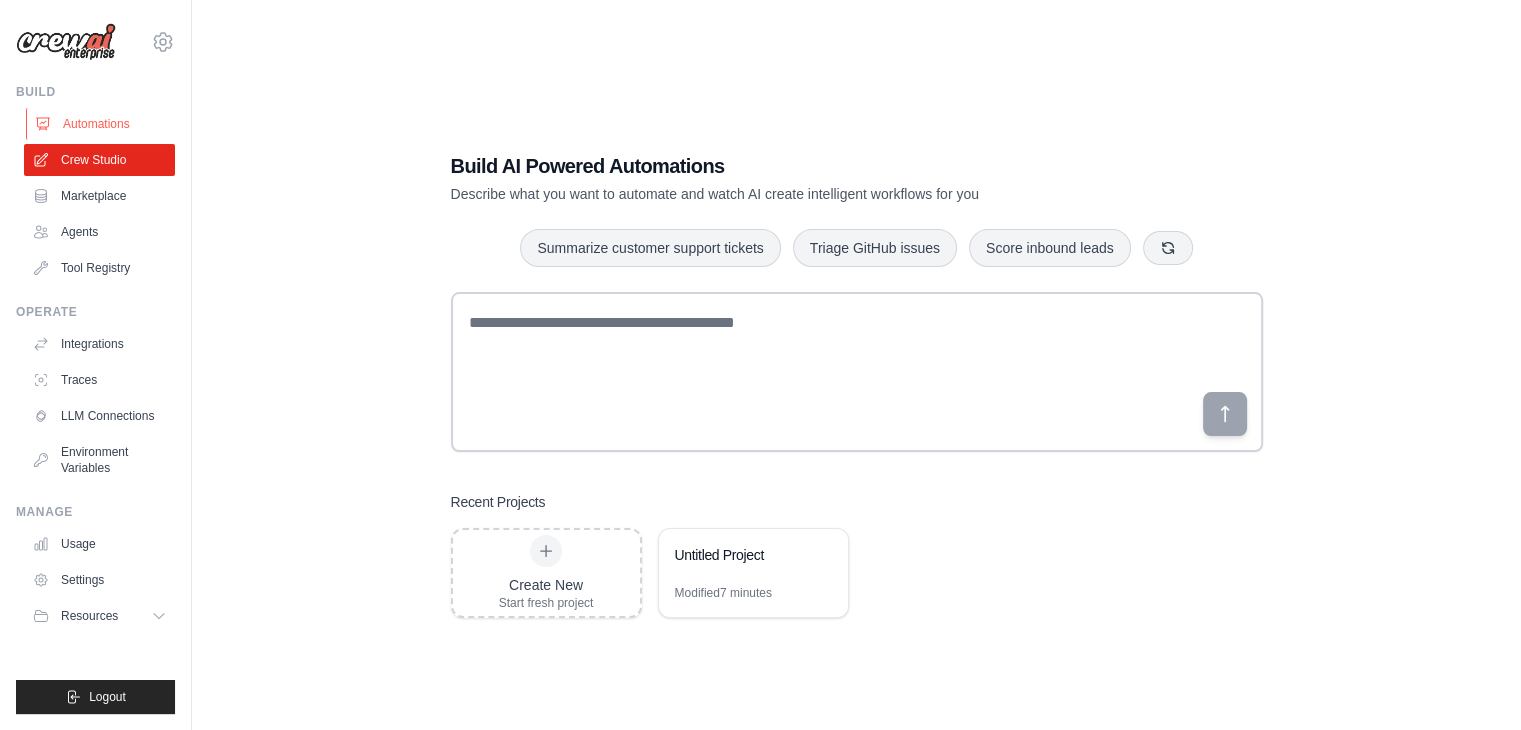 click on "Automations" at bounding box center (101, 124) 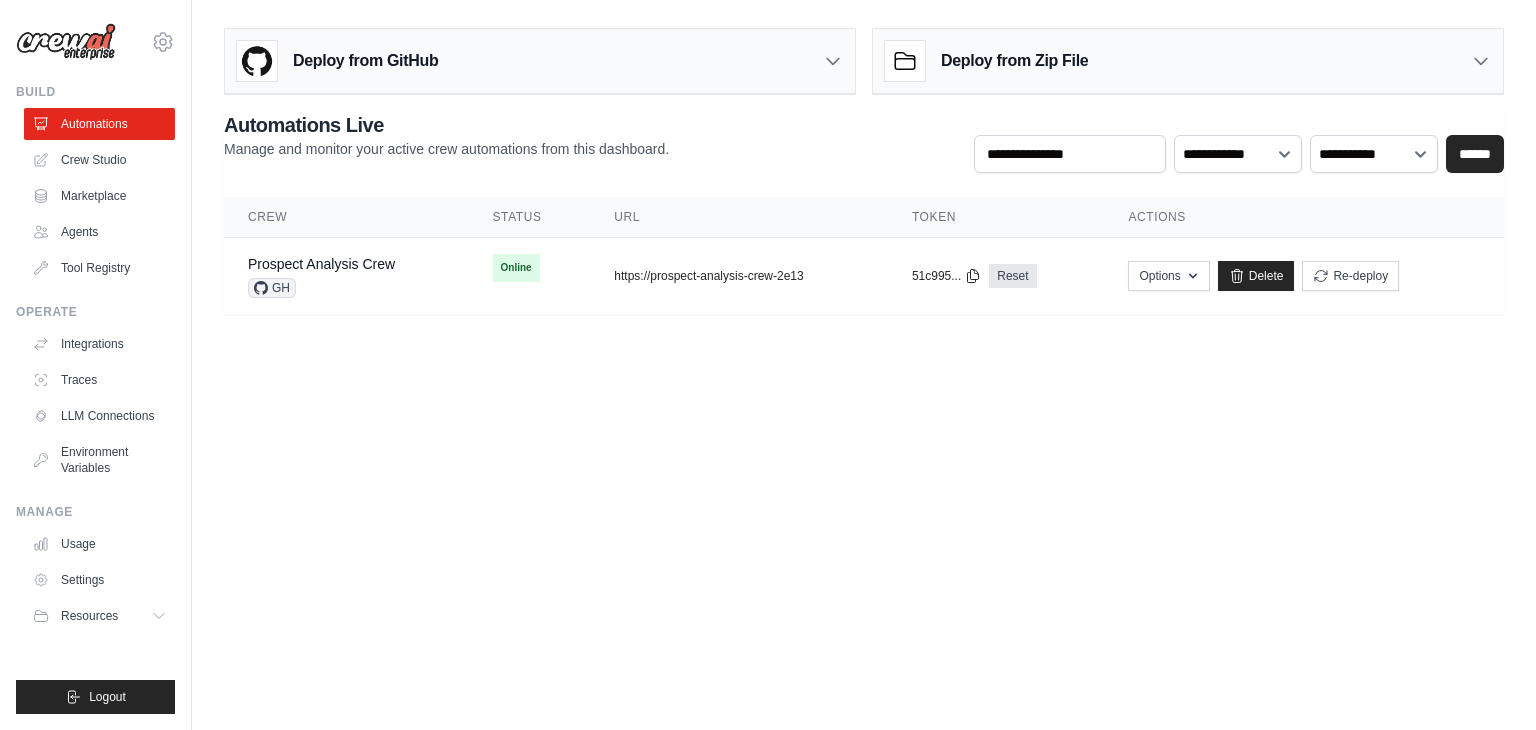 click on "Deploy from GitHub" at bounding box center (365, 61) 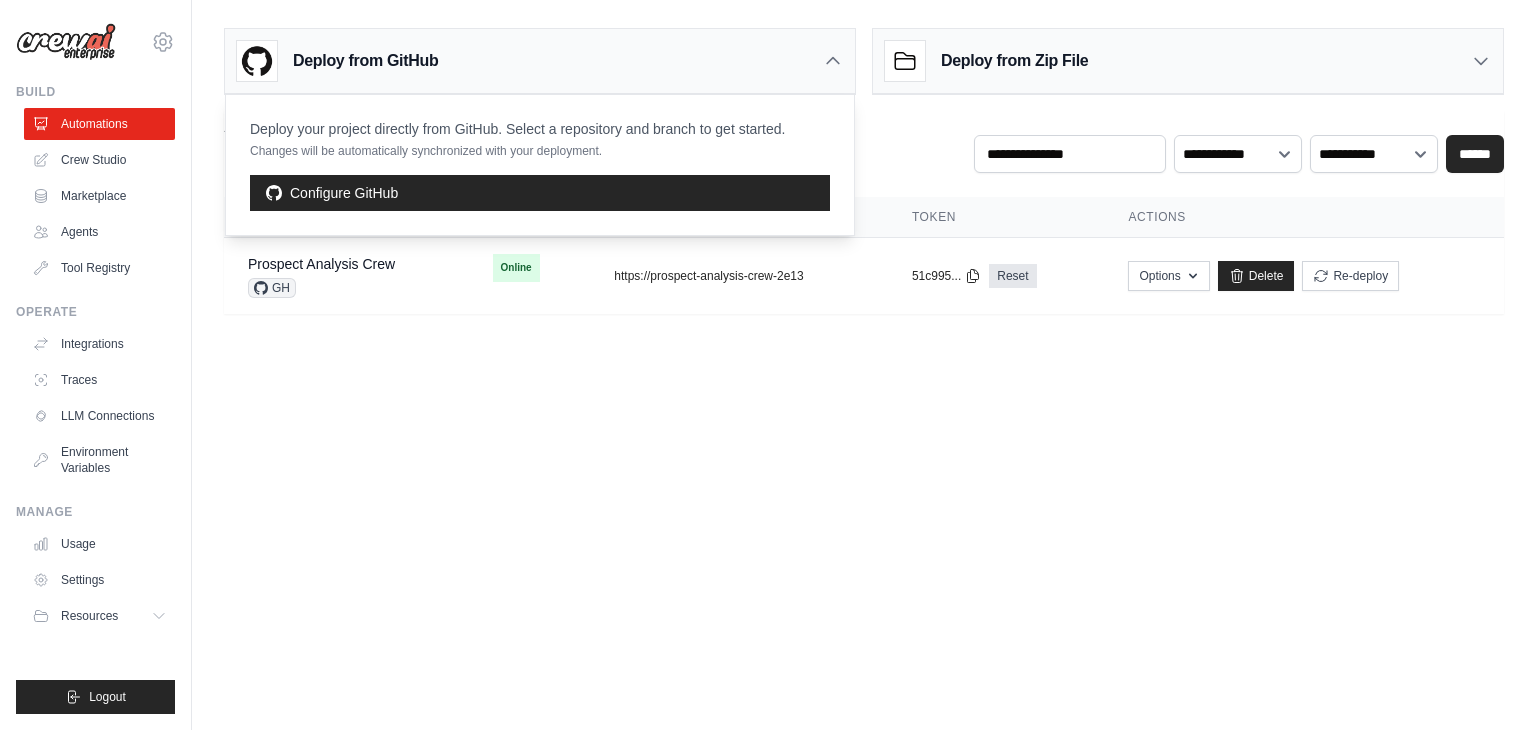 click on "Deploy from Zip File" at bounding box center (986, 61) 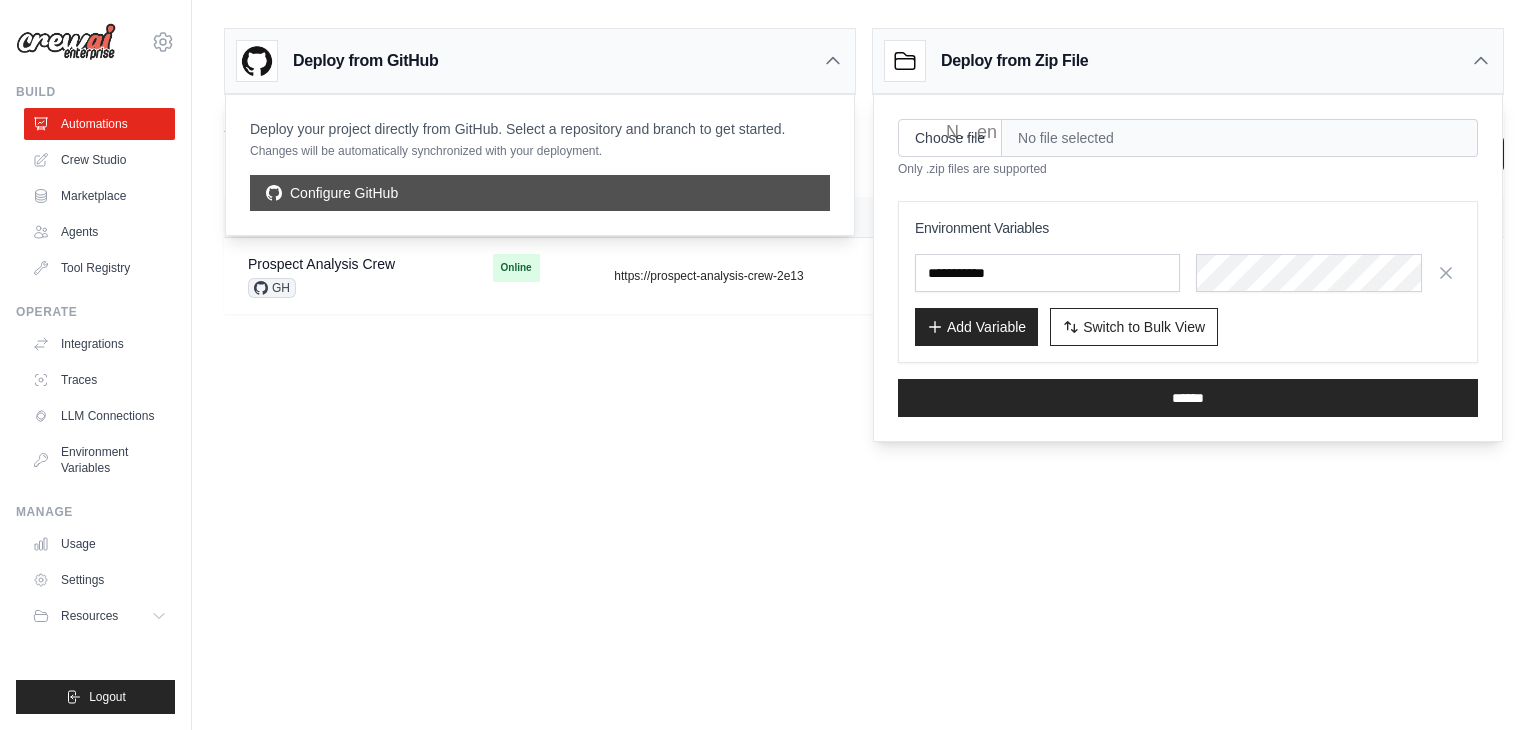 click on "Configure GitHub" at bounding box center [540, 193] 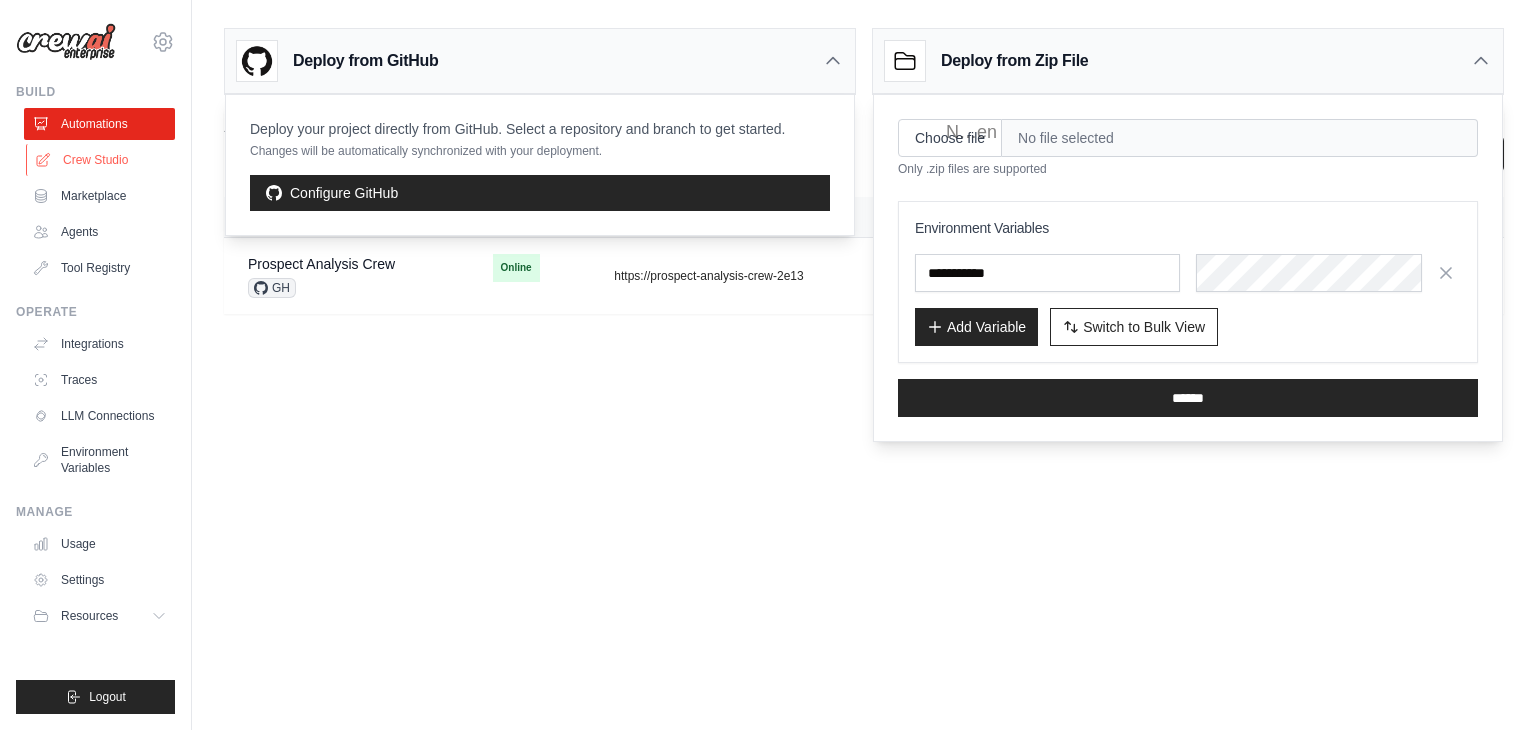 click on "Crew Studio" at bounding box center (101, 160) 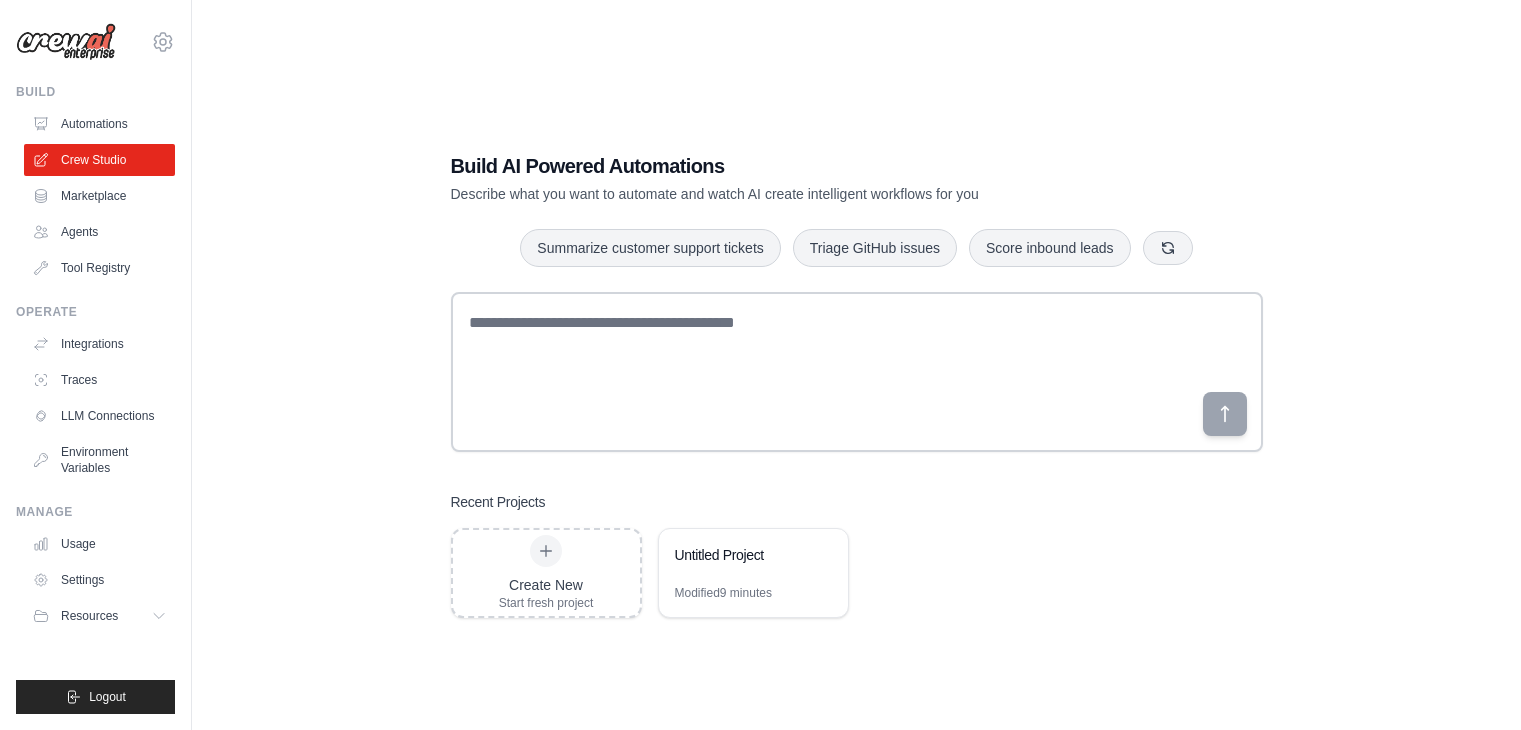 scroll, scrollTop: 0, scrollLeft: 0, axis: both 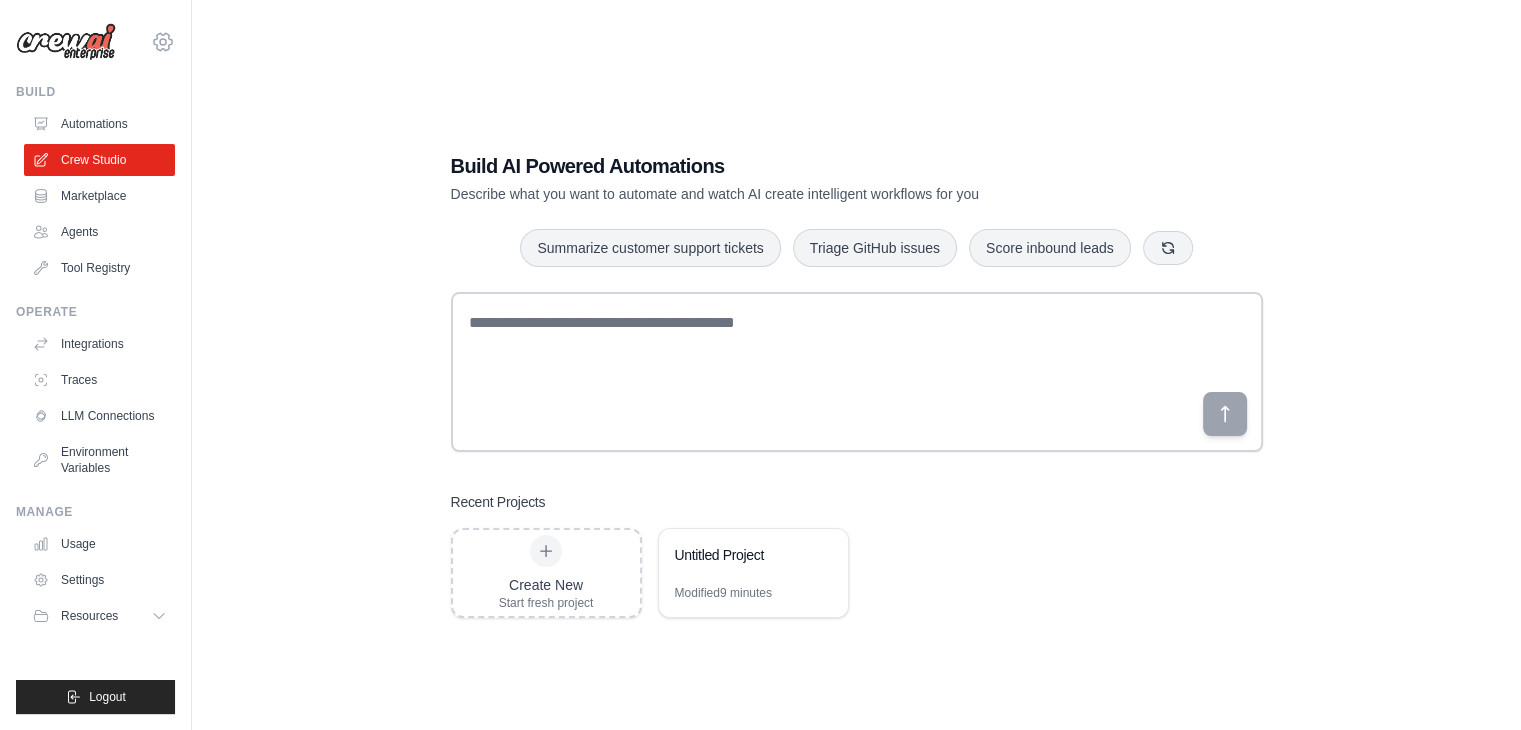 click 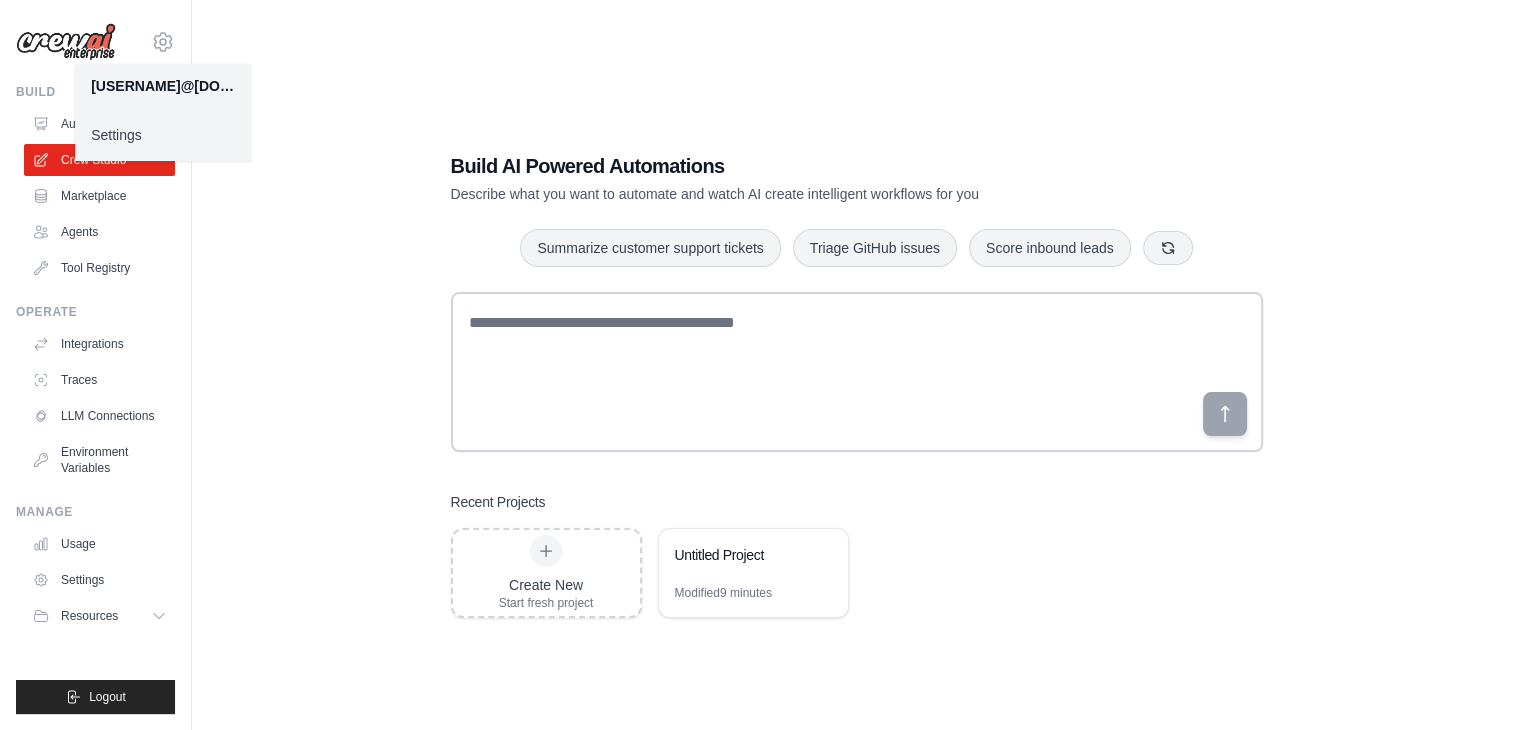 click on "Build AI Powered Automations Describe what you want to automate and watch AI create intelligent workflows for you Summarize customer support tickets Triage GitHub issues Score inbound leads Recent Projects Create New Start fresh project Untitled Project Modified  9 minutes" at bounding box center [856, 385] 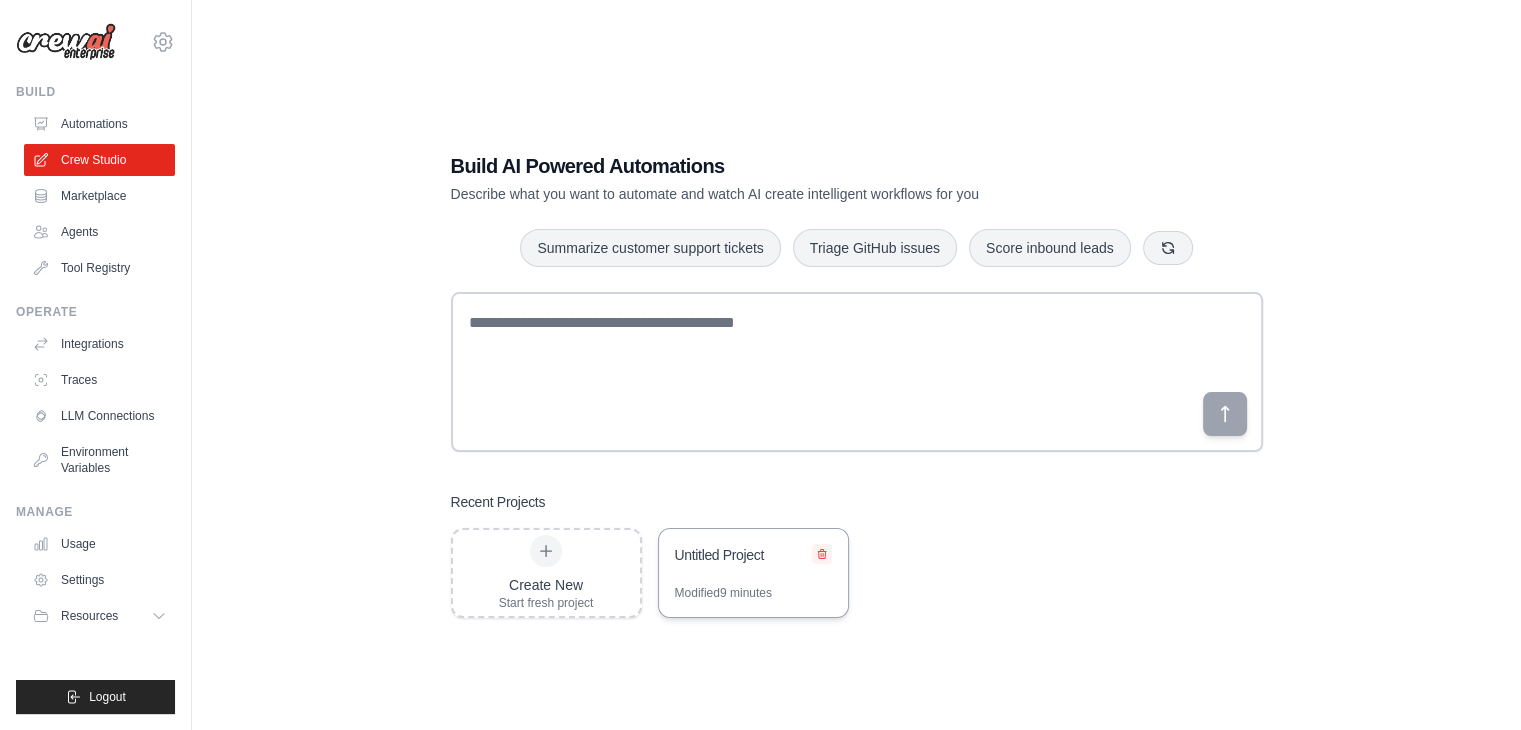 click 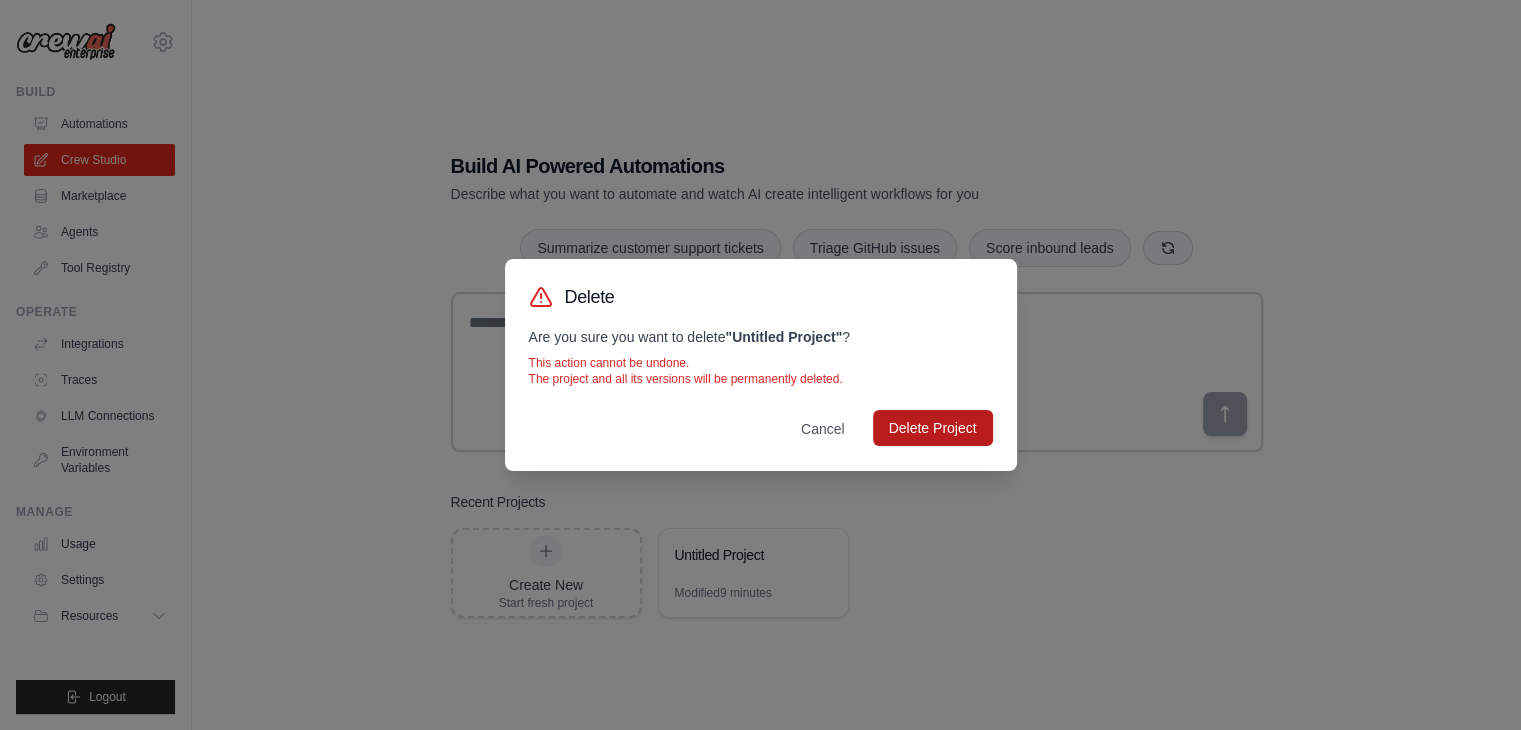 click on "Delete Project" at bounding box center (933, 428) 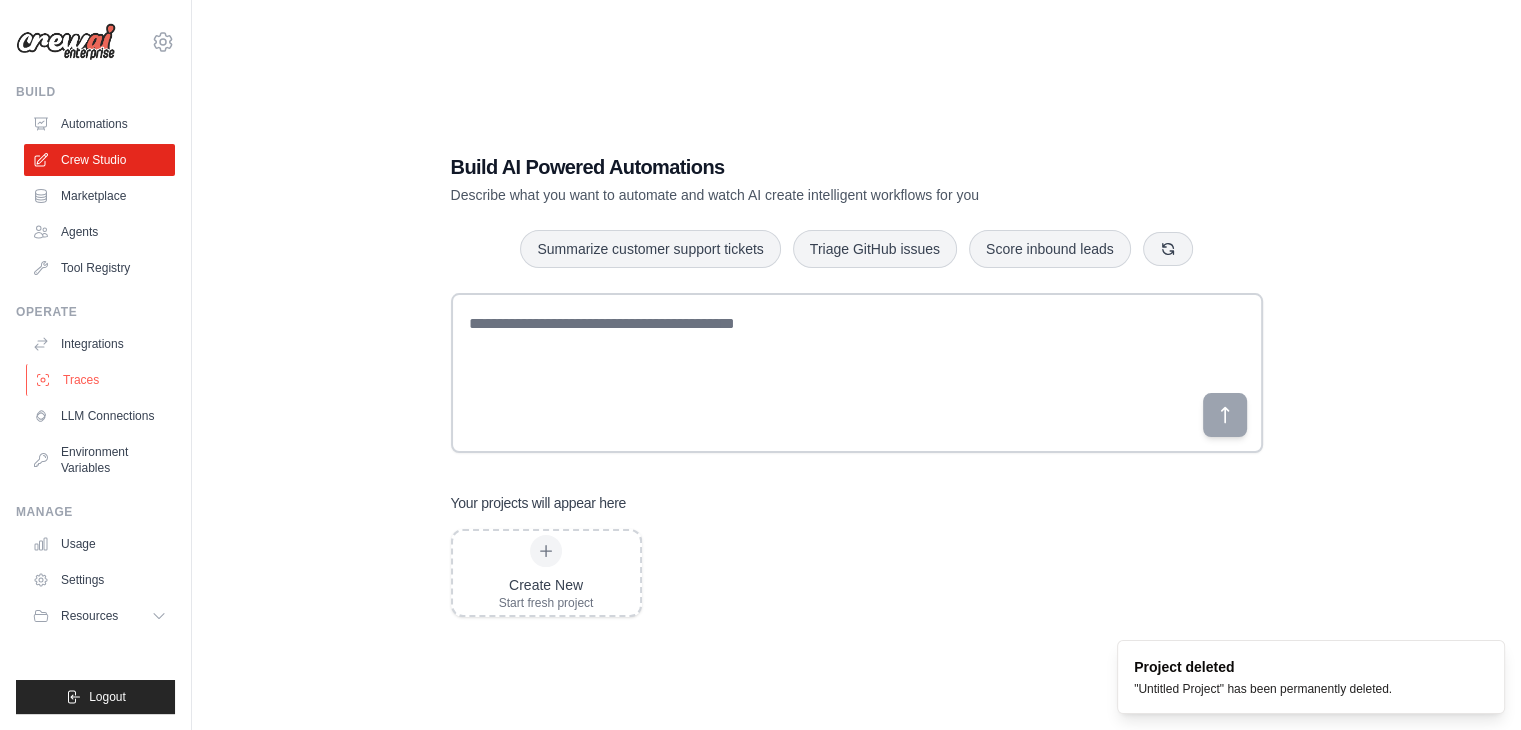 scroll, scrollTop: 40, scrollLeft: 0, axis: vertical 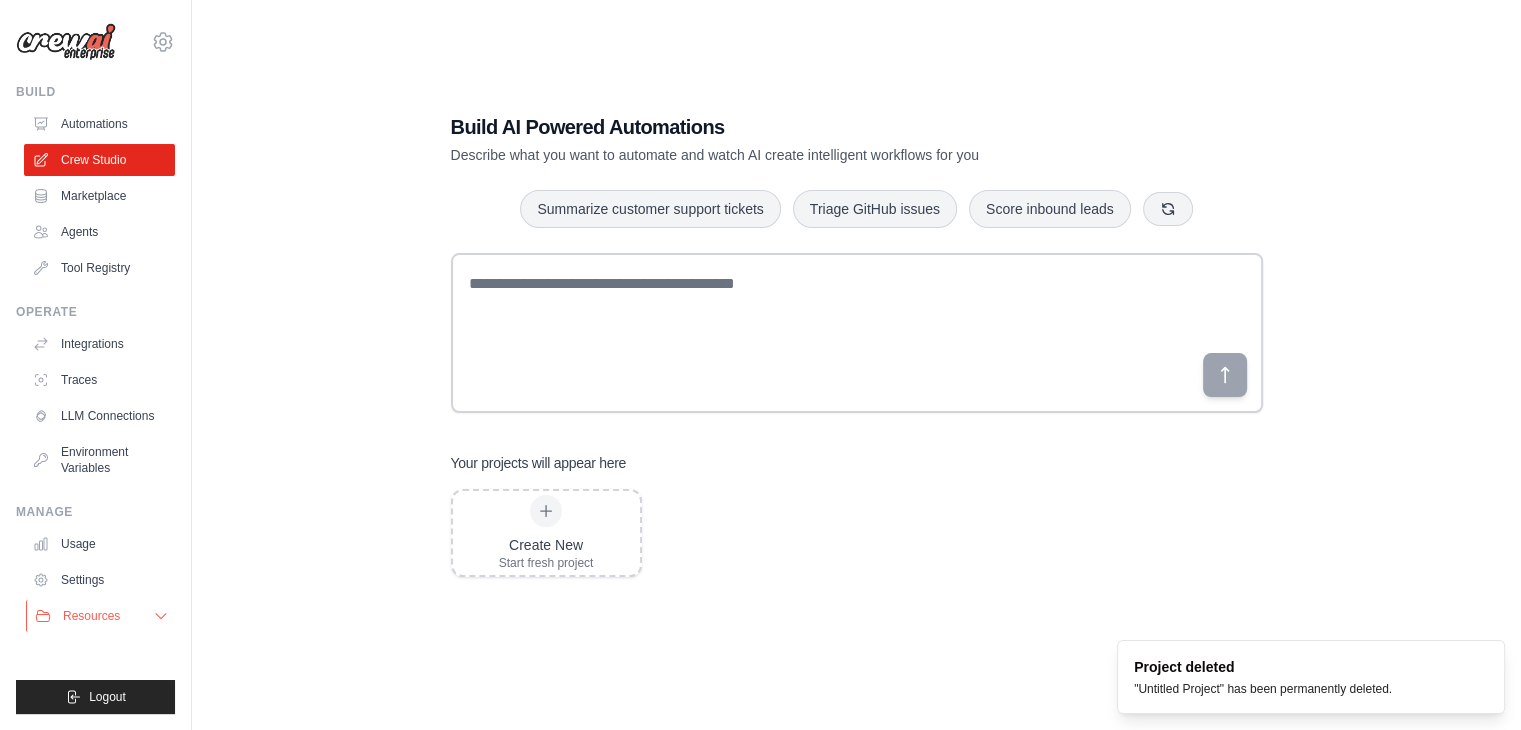 click on "Resources" at bounding box center (101, 616) 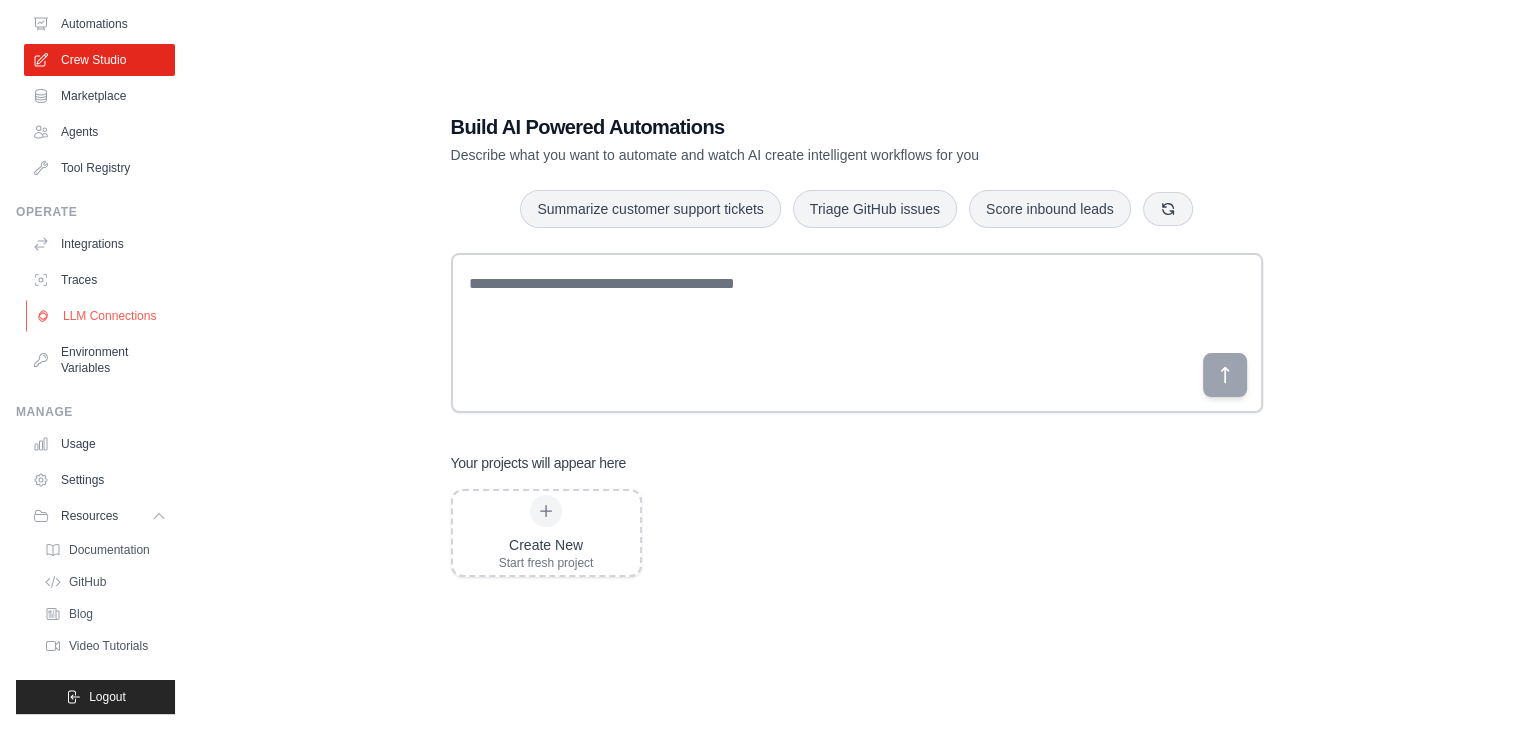 scroll, scrollTop: 0, scrollLeft: 0, axis: both 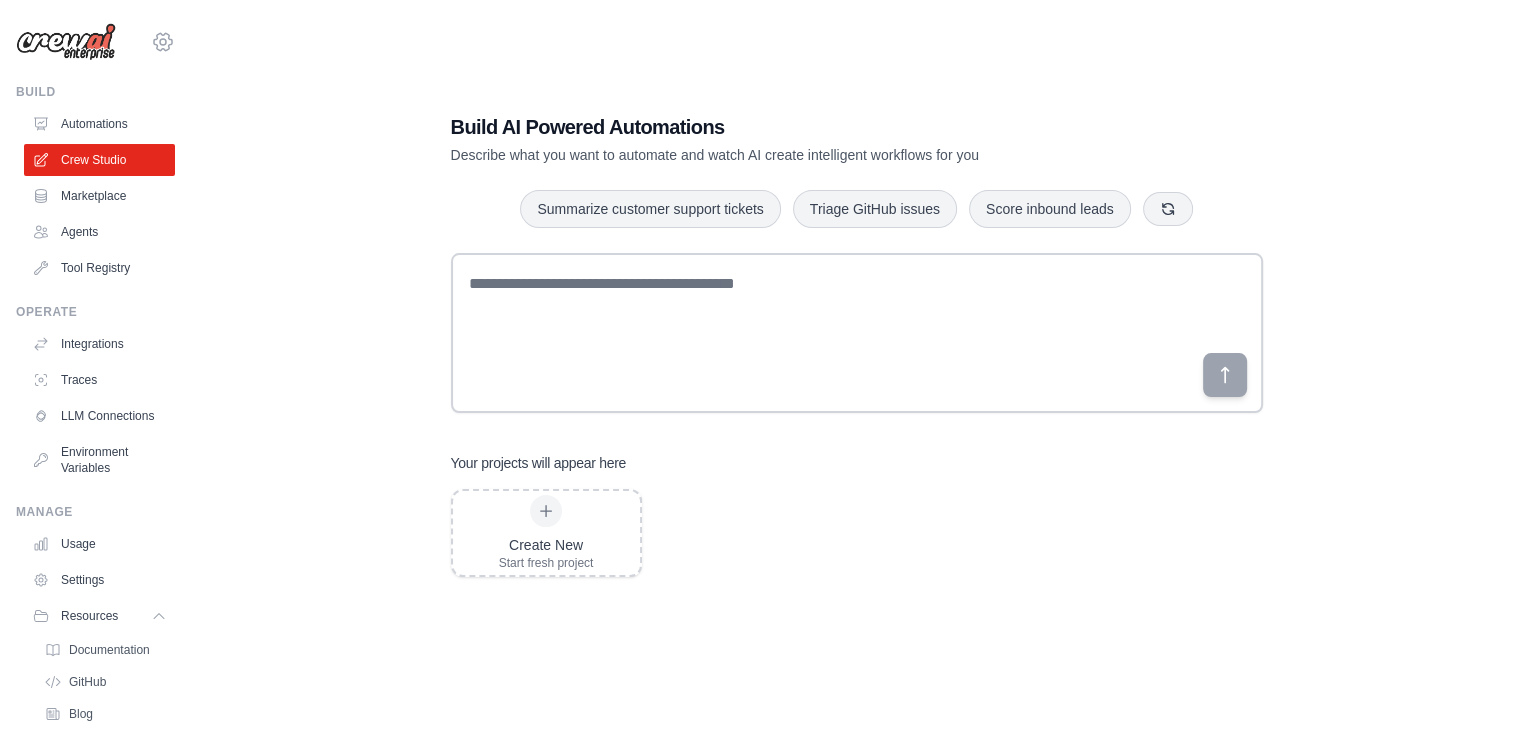 click 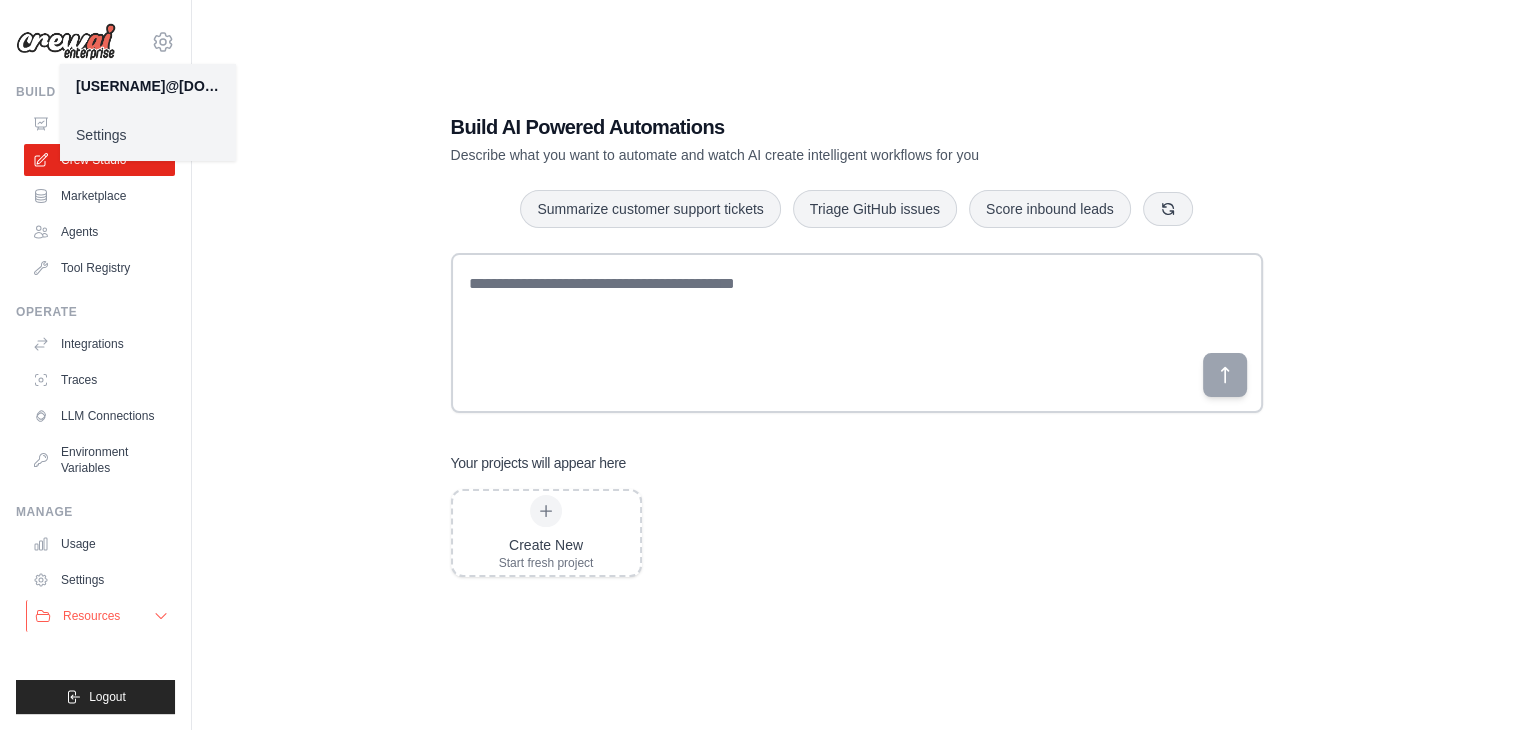 click on "Resources" at bounding box center (101, 616) 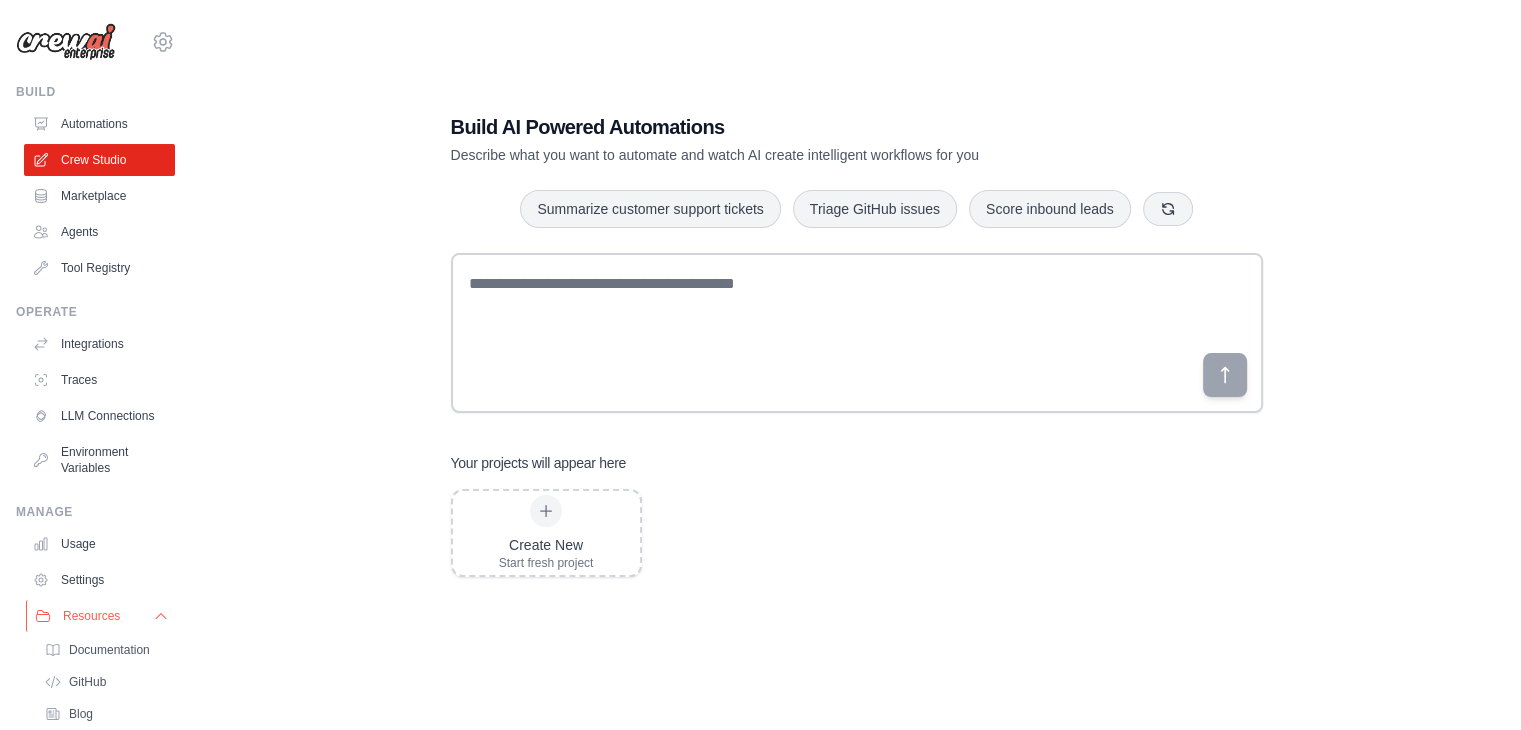 scroll, scrollTop: 116, scrollLeft: 0, axis: vertical 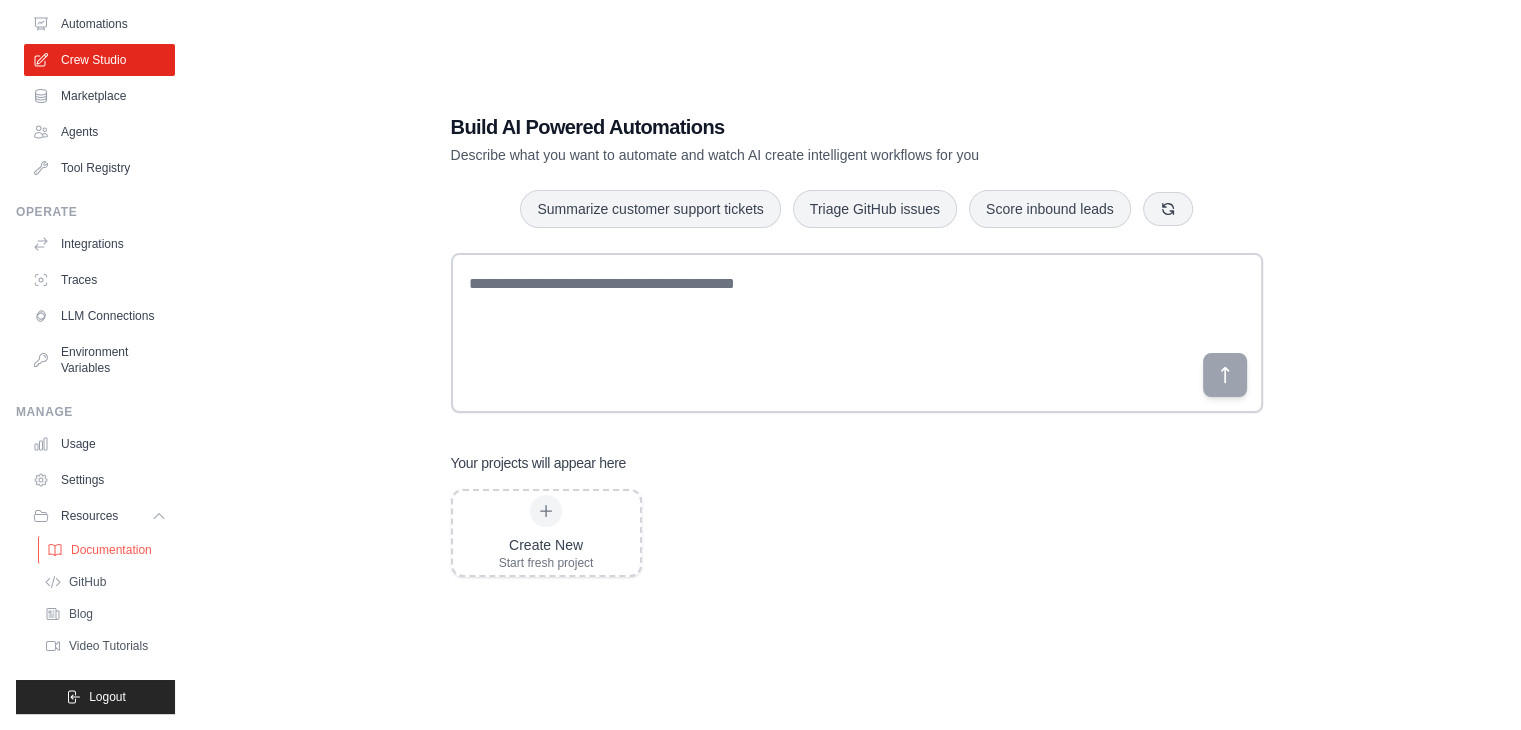 click on "Documentation" at bounding box center (111, 550) 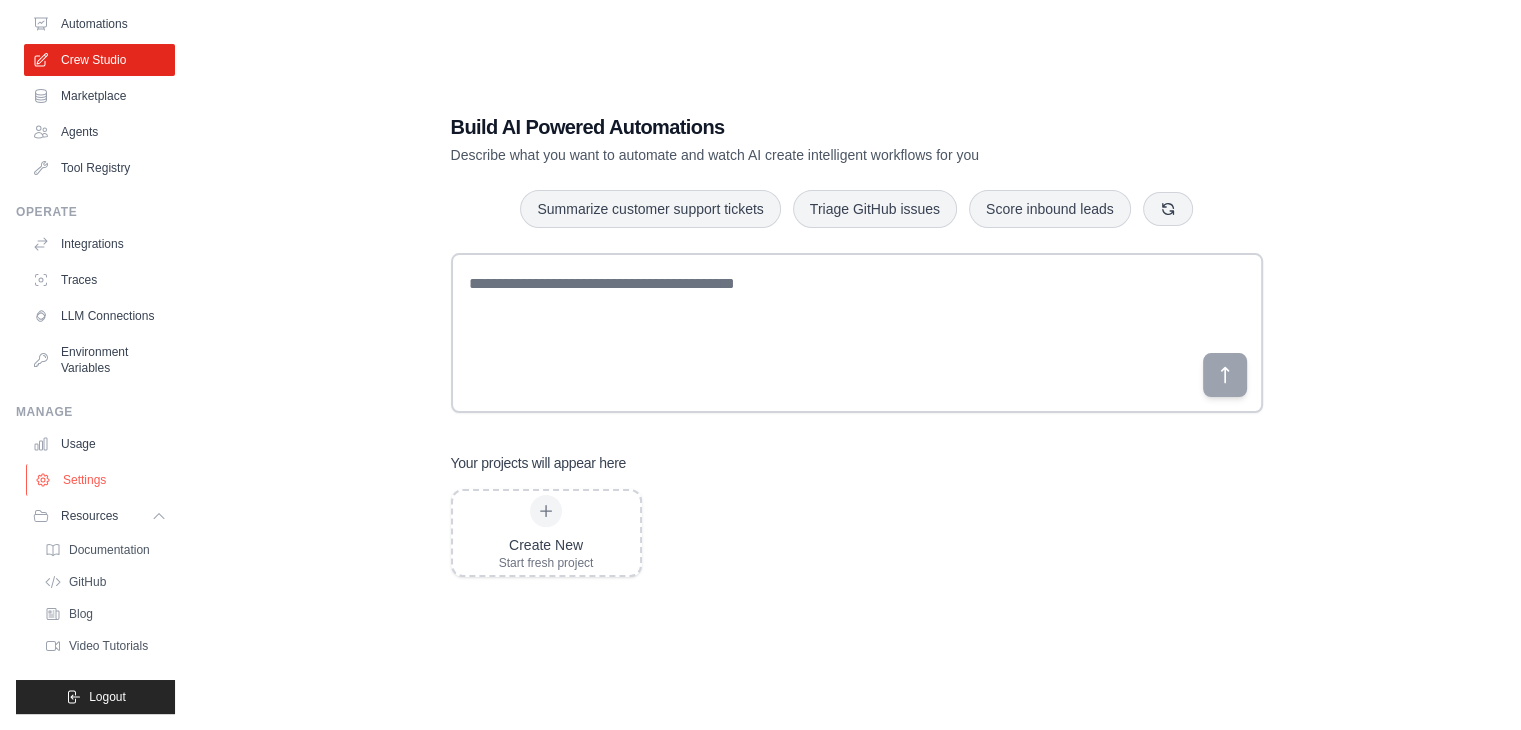 scroll, scrollTop: 0, scrollLeft: 0, axis: both 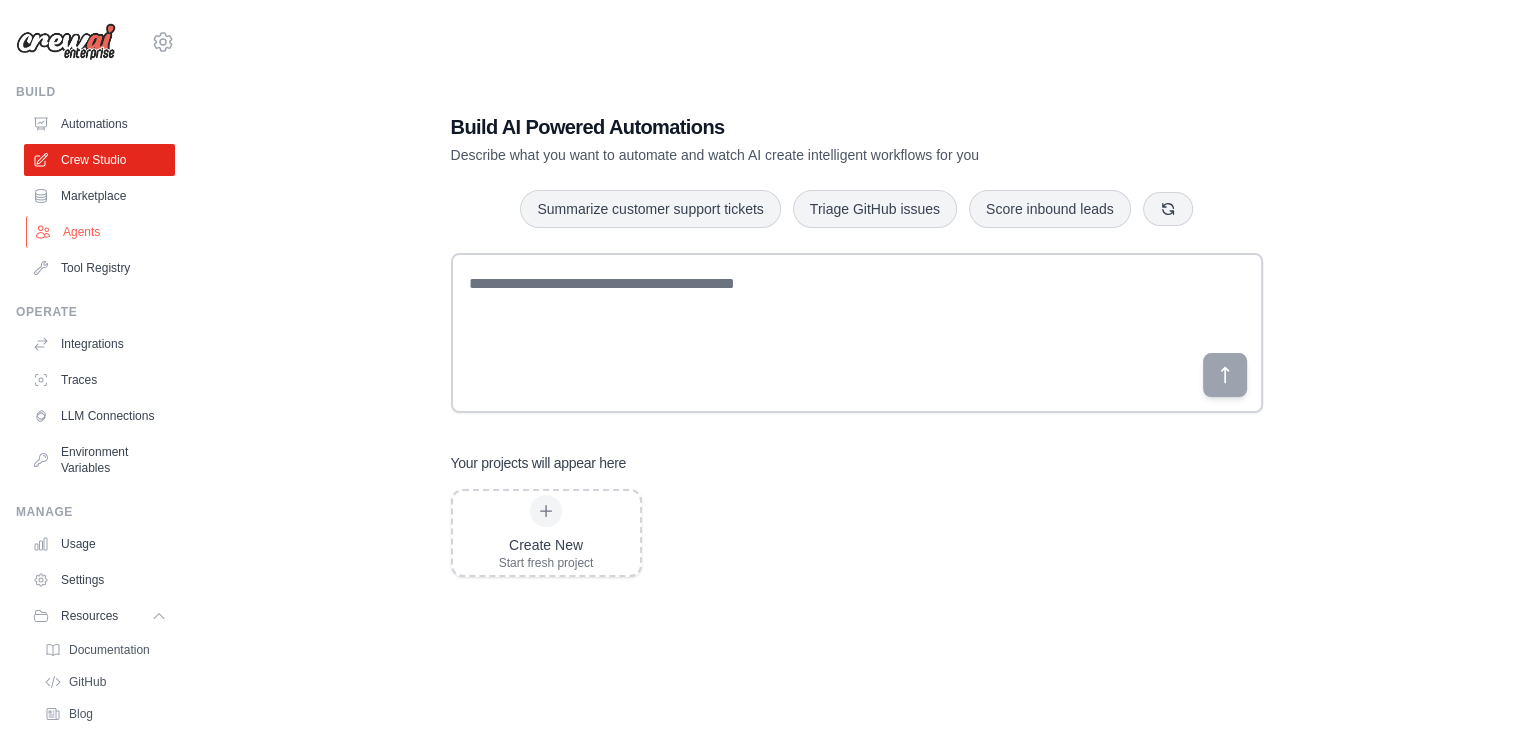 click on "Agents" at bounding box center [101, 232] 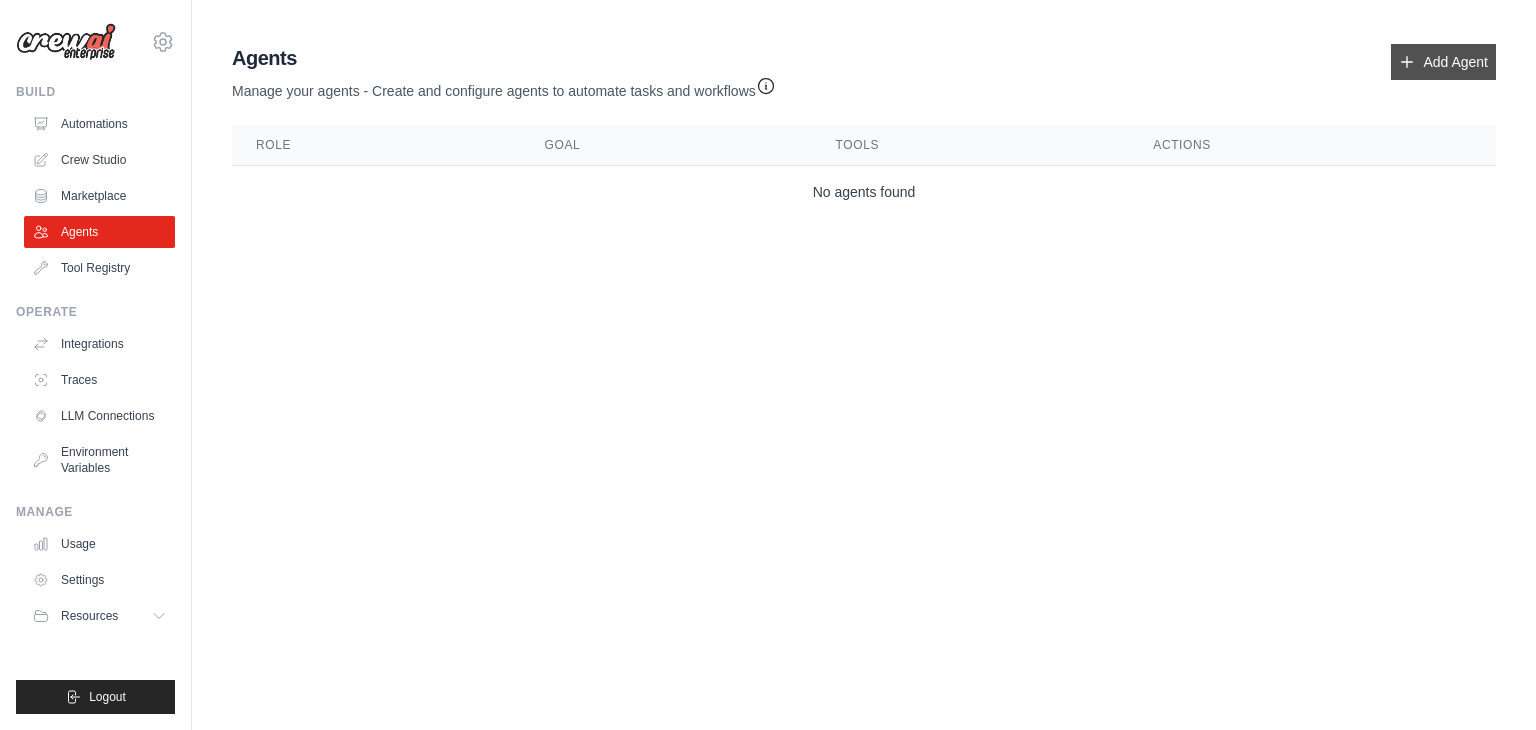 click on "Add Agent" at bounding box center [1443, 62] 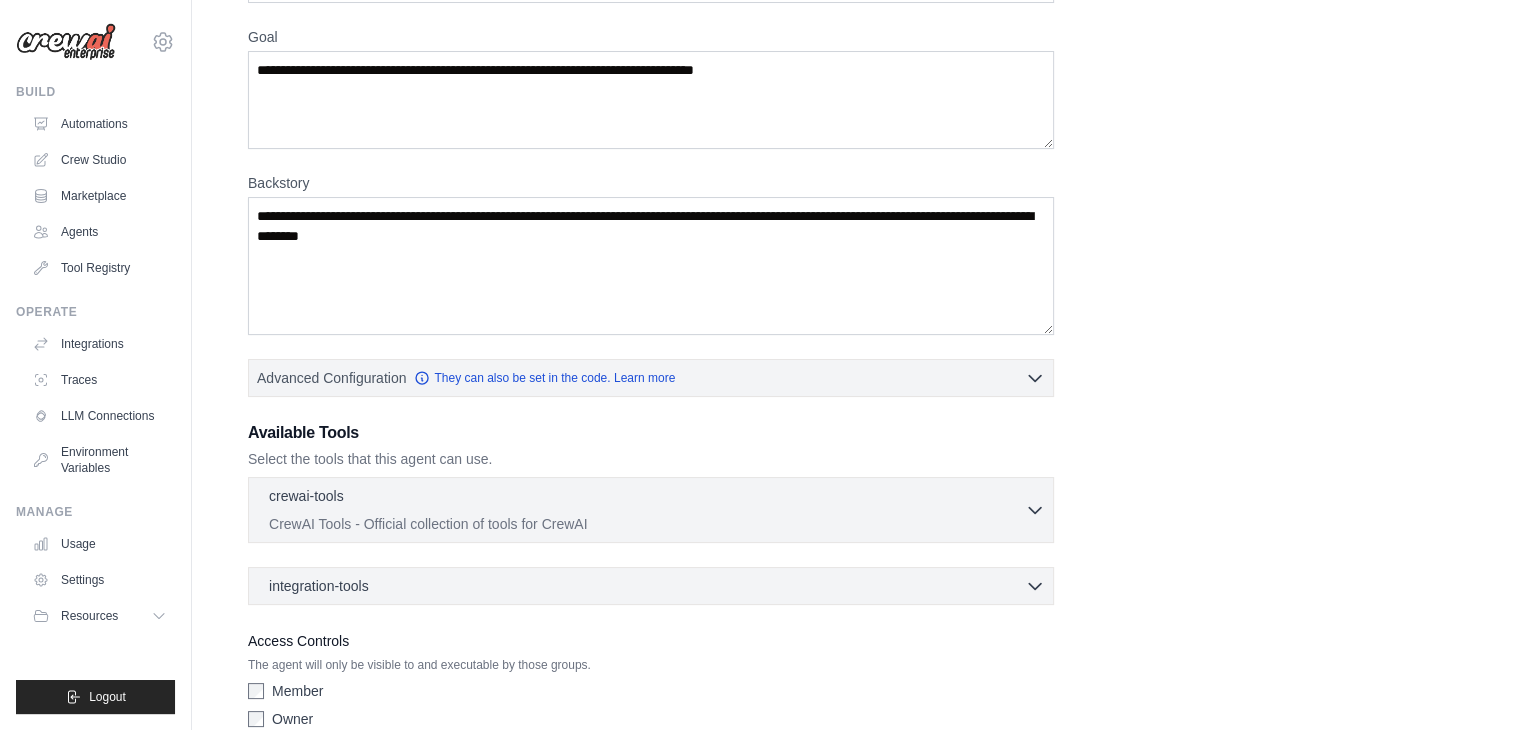 scroll, scrollTop: 250, scrollLeft: 0, axis: vertical 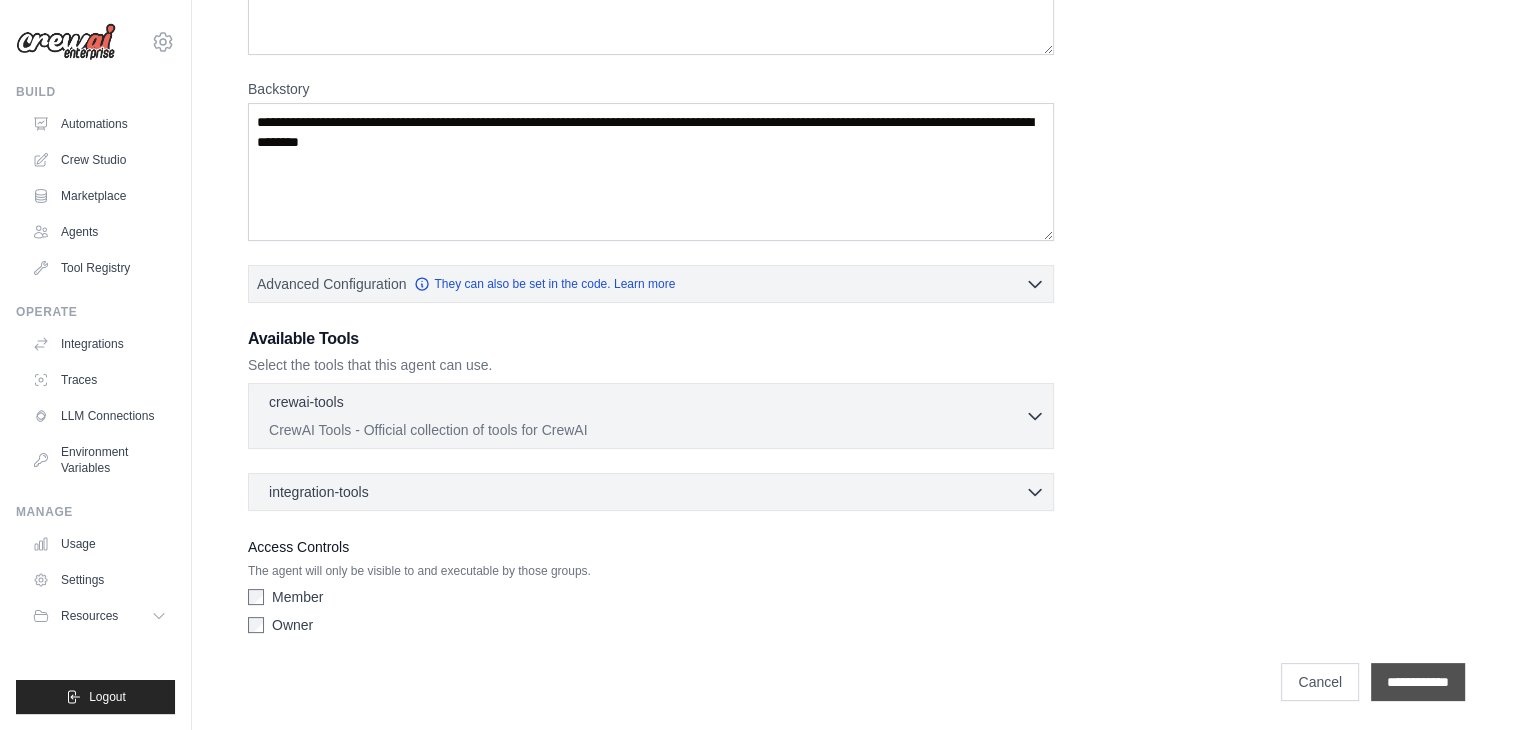 click on "**********" at bounding box center (1418, 682) 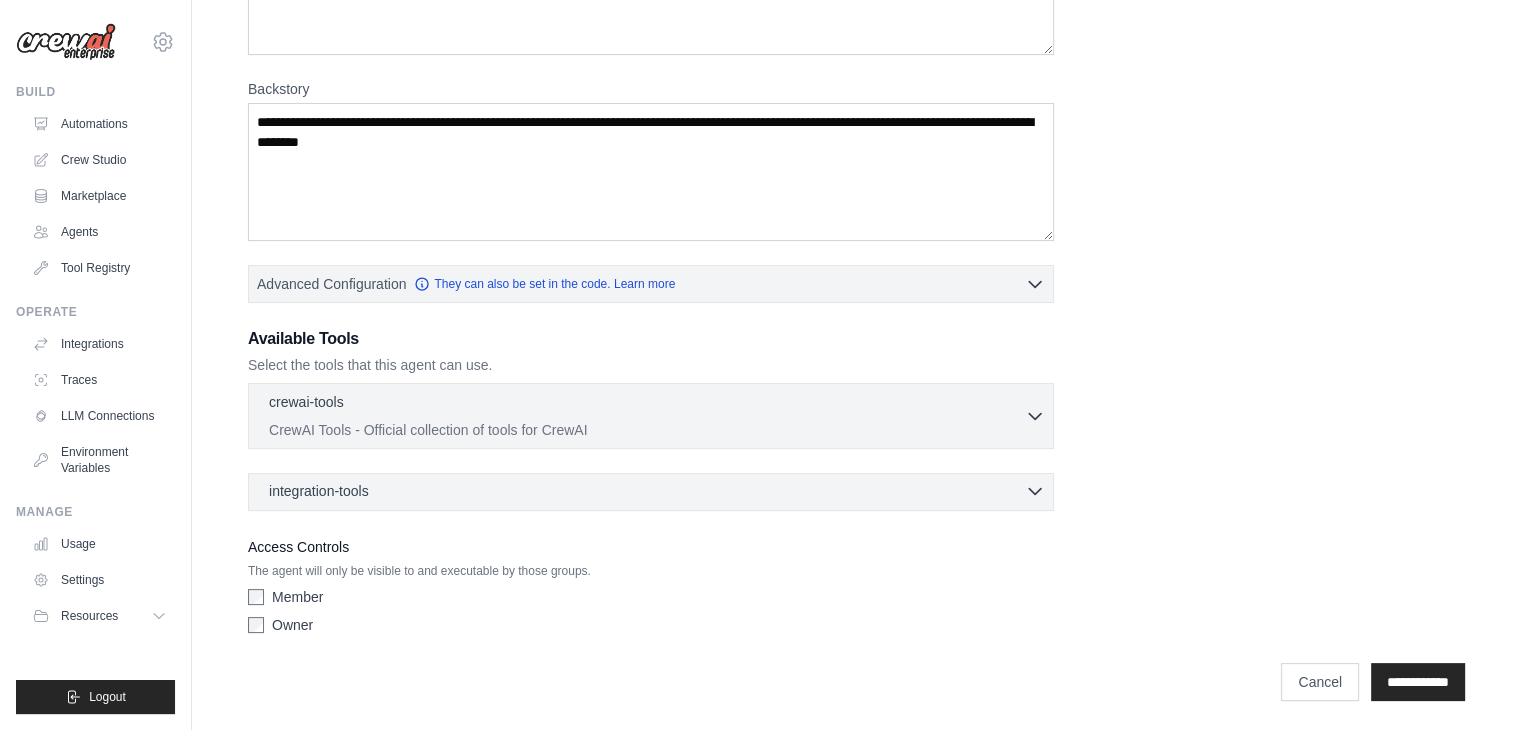 scroll, scrollTop: 0, scrollLeft: 0, axis: both 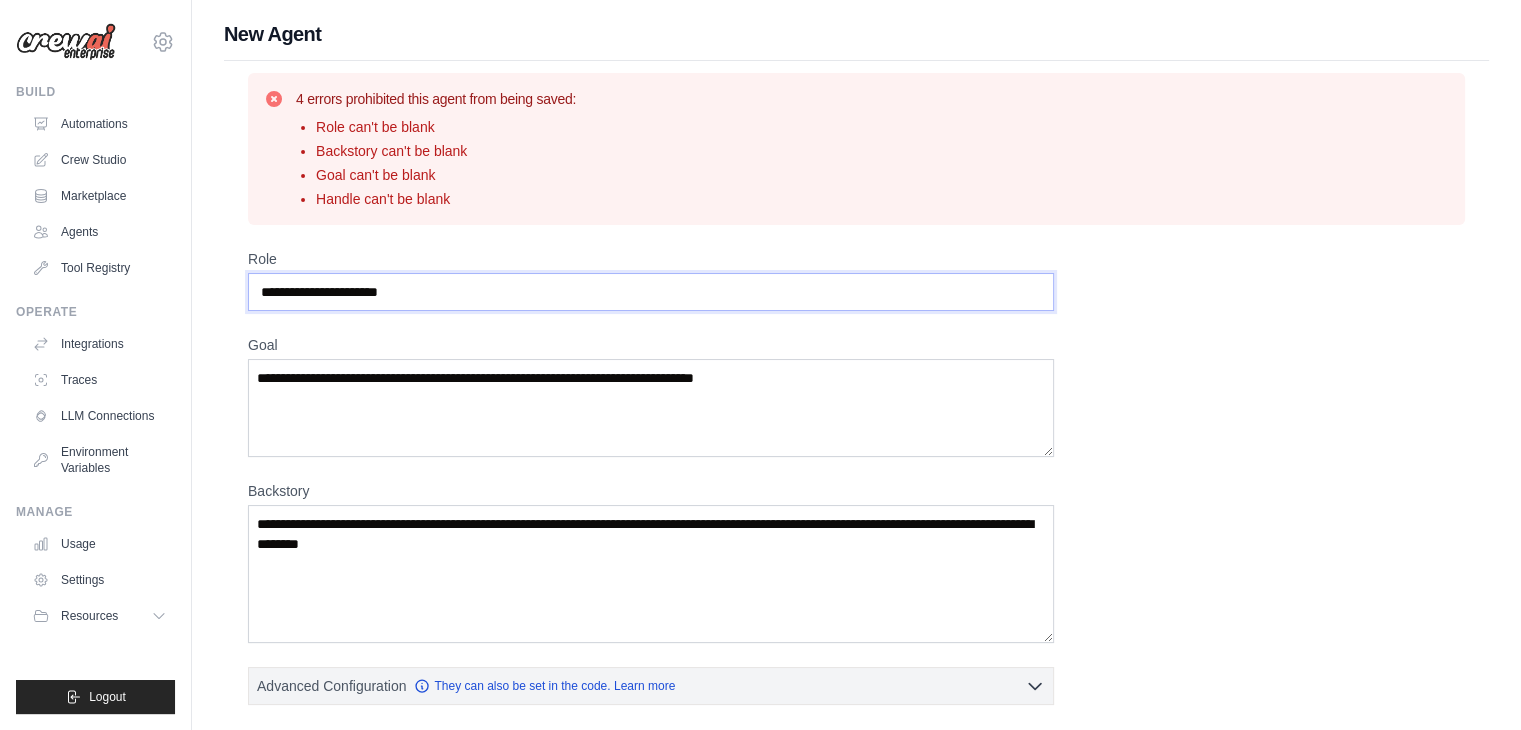click on "Role" at bounding box center (651, 292) 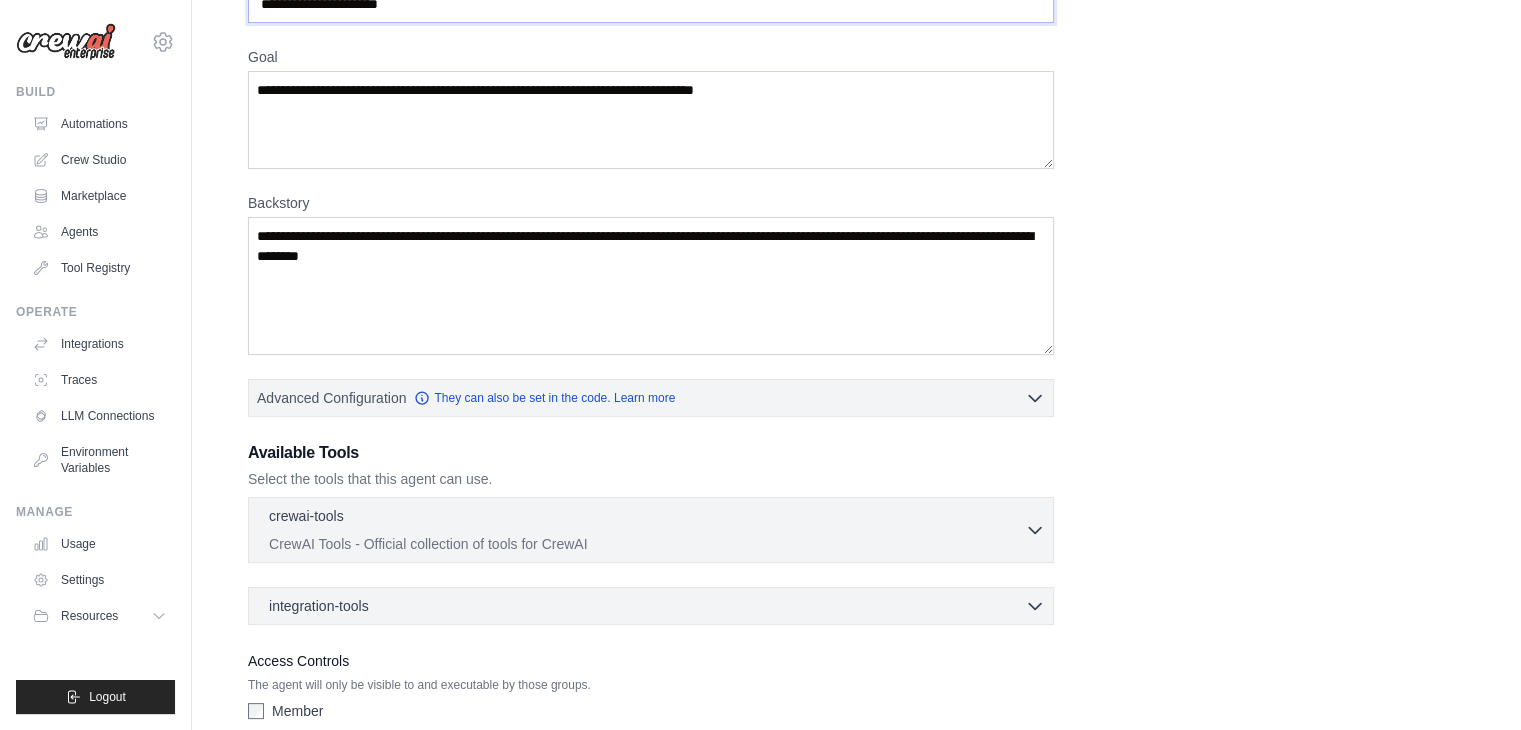 scroll, scrollTop: 402, scrollLeft: 0, axis: vertical 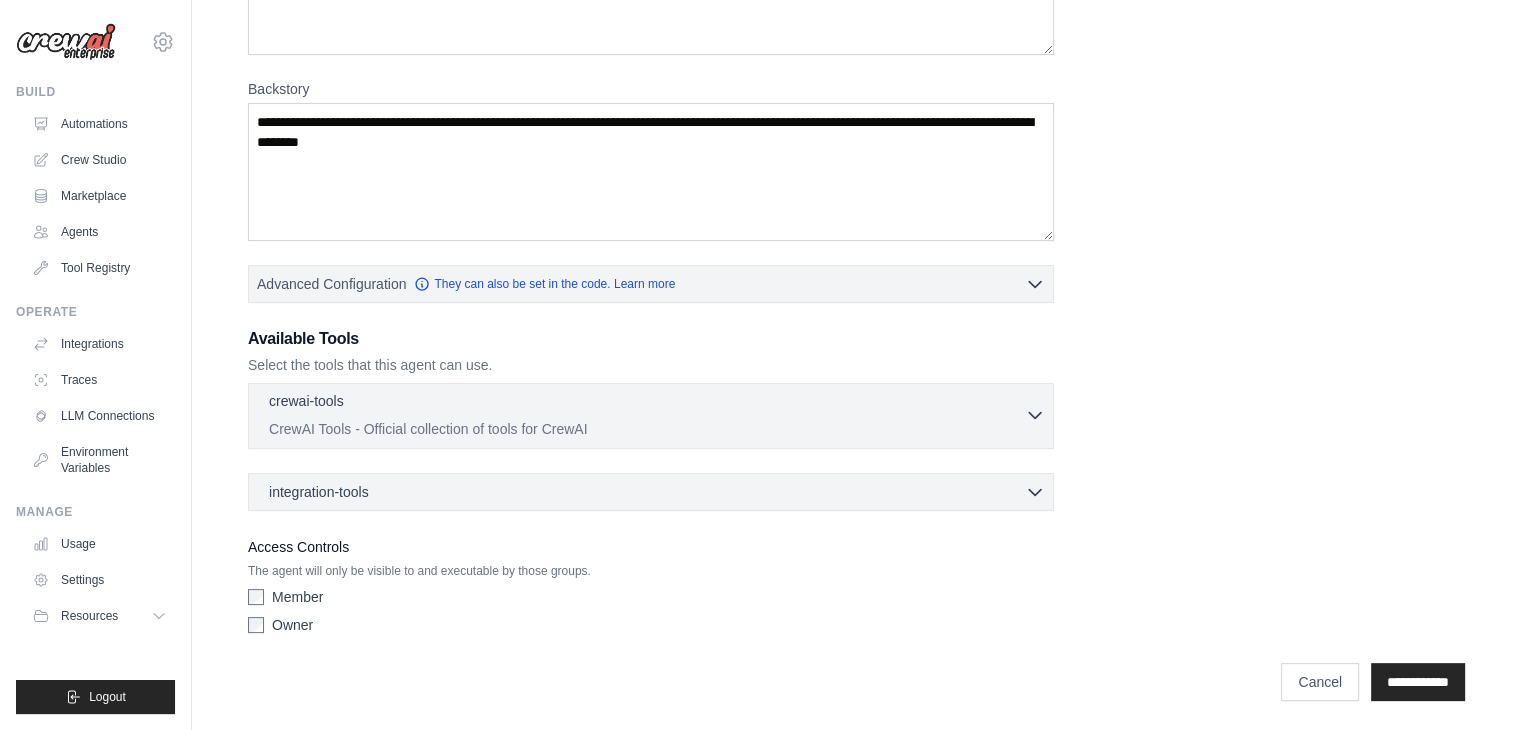 click on "CrewAI Tools - Official collection of tools for CrewAI" at bounding box center (647, 429) 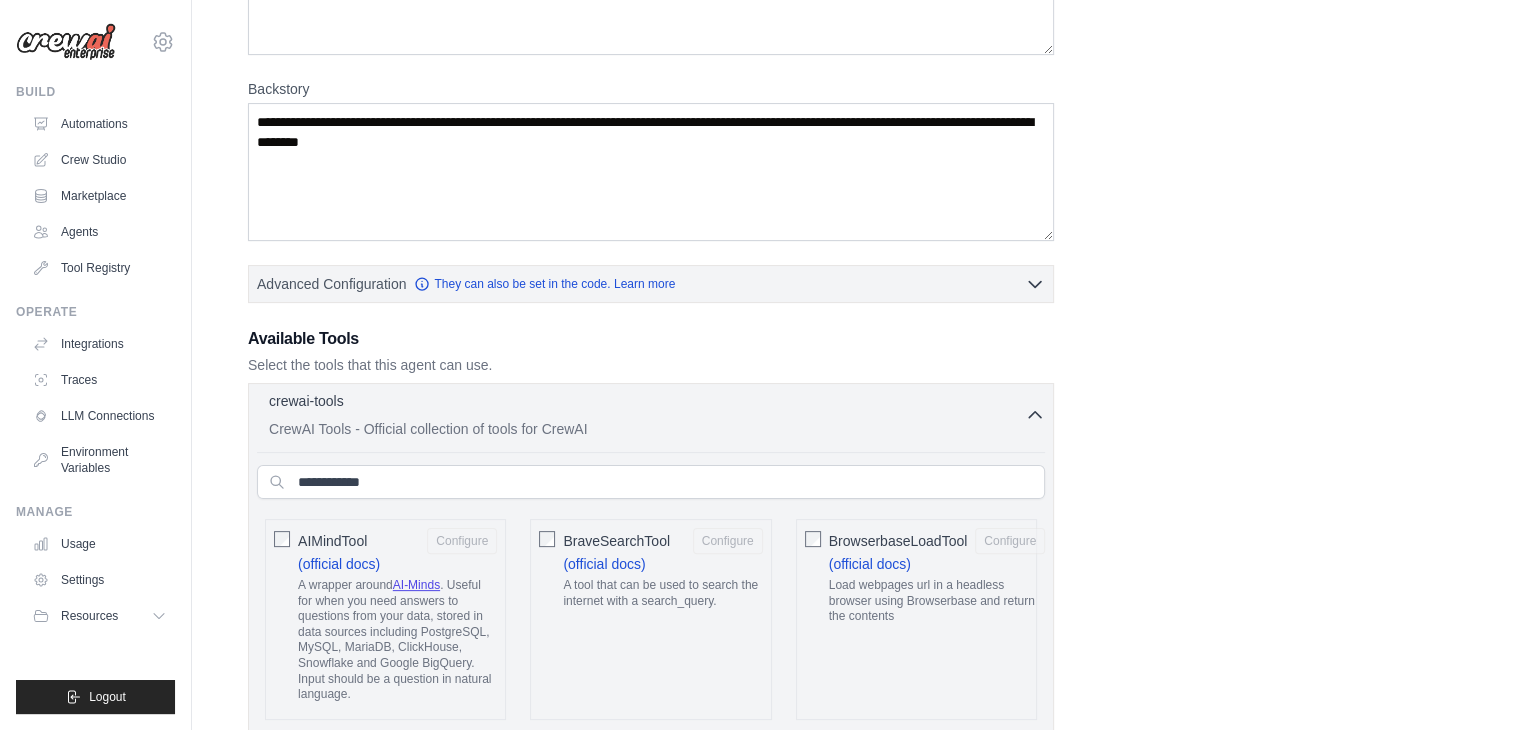 click on "CrewAI Tools - Official collection of tools for CrewAI" at bounding box center [647, 429] 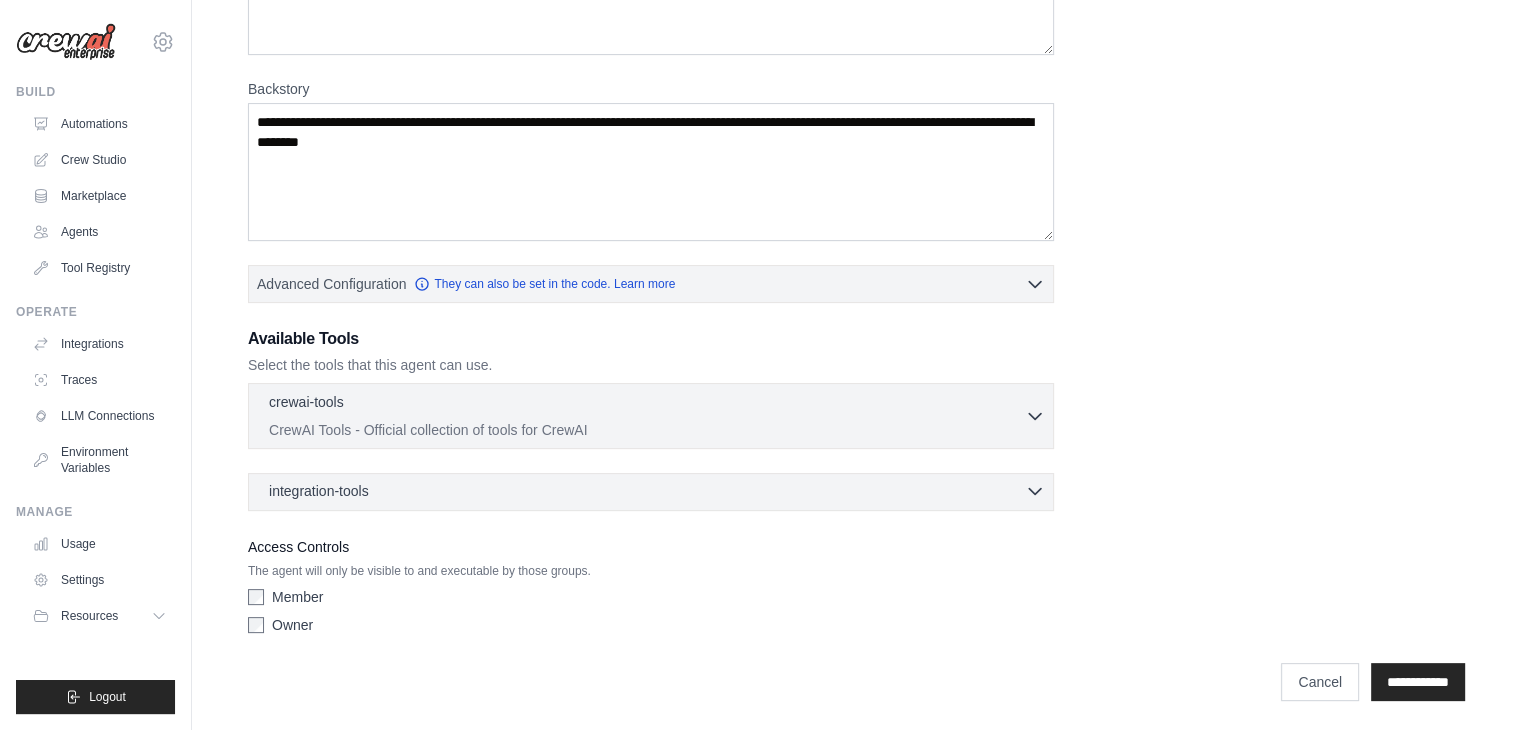 click on "integration-tools
0 selected" at bounding box center [657, 491] 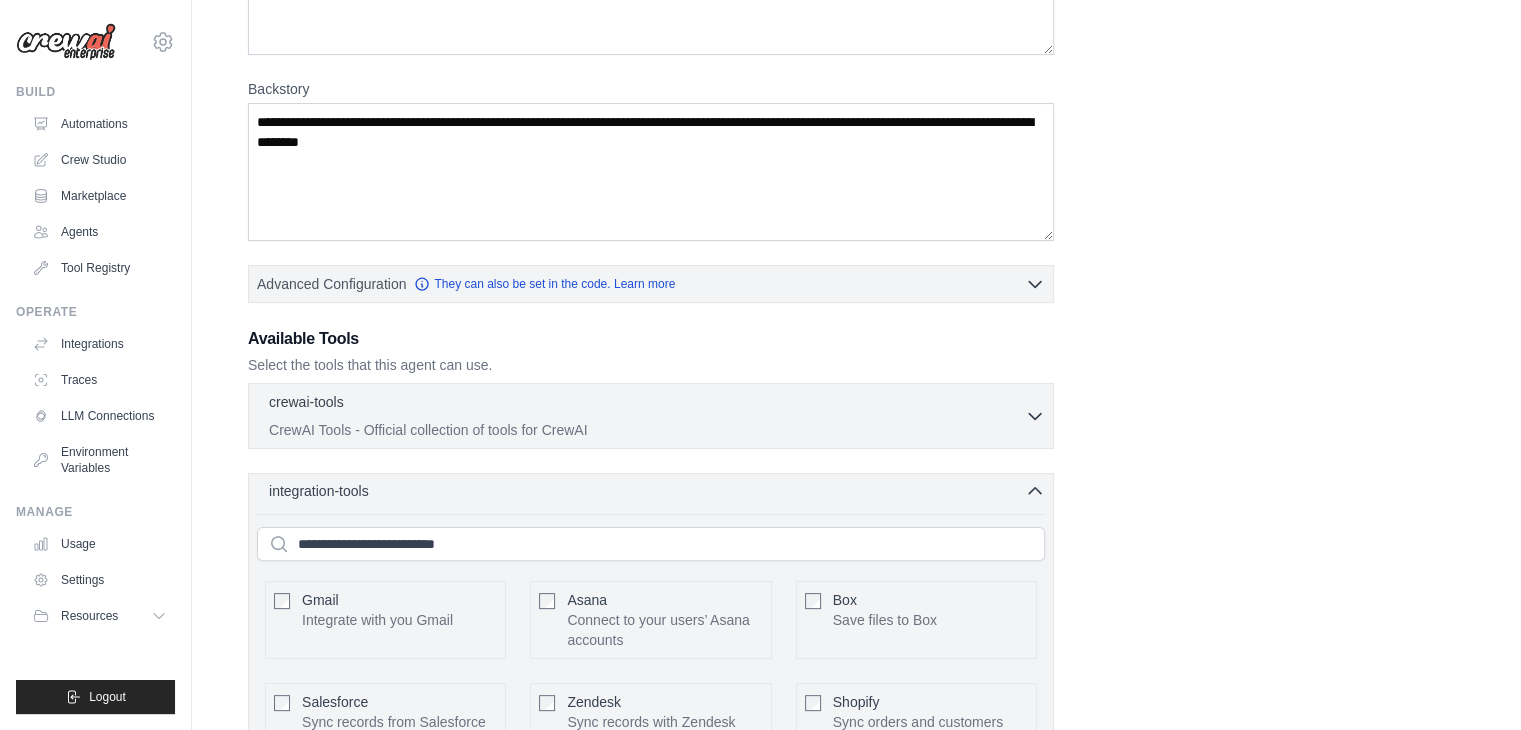 click on "integration-tools
0 selected" at bounding box center (657, 491) 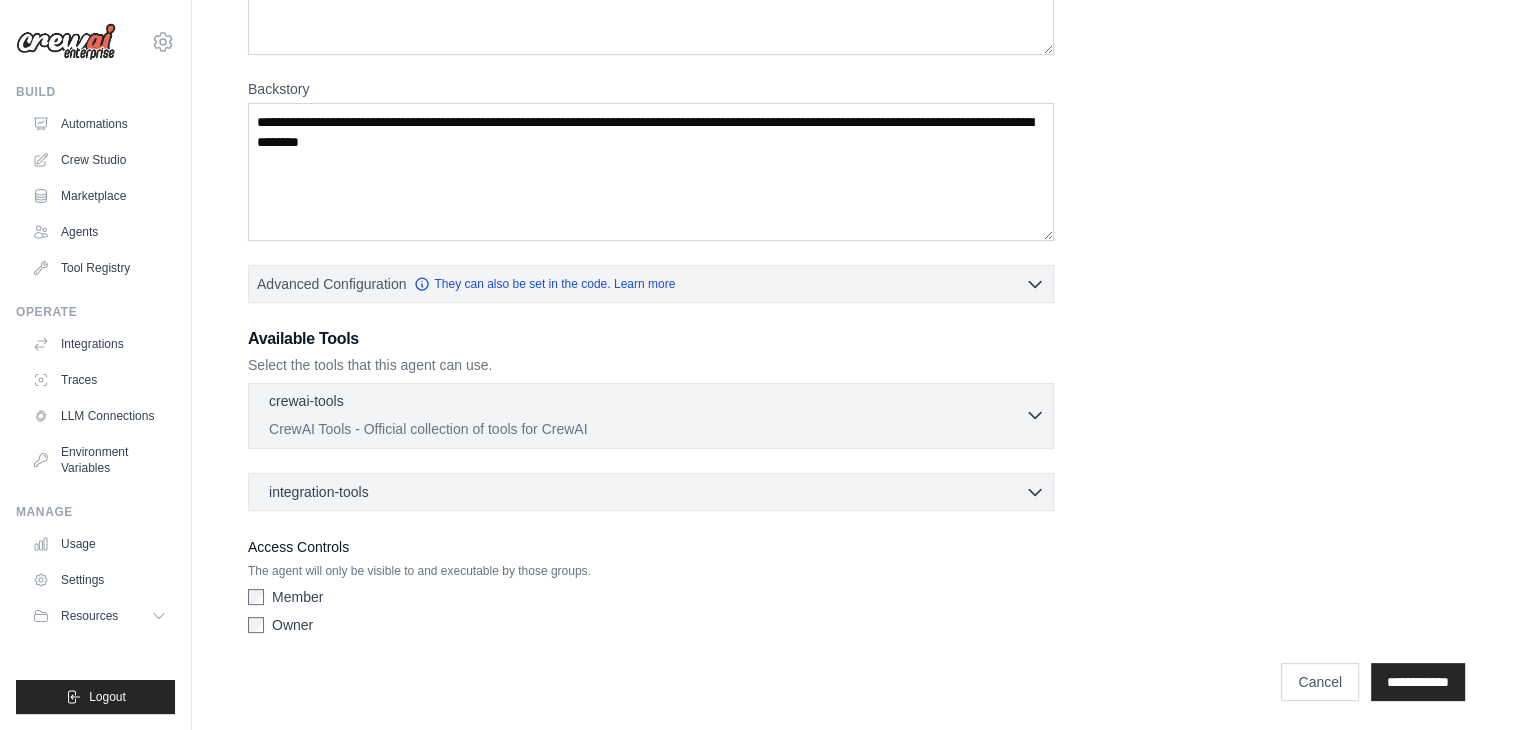 click on "CrewAI Tools - Official collection of tools for CrewAI" at bounding box center [647, 429] 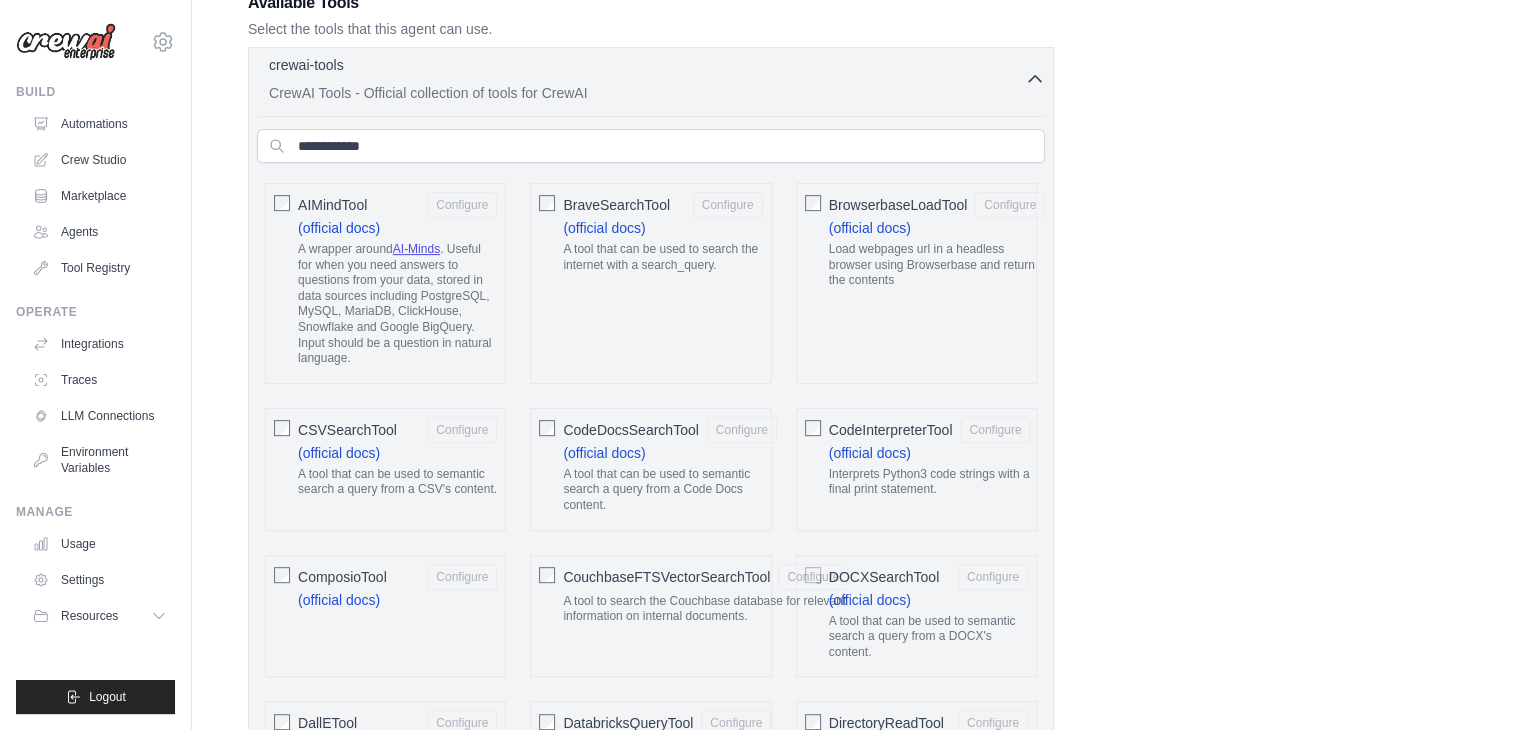 scroll, scrollTop: 739, scrollLeft: 0, axis: vertical 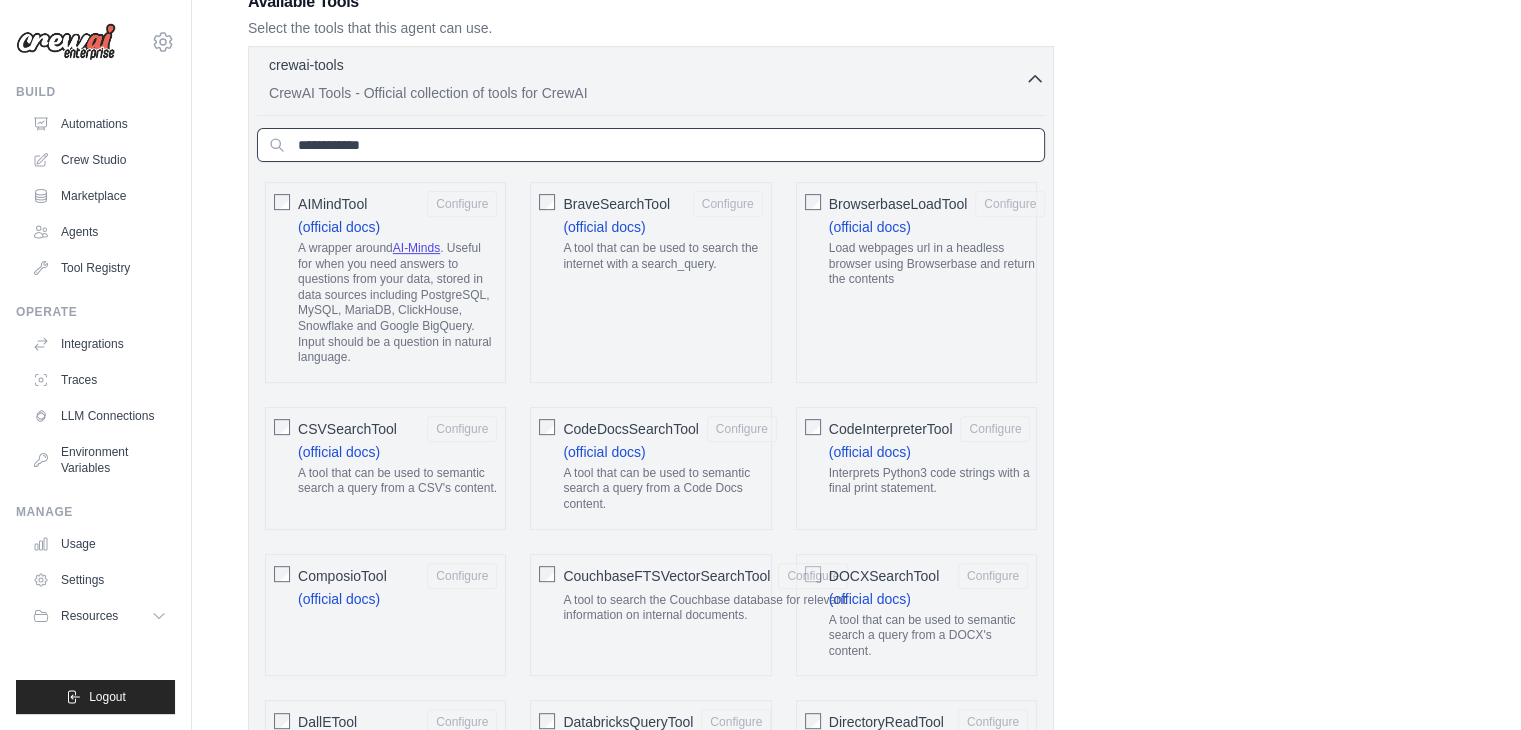 click at bounding box center [651, 145] 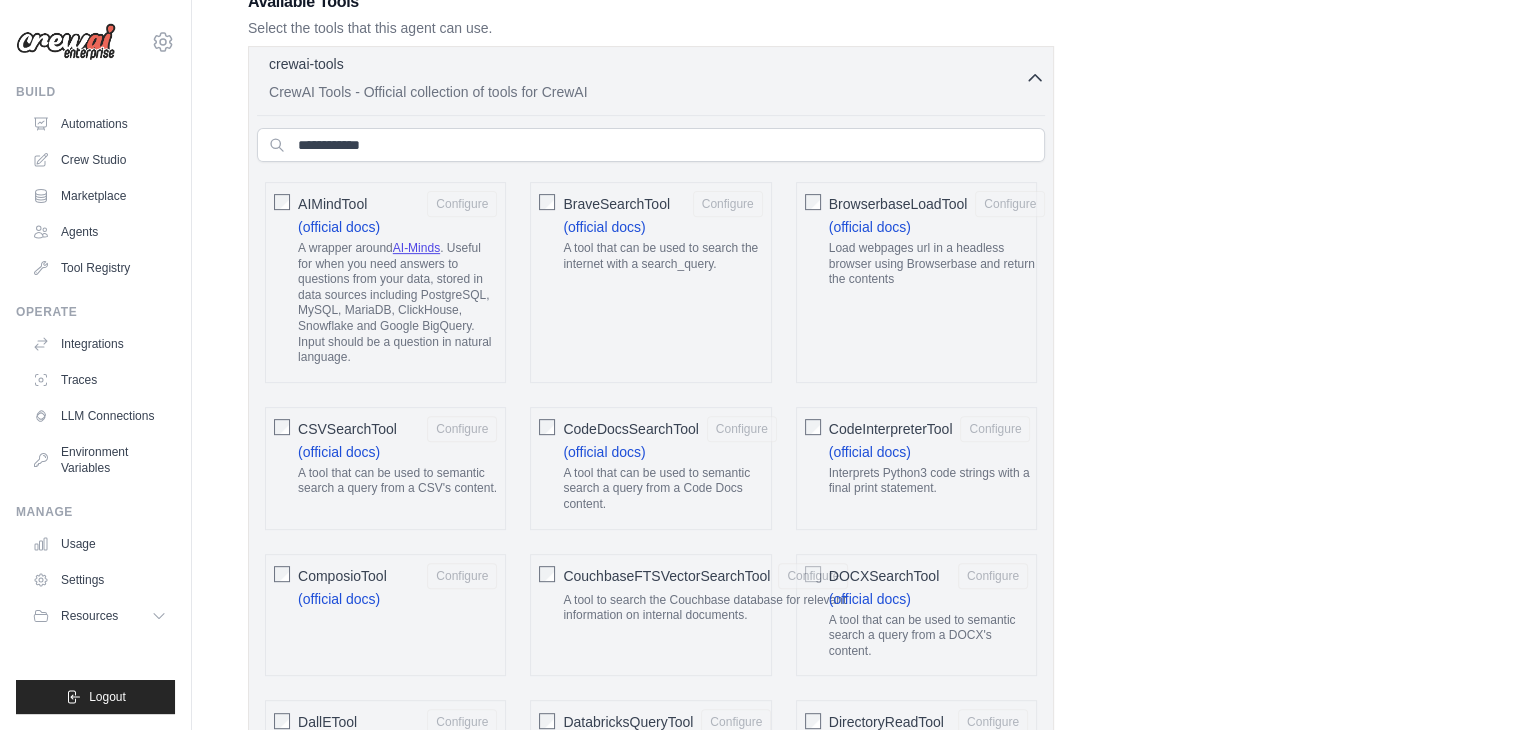 click 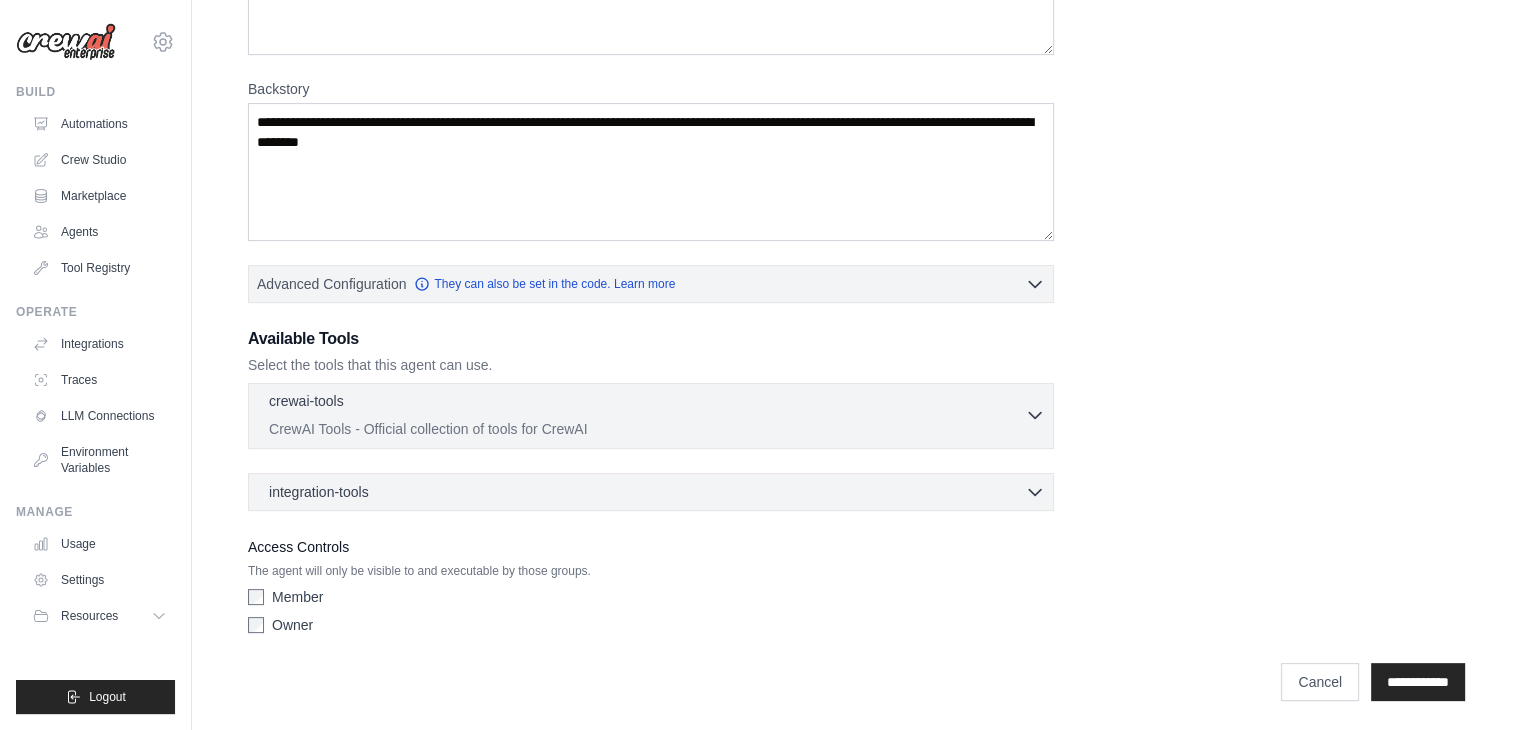 scroll, scrollTop: 0, scrollLeft: 0, axis: both 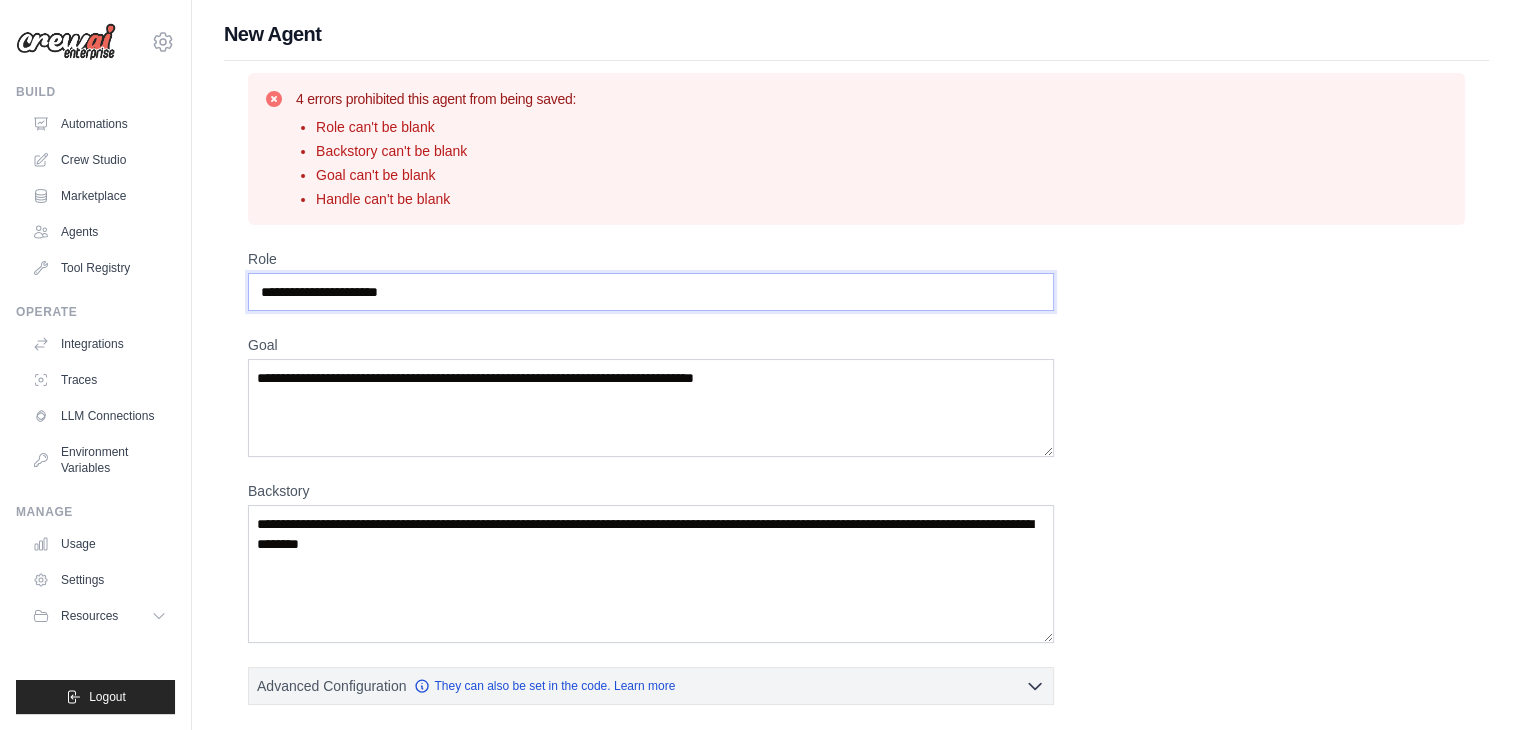 click on "Role" at bounding box center (651, 292) 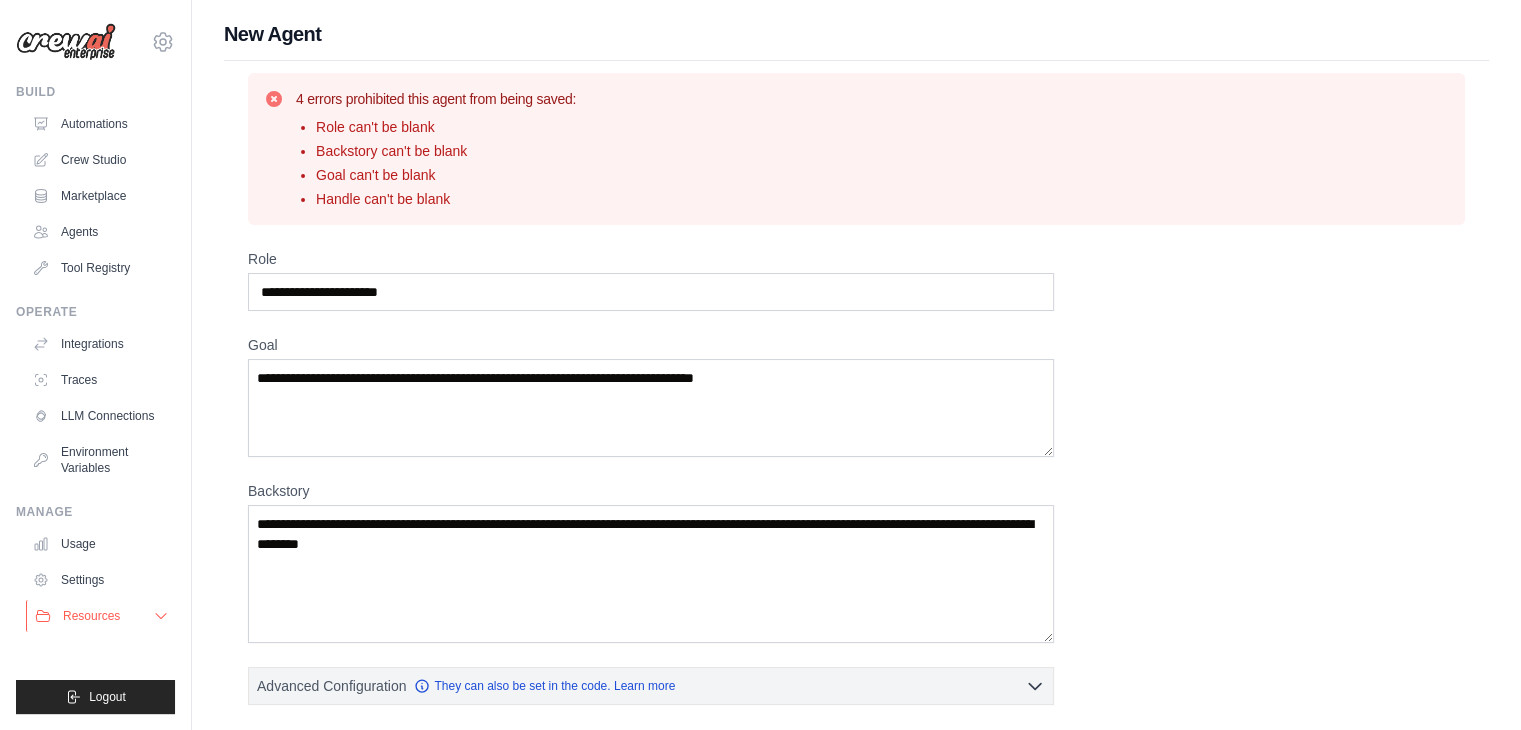 click on "Resources" at bounding box center [91, 616] 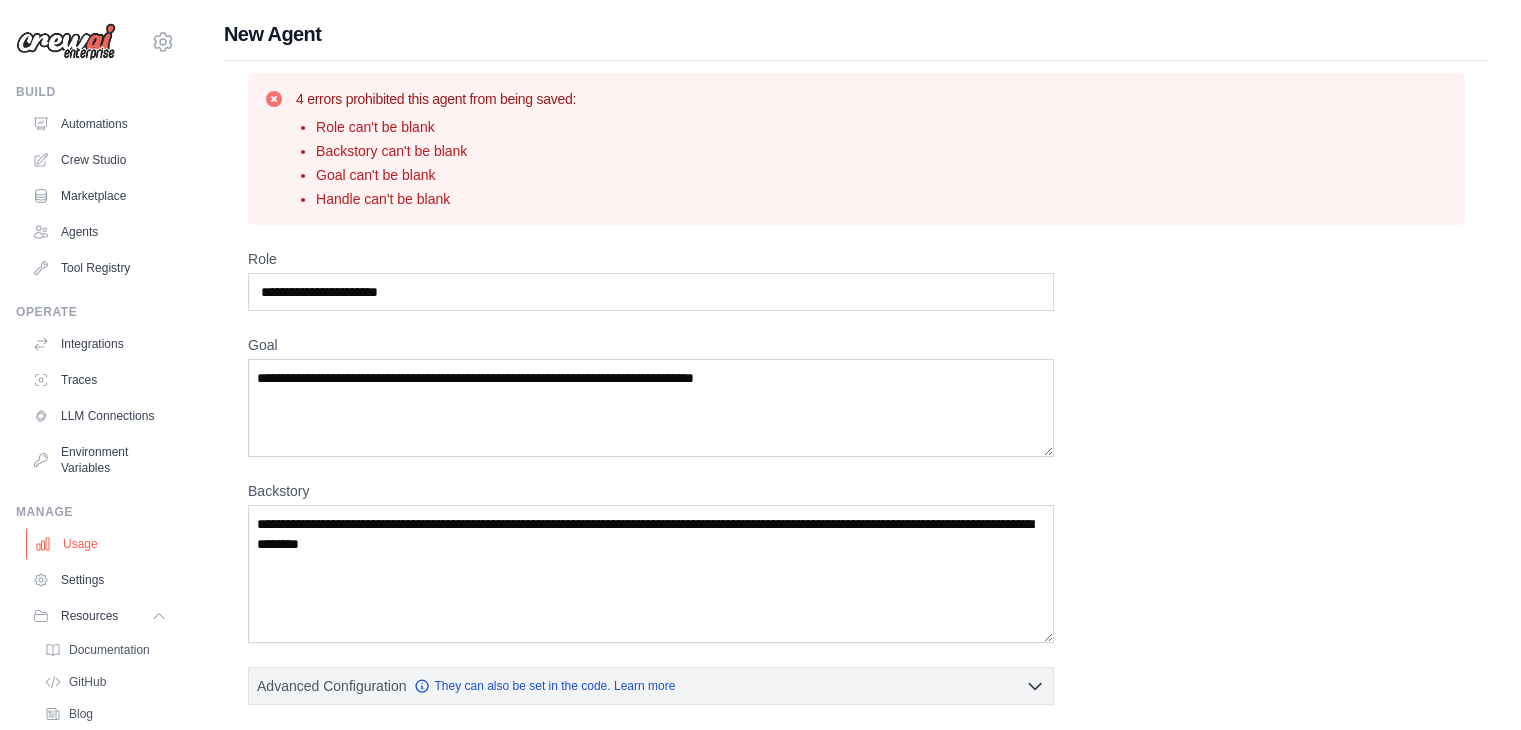 click on "Usage" at bounding box center [101, 544] 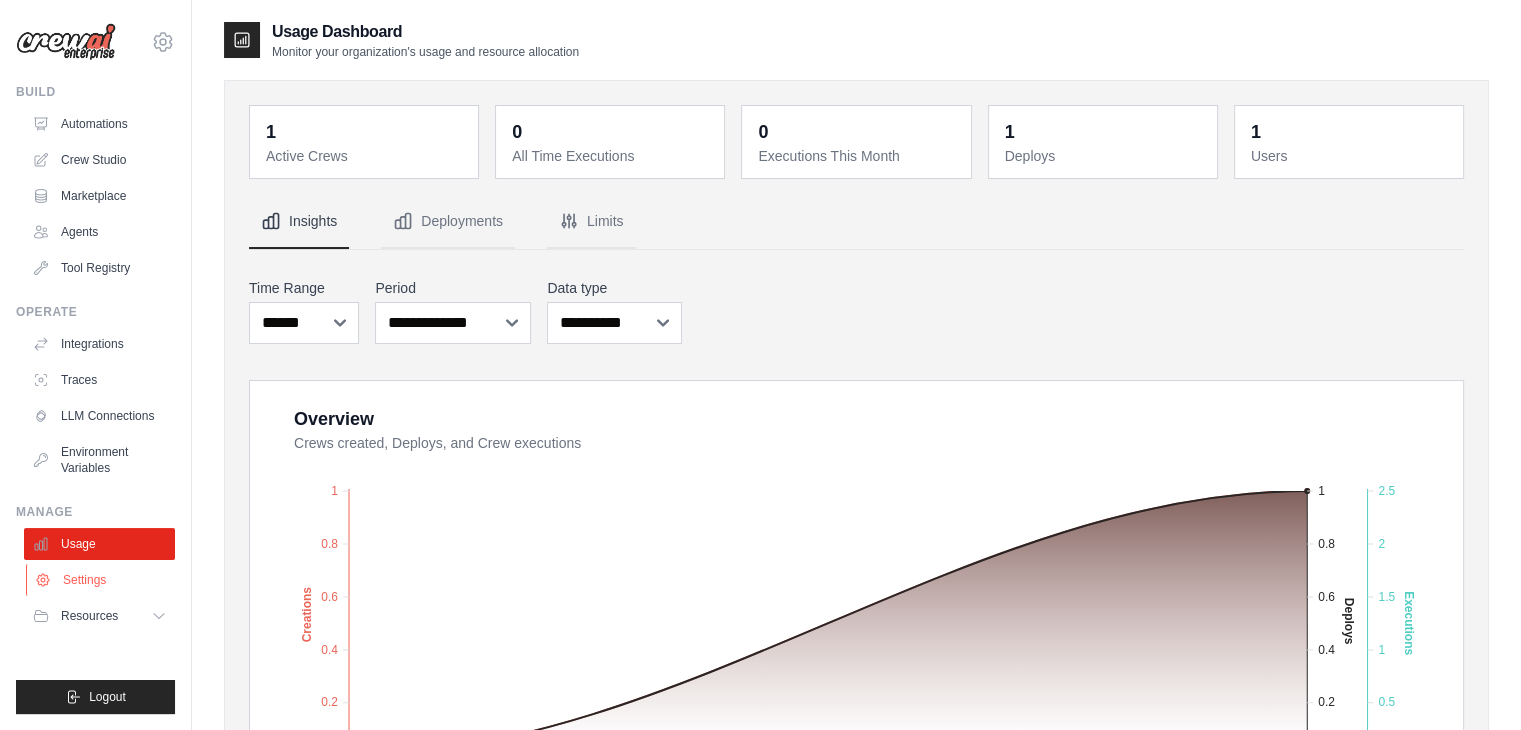 click on "Settings" at bounding box center [101, 580] 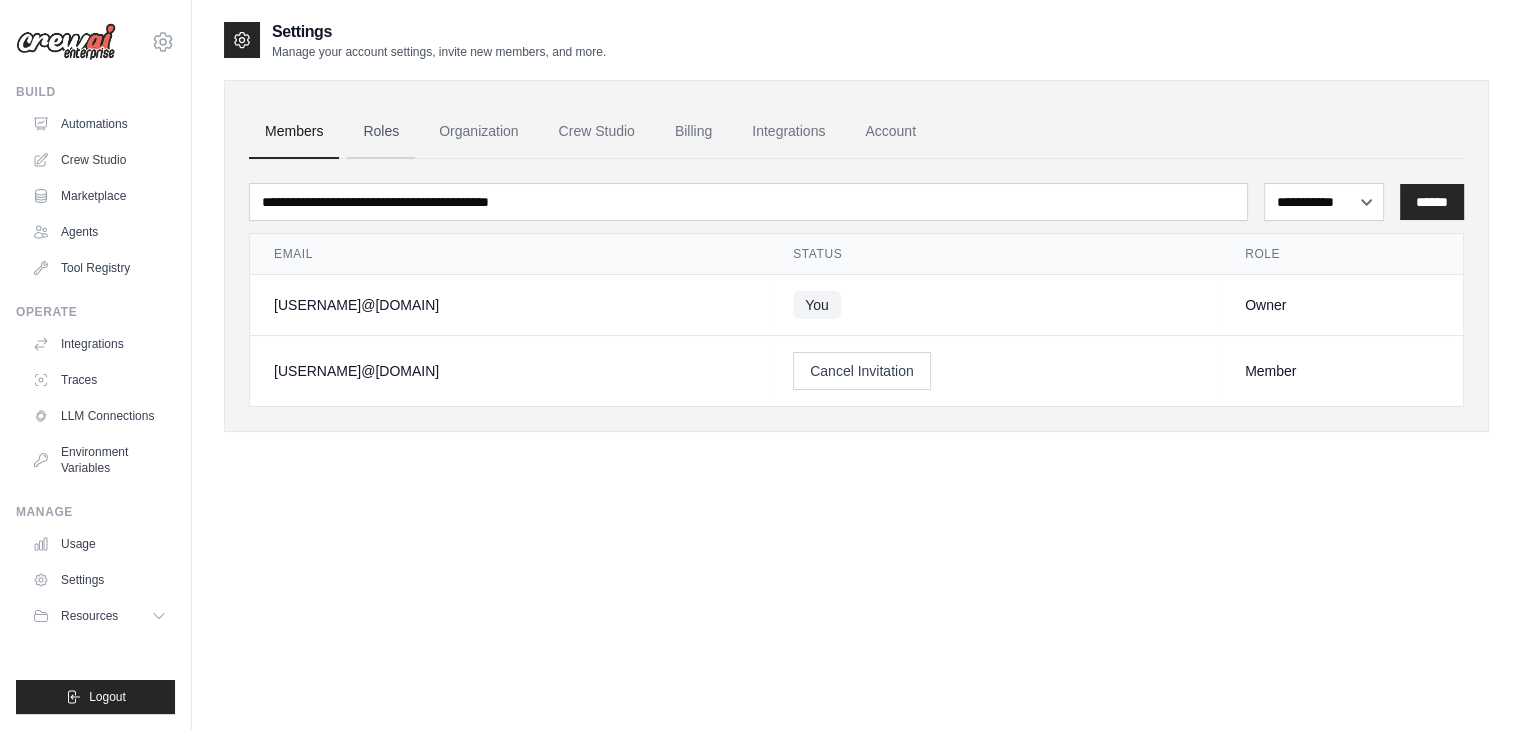 click on "Roles" at bounding box center (381, 132) 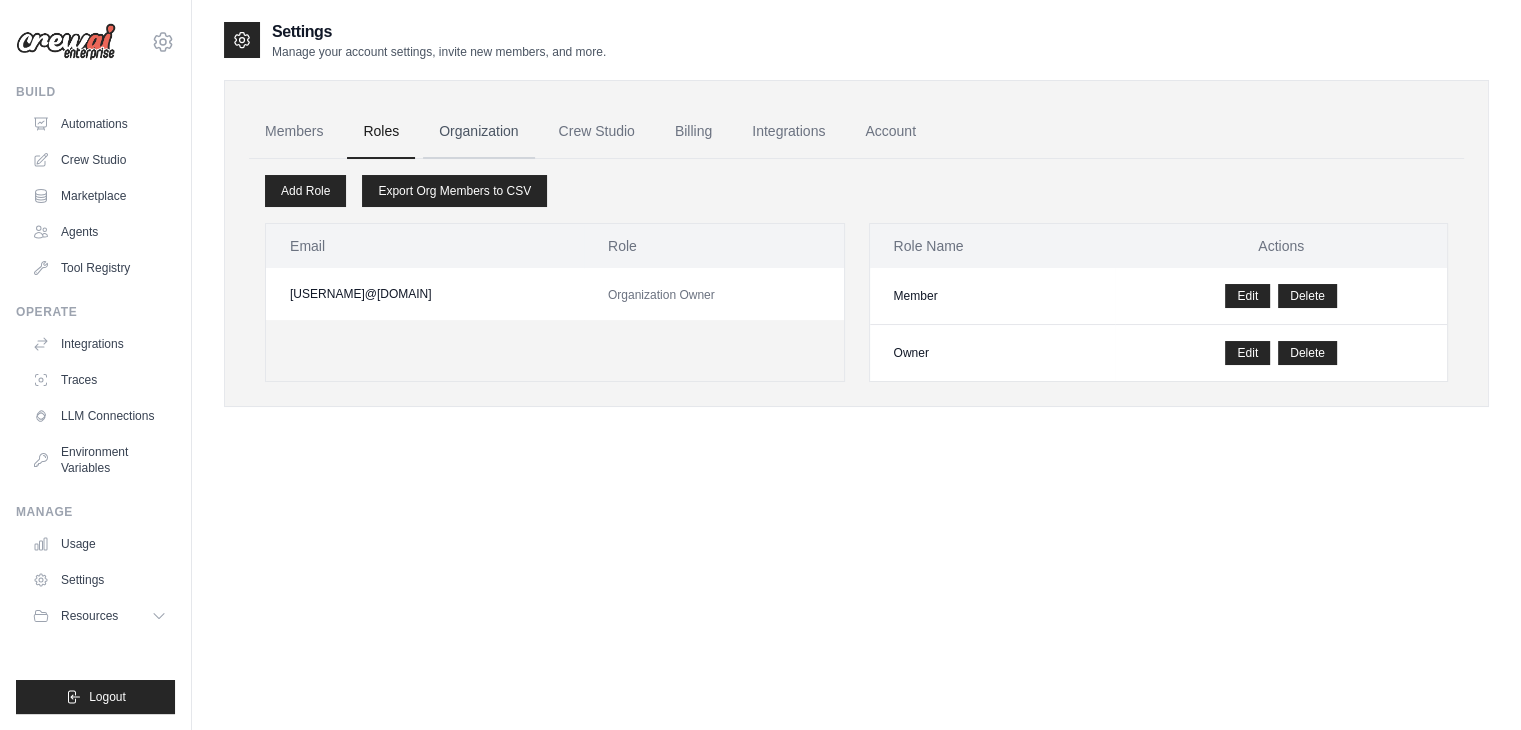 click on "Organization" at bounding box center [478, 132] 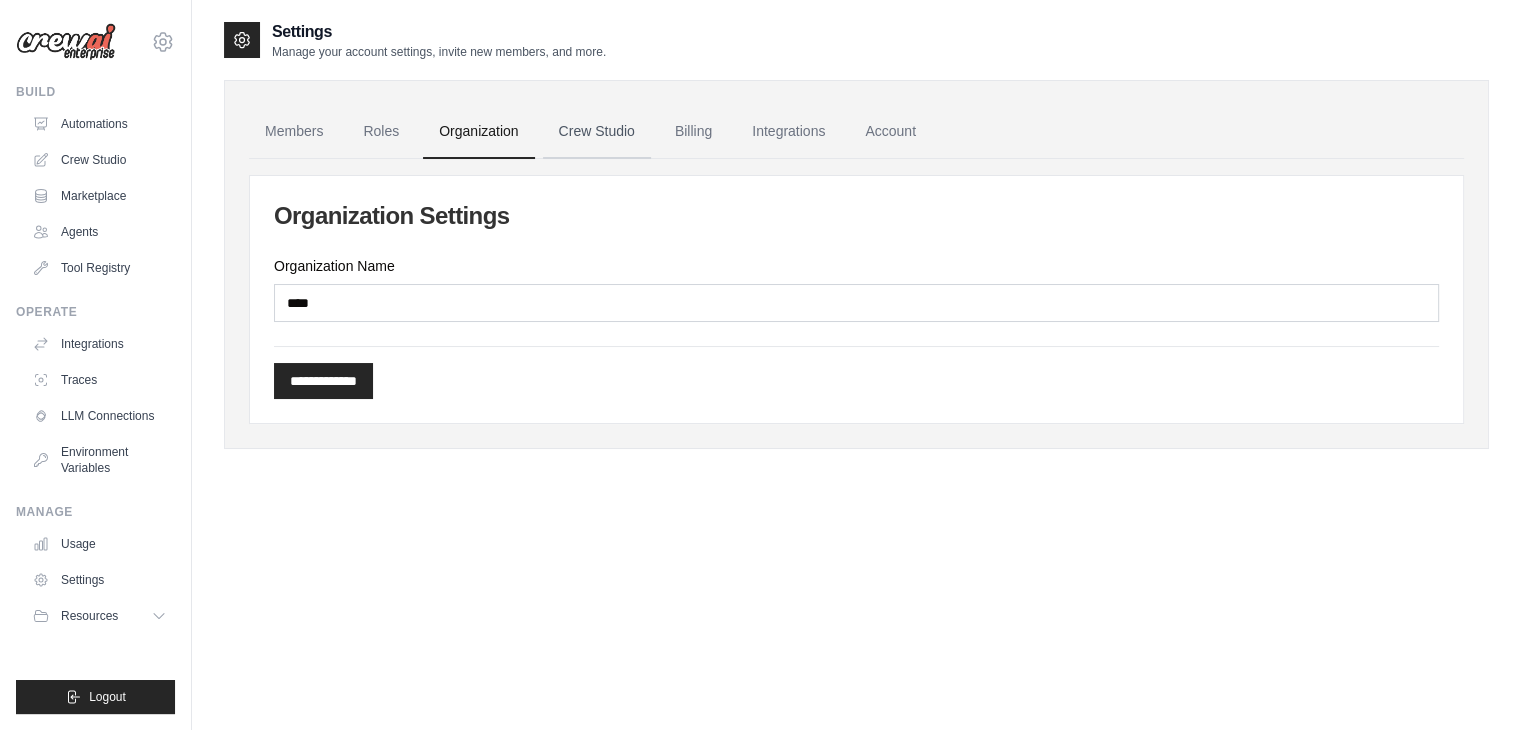 click on "Crew Studio" at bounding box center [597, 132] 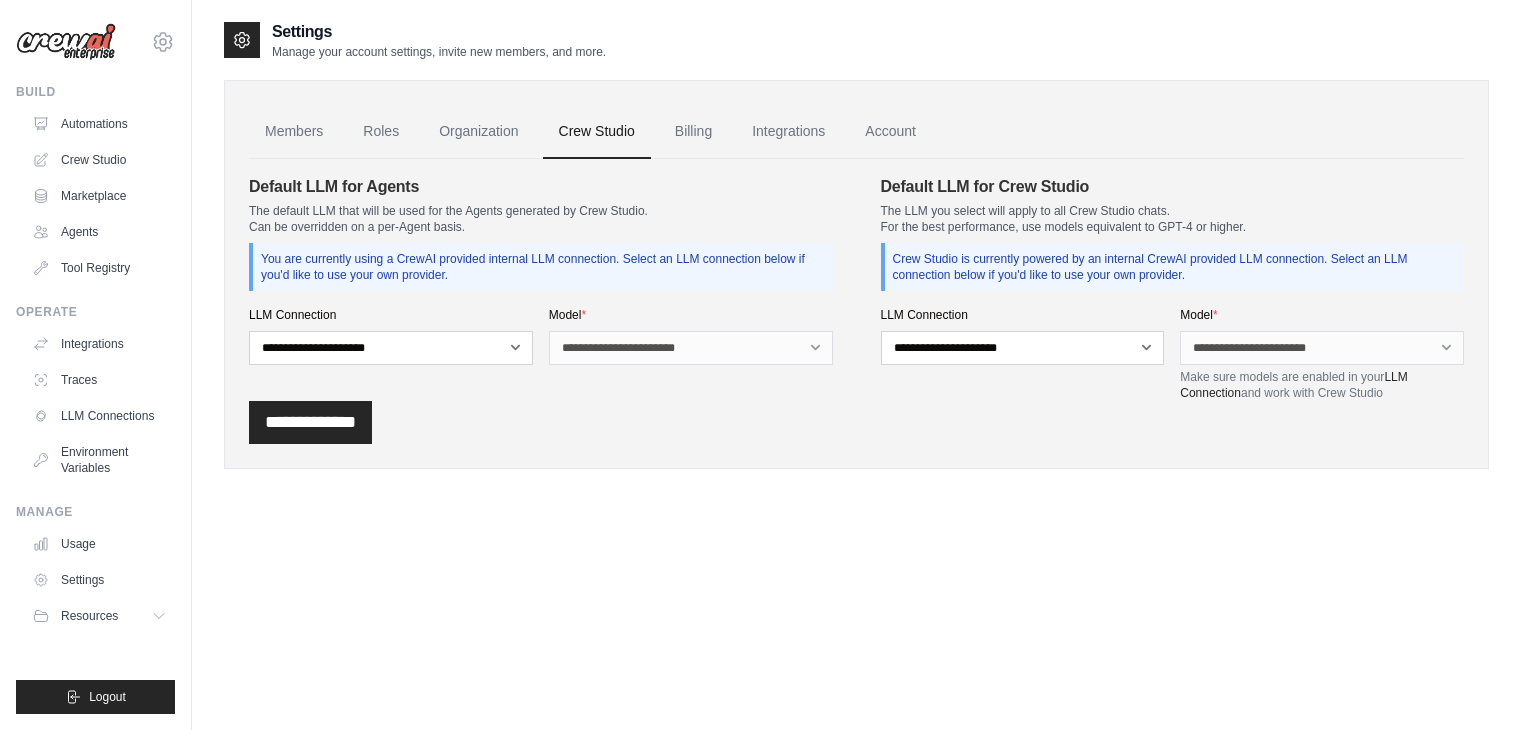 scroll, scrollTop: 0, scrollLeft: 0, axis: both 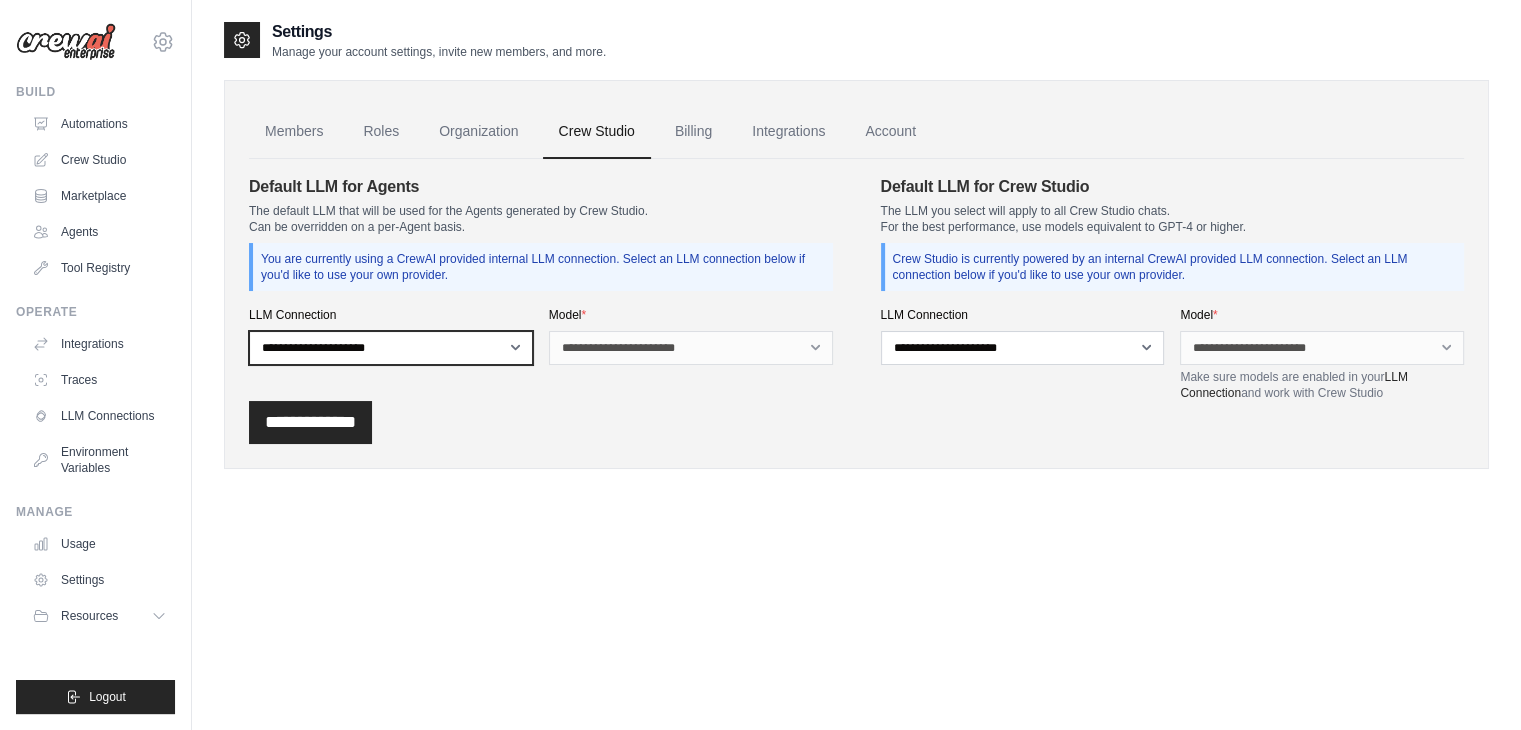 click on "**********" at bounding box center [391, 348] 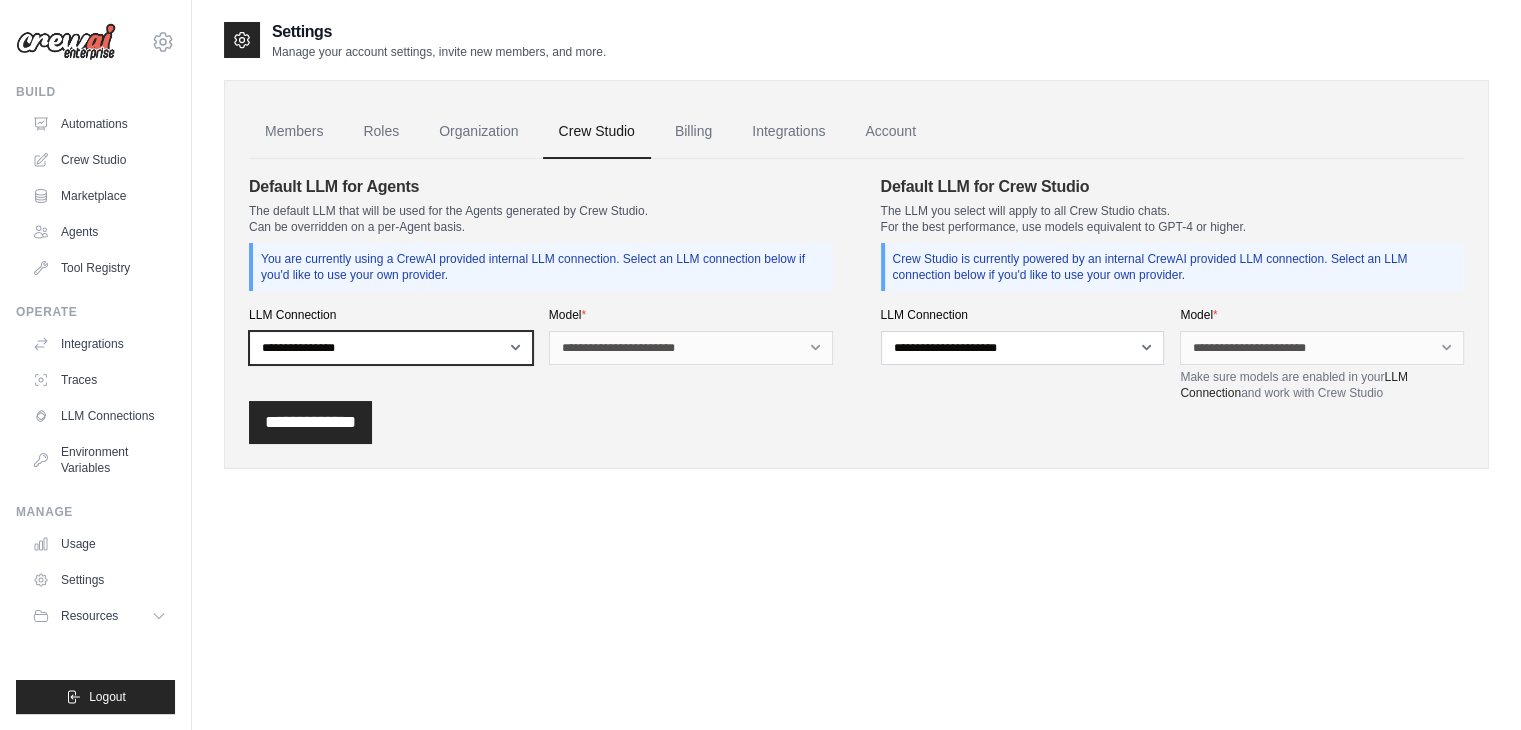 click on "**********" at bounding box center (391, 348) 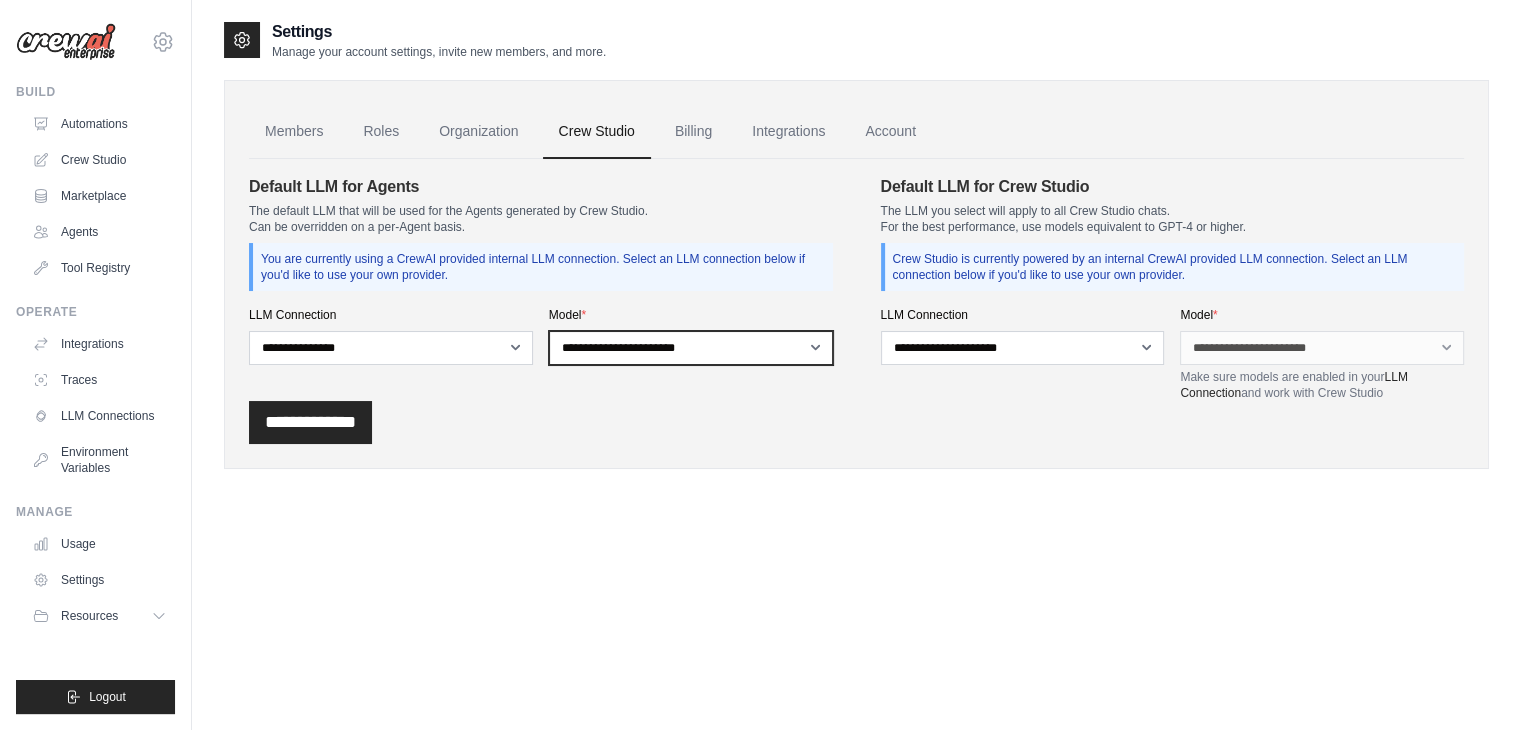 click on "**********" at bounding box center [691, 348] 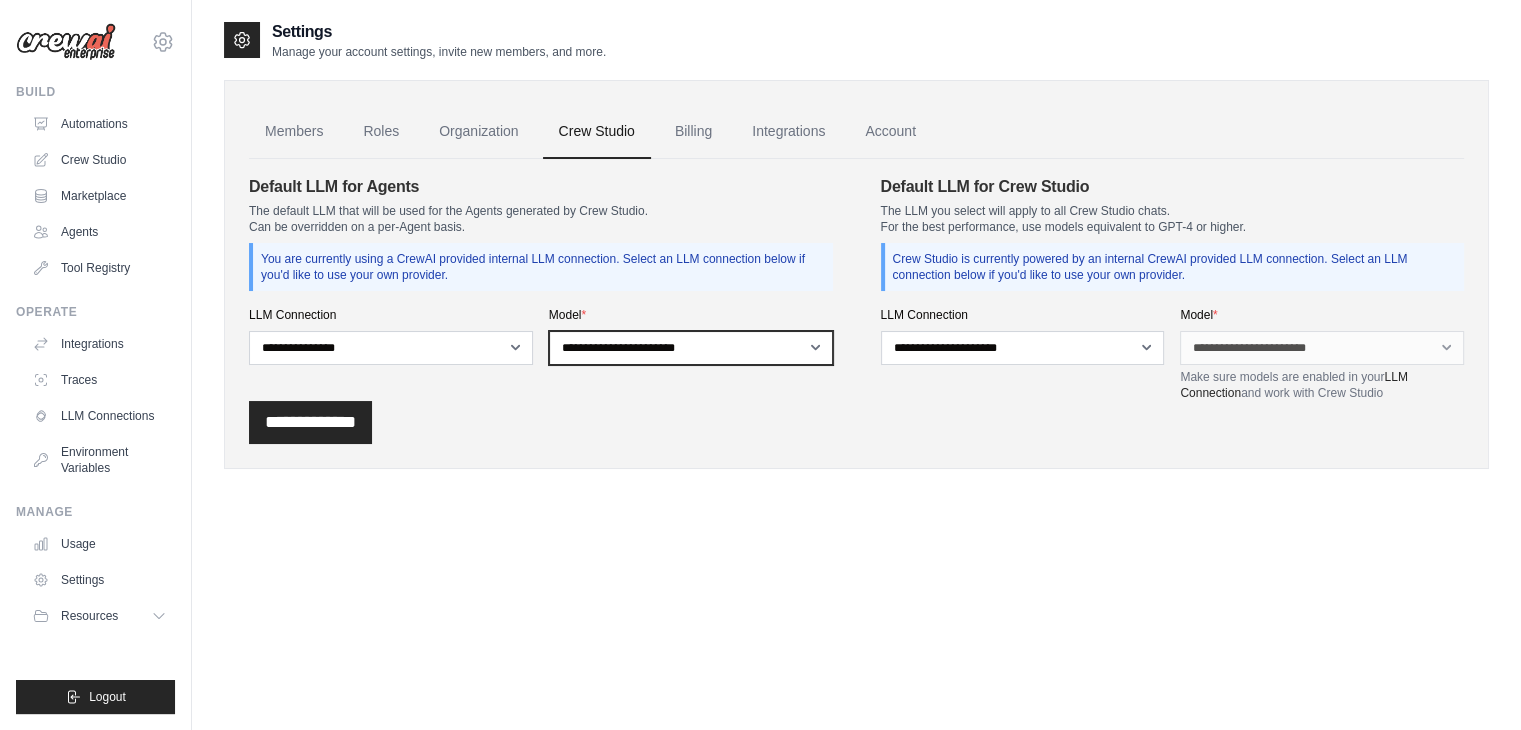 select on "**********" 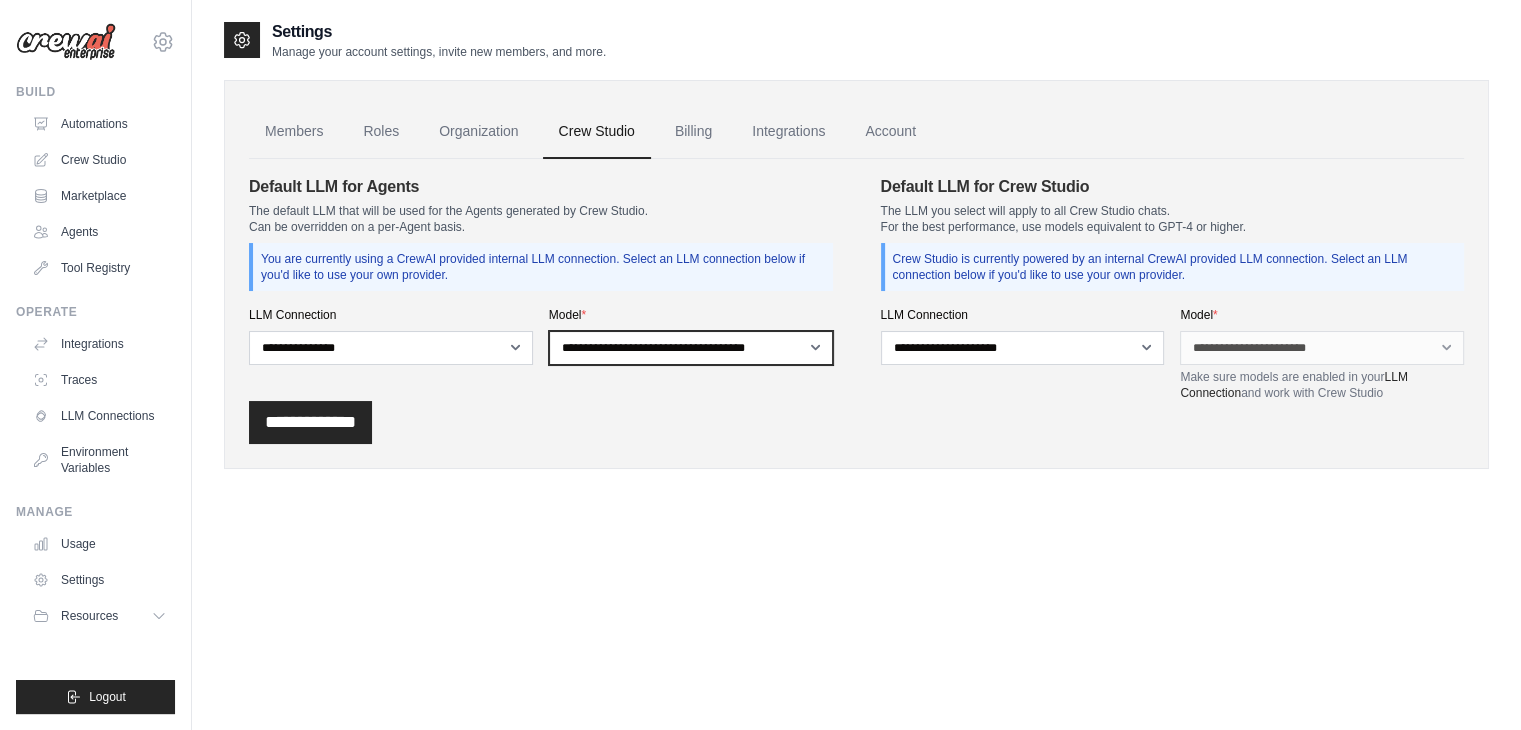 click on "**********" at bounding box center [691, 348] 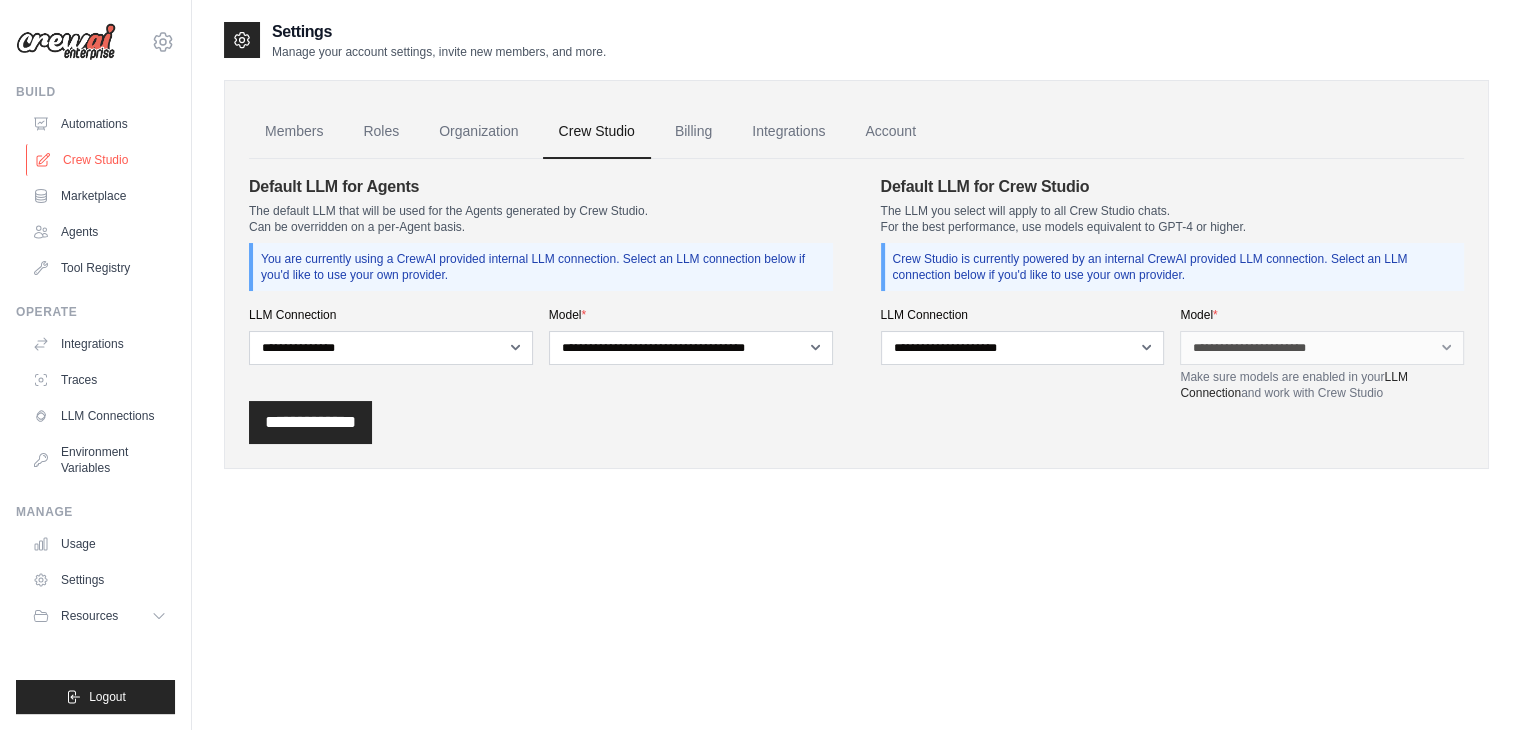 click on "Crew Studio" at bounding box center [101, 160] 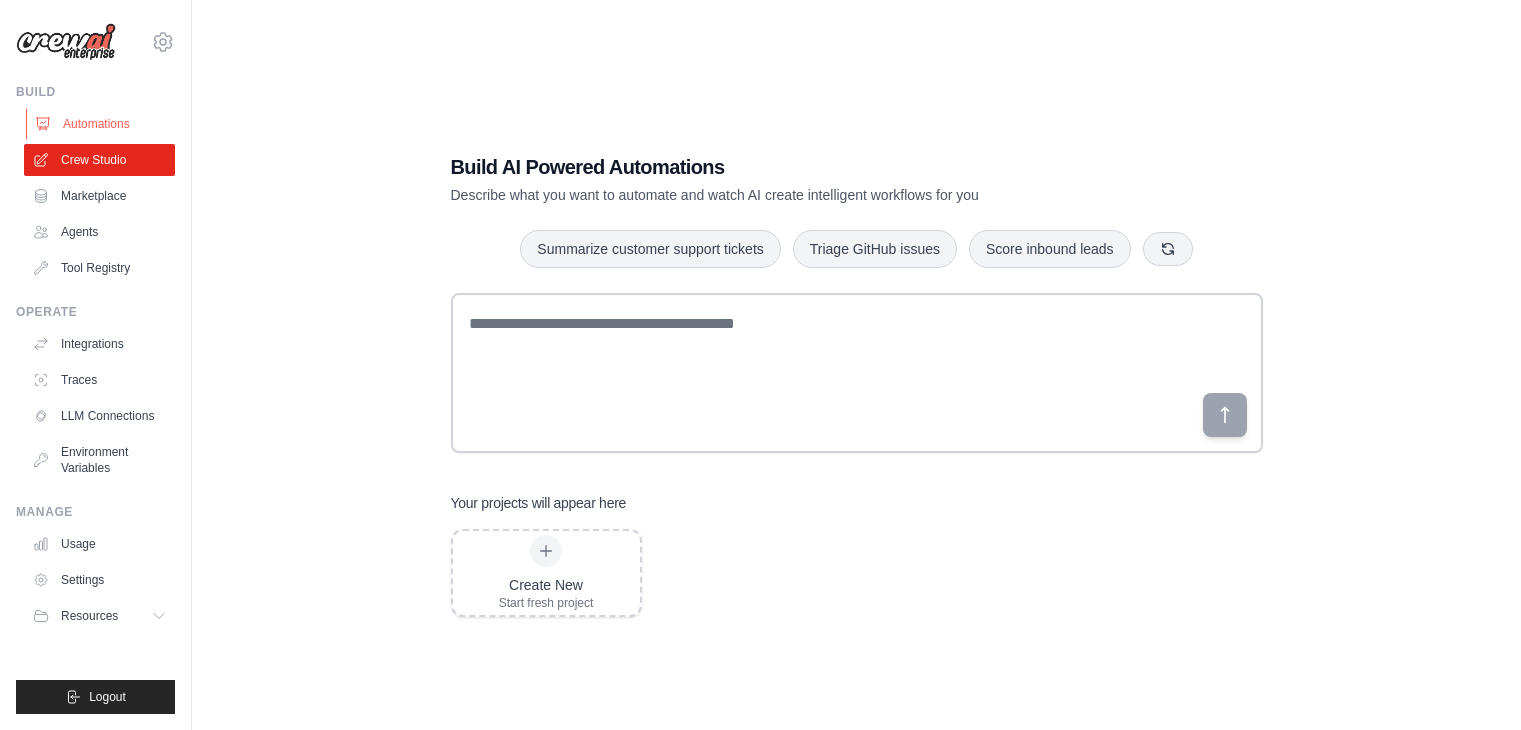 scroll, scrollTop: 0, scrollLeft: 0, axis: both 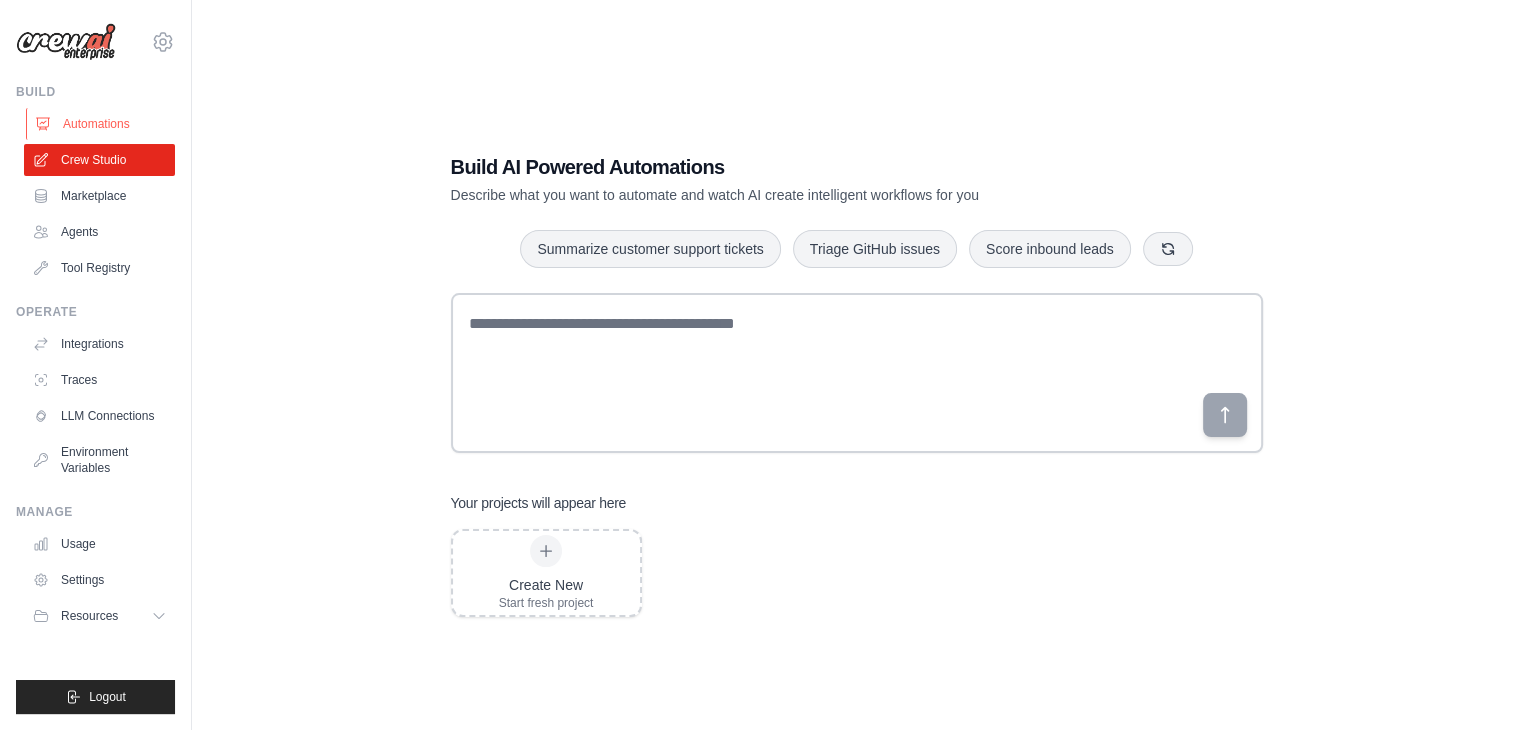 click on "Automations" at bounding box center [101, 124] 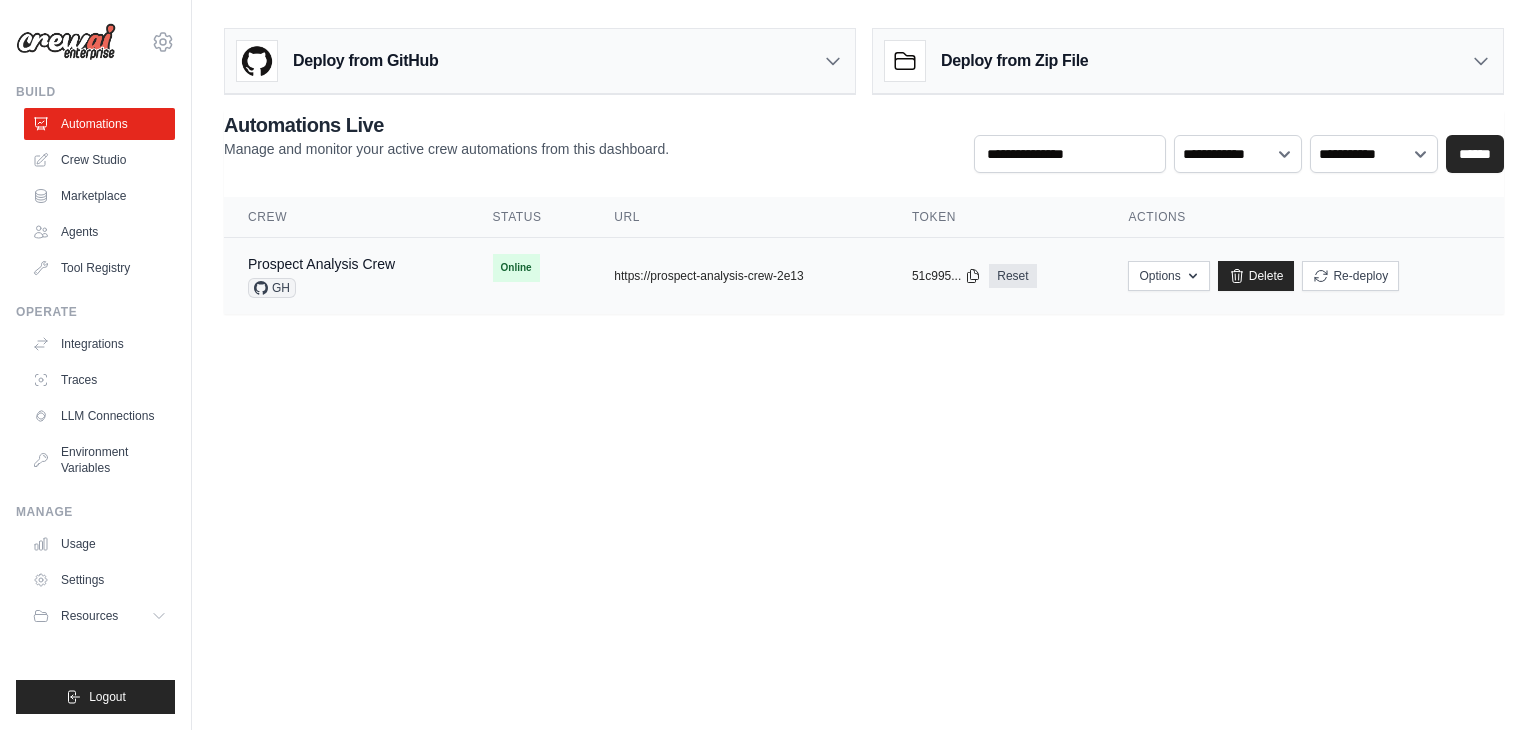 click on "copied
https://prospect-analysis-crew-2e13" at bounding box center (739, 276) 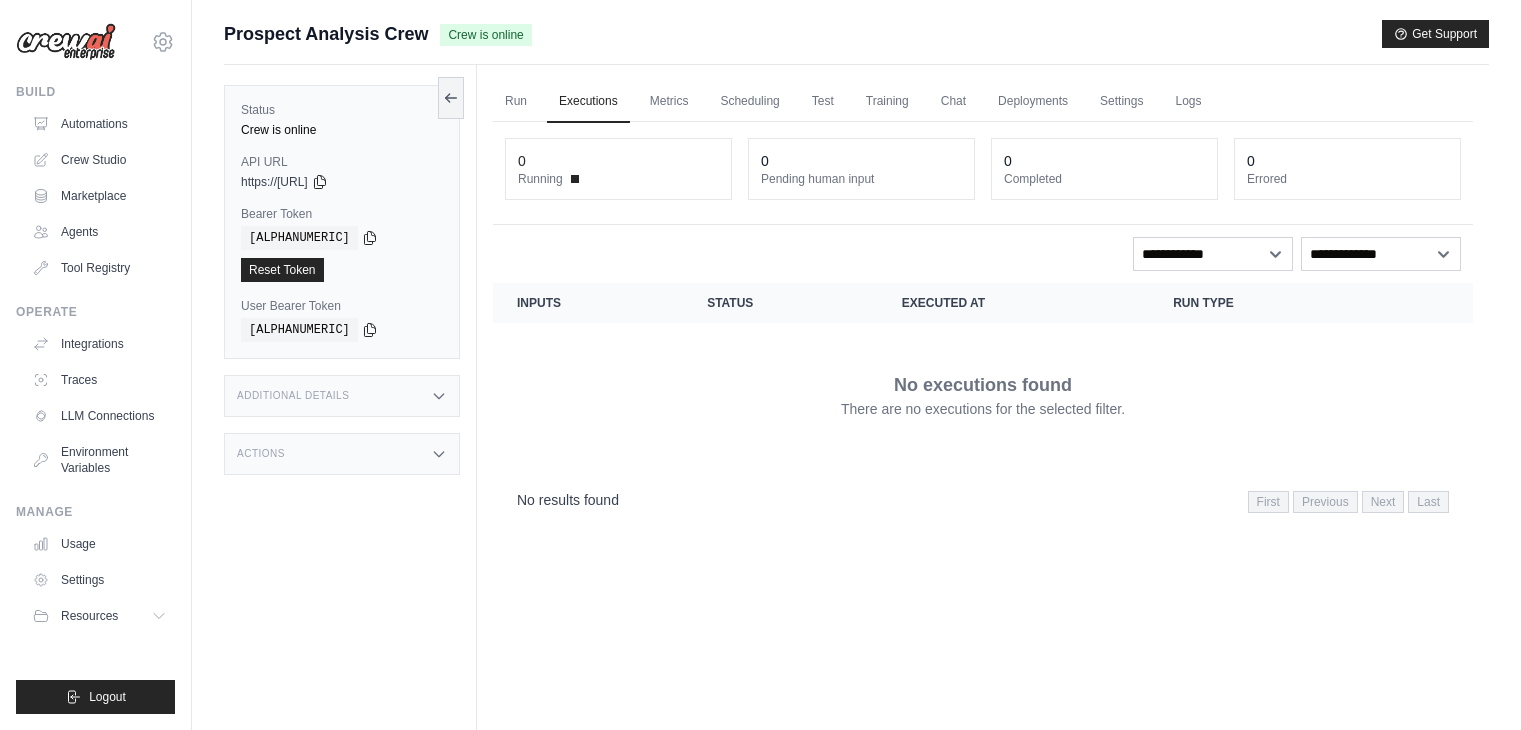 scroll, scrollTop: 0, scrollLeft: 0, axis: both 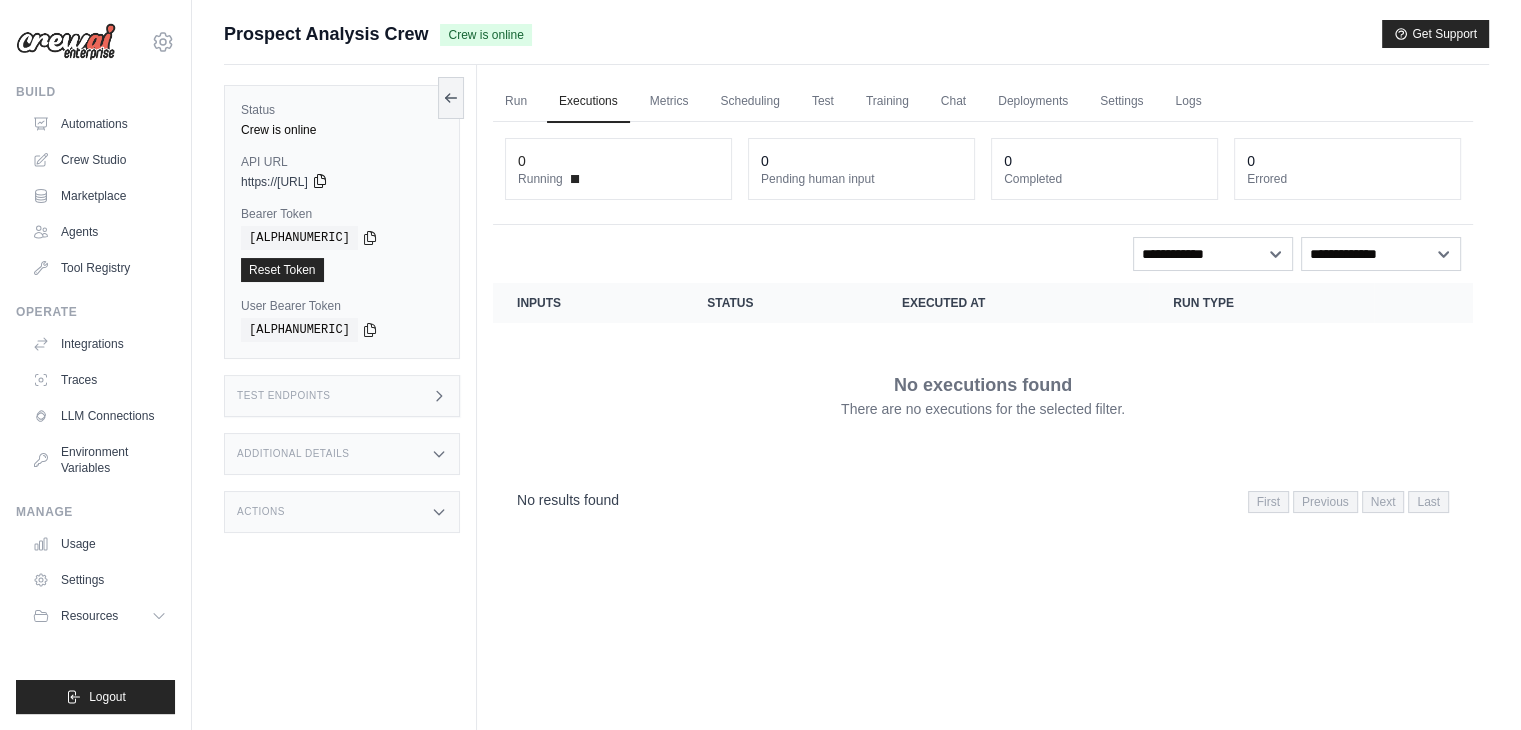 click 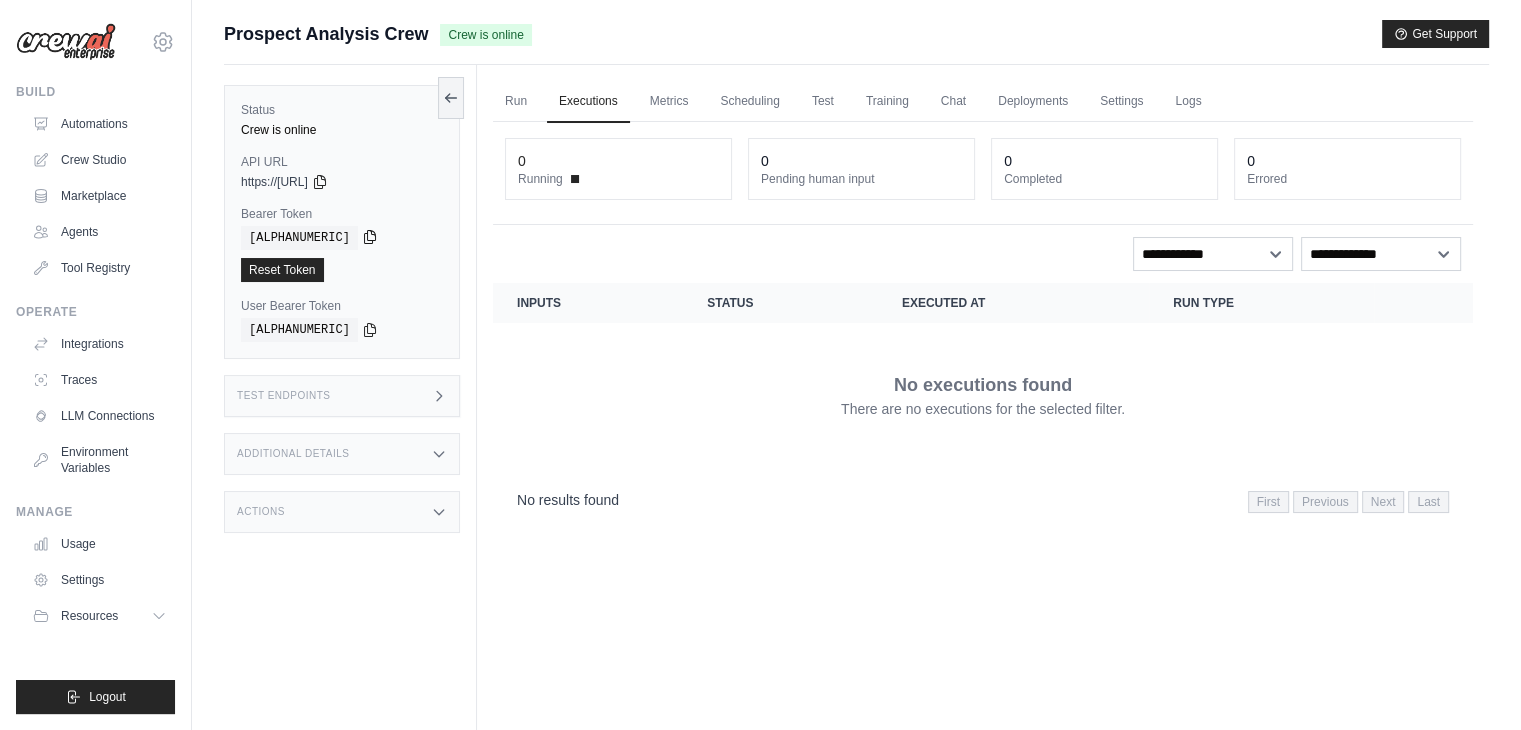 click 